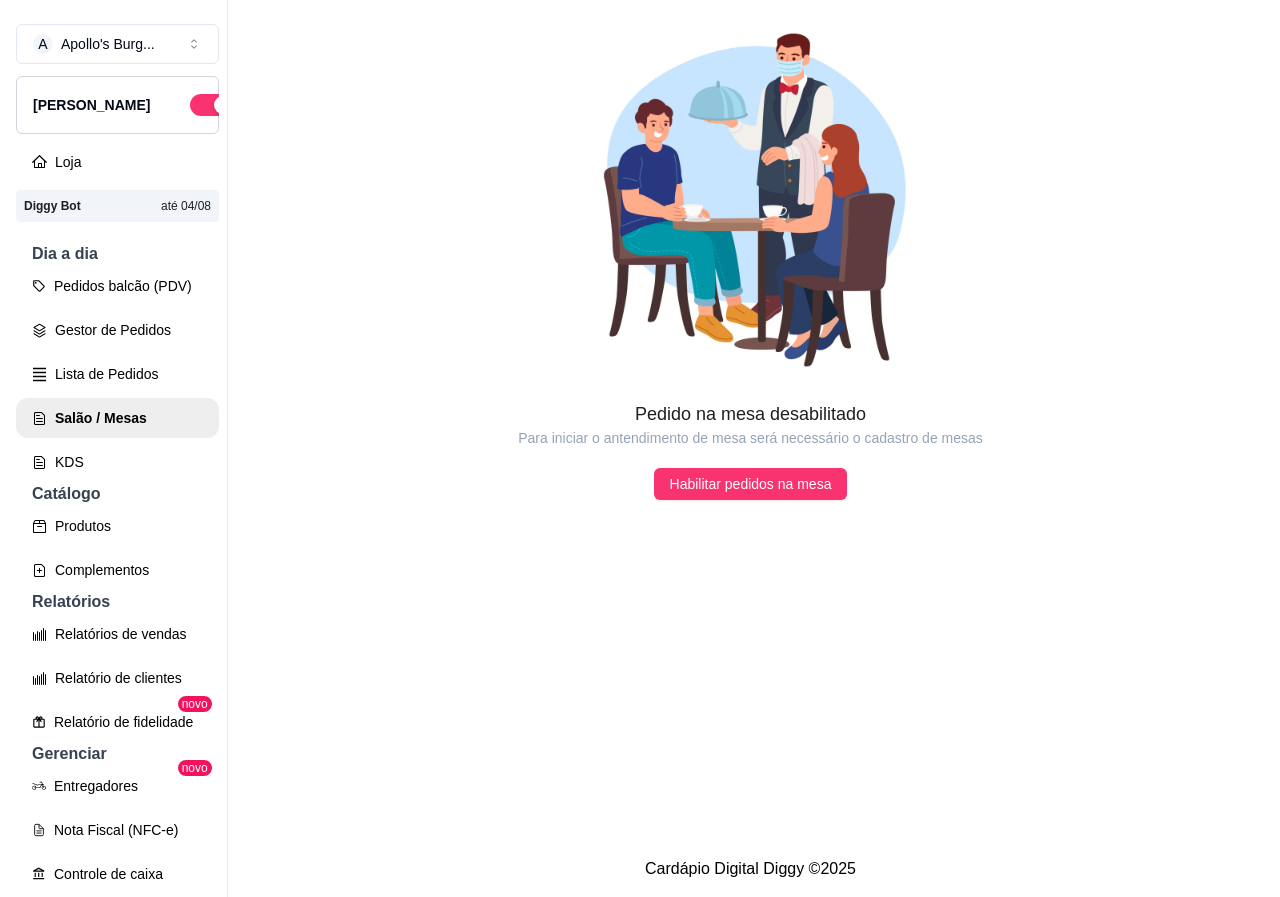 scroll, scrollTop: 0, scrollLeft: 0, axis: both 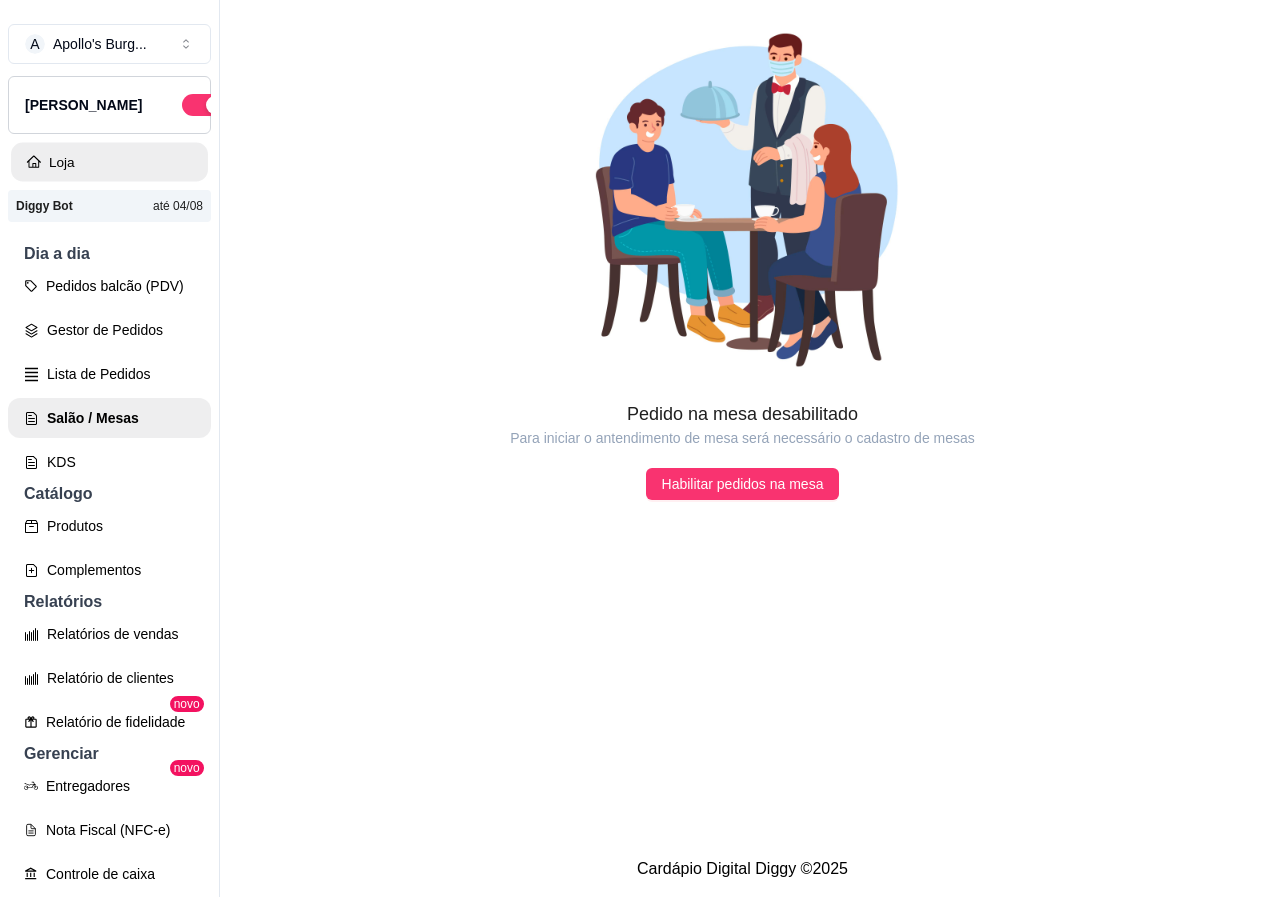 click on "Loja" at bounding box center (109, 162) 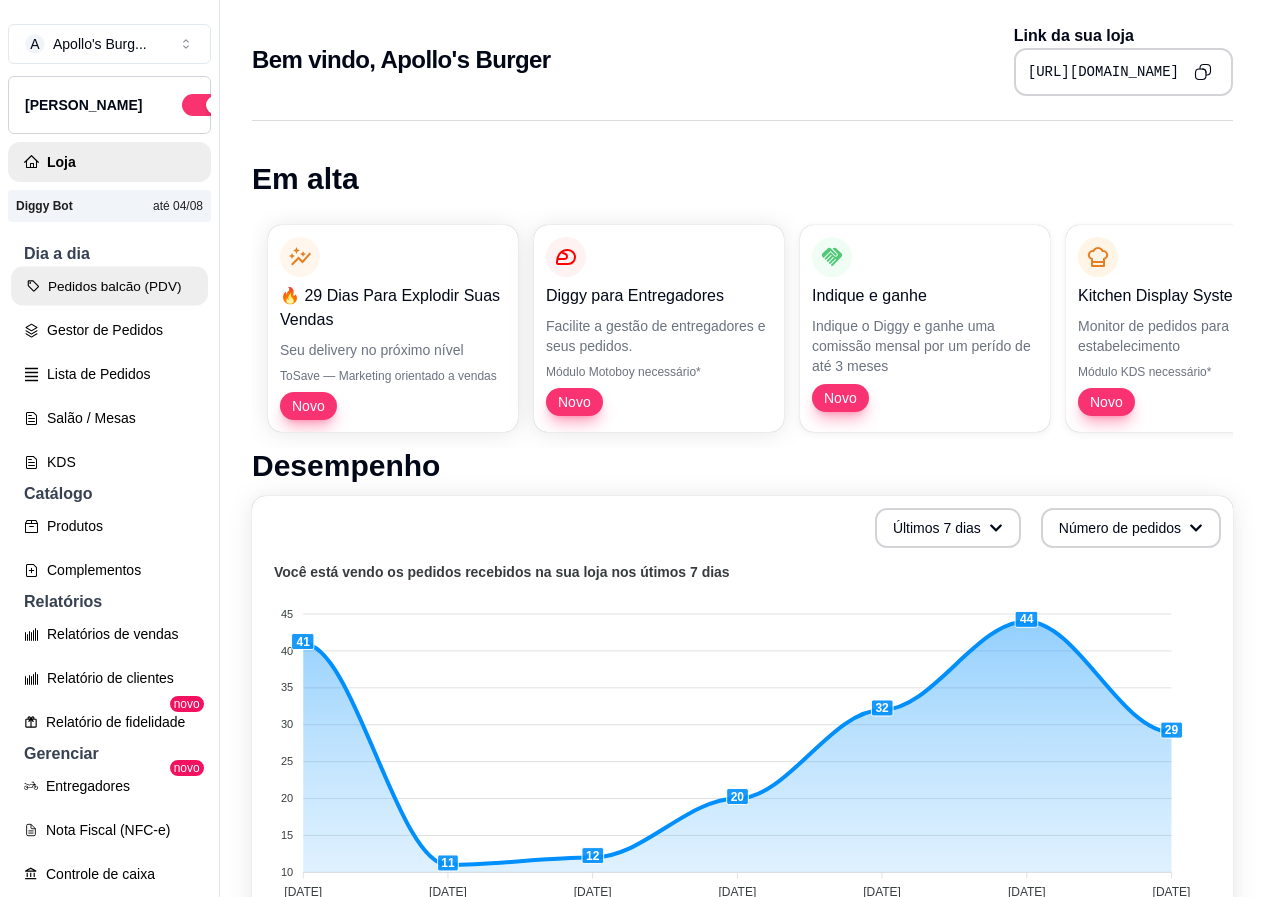 click on "Pedidos balcão (PDV)" at bounding box center [109, 286] 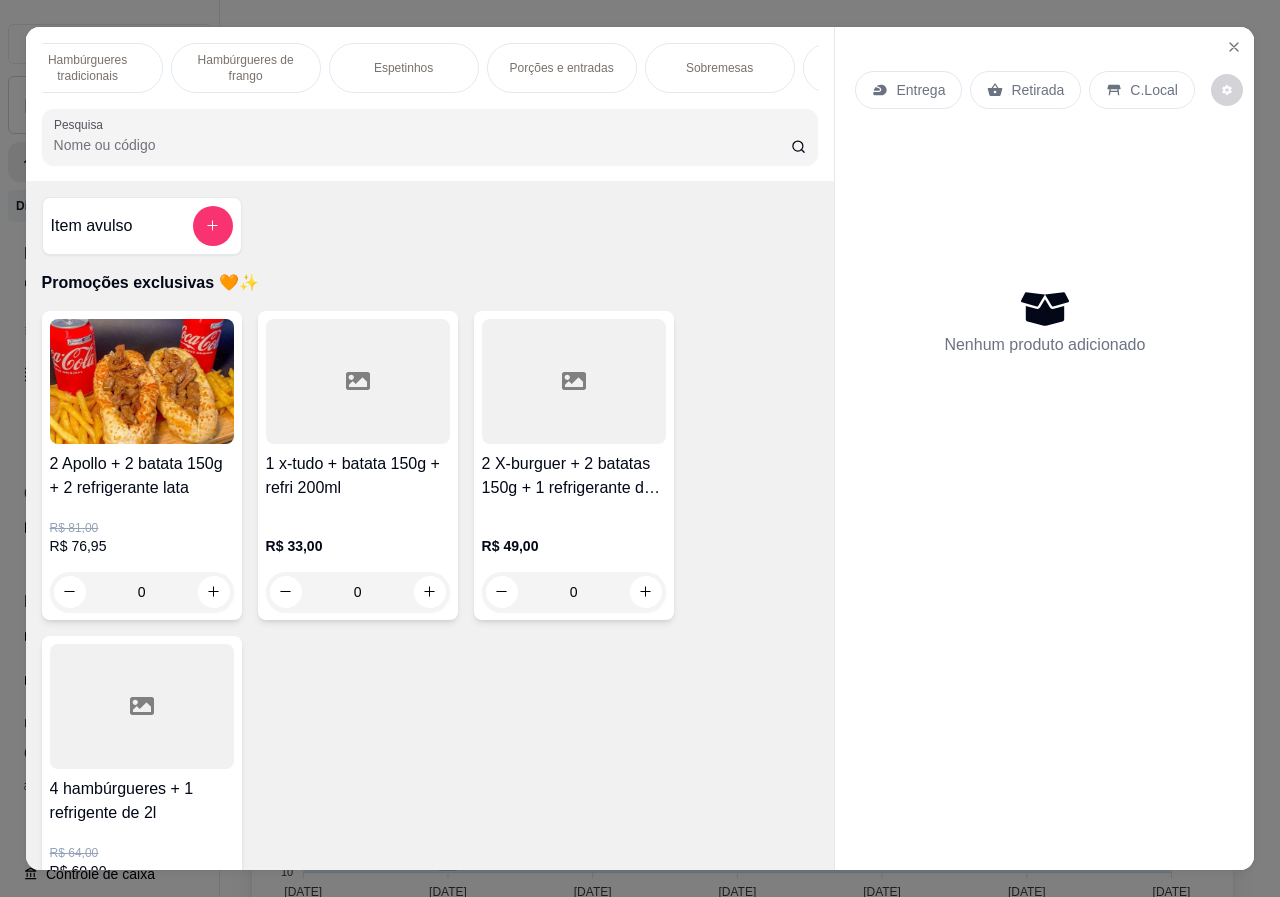 scroll, scrollTop: 0, scrollLeft: 479, axis: horizontal 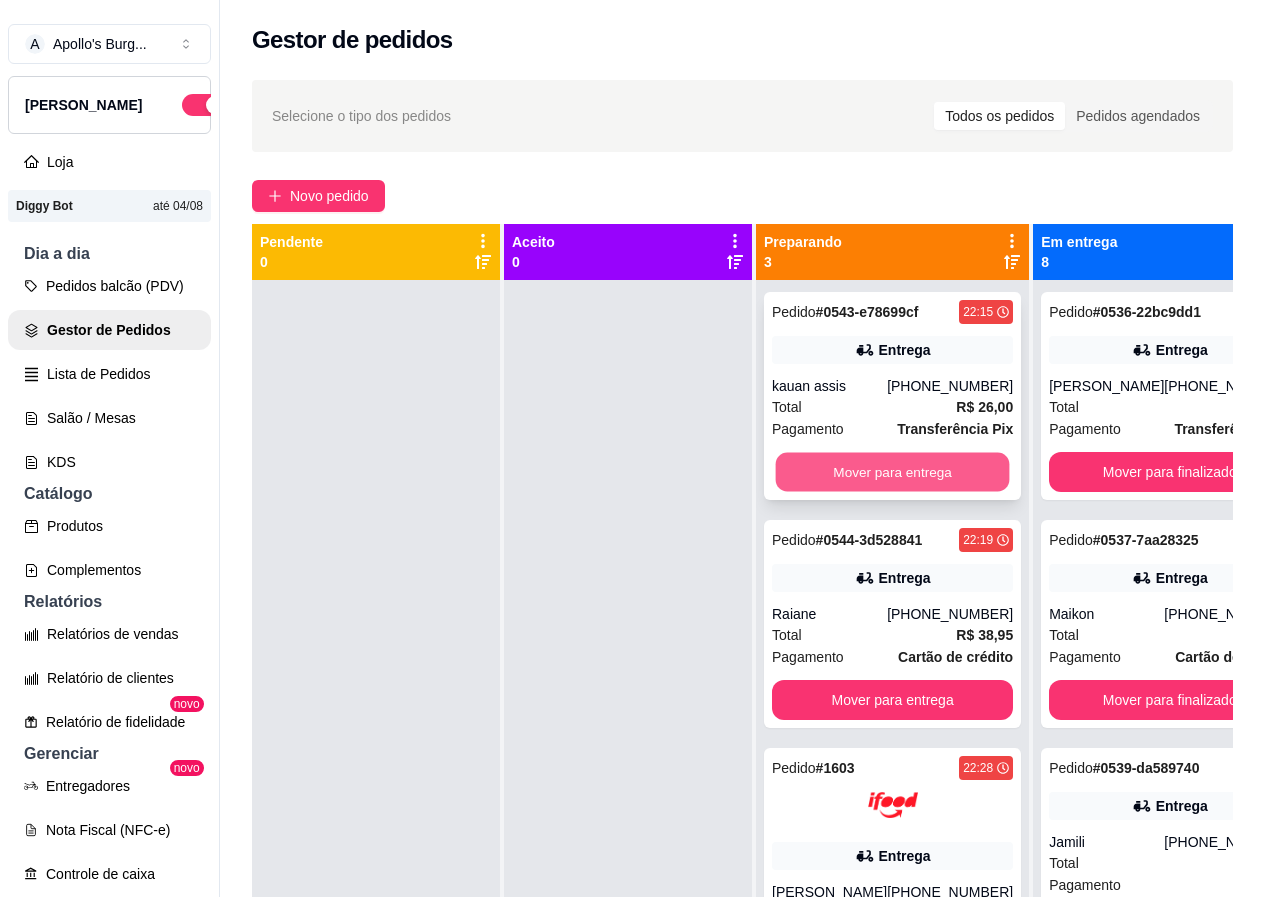 click on "Mover para entrega" at bounding box center [893, 472] 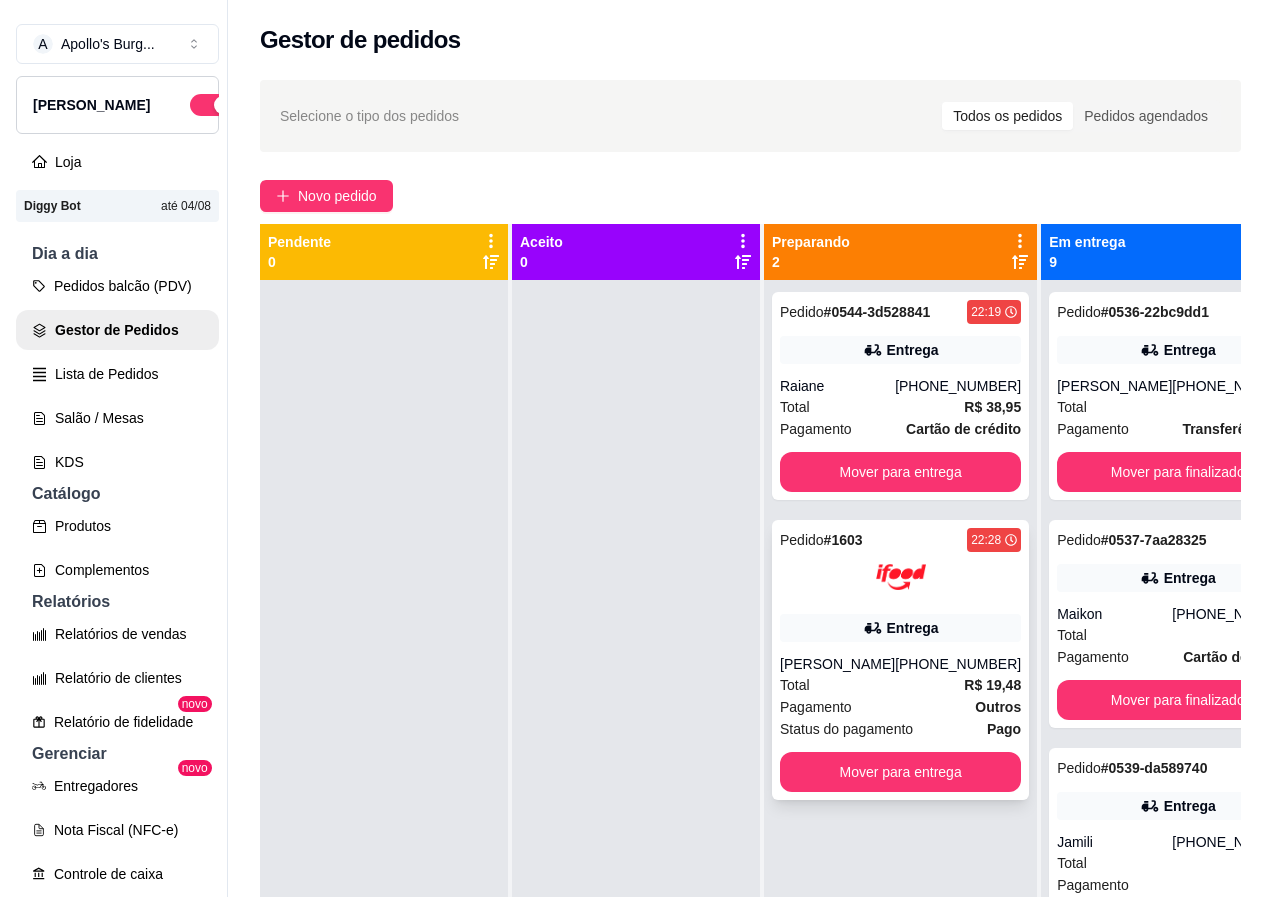 scroll, scrollTop: 71, scrollLeft: 0, axis: vertical 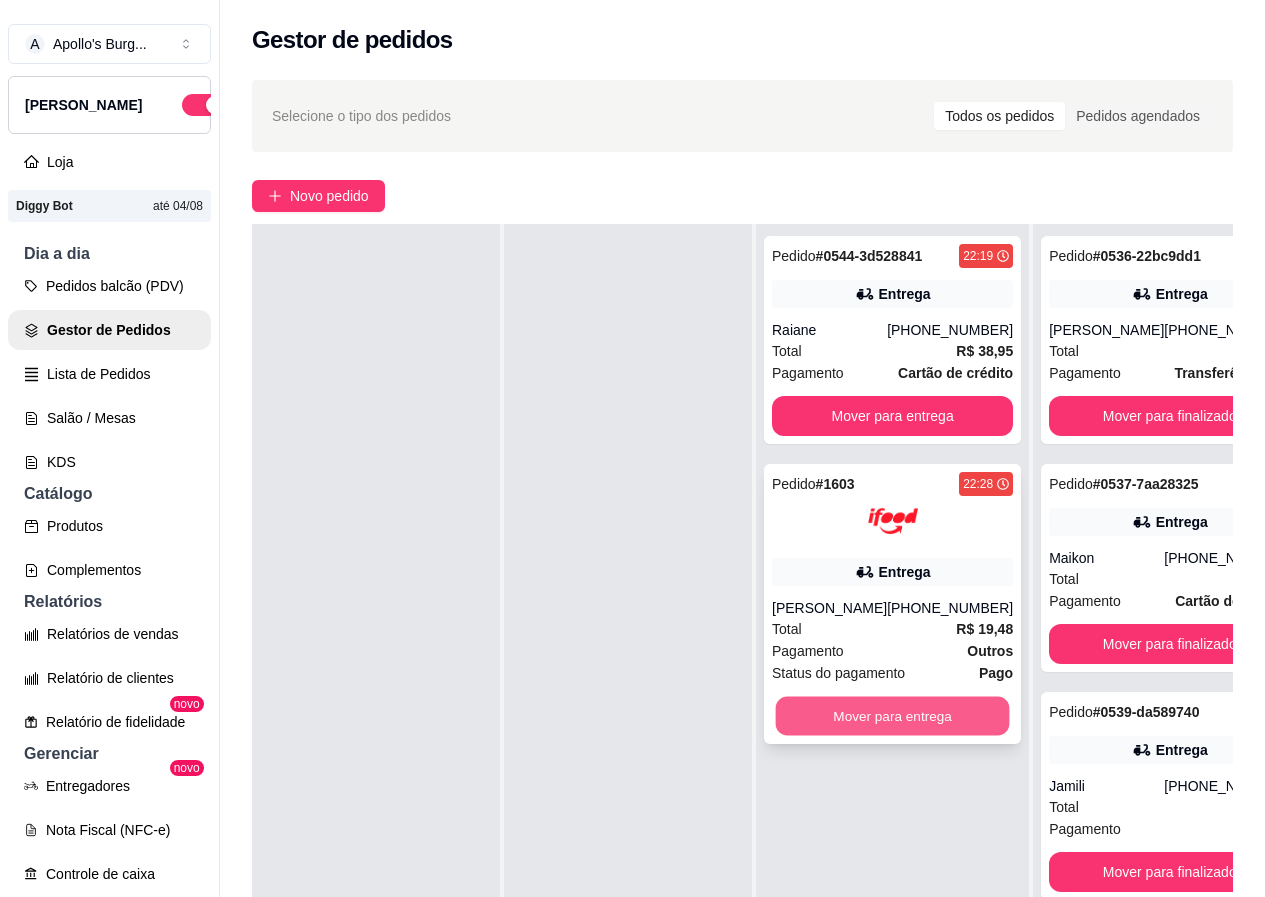 click on "Mover para entrega" at bounding box center (893, 716) 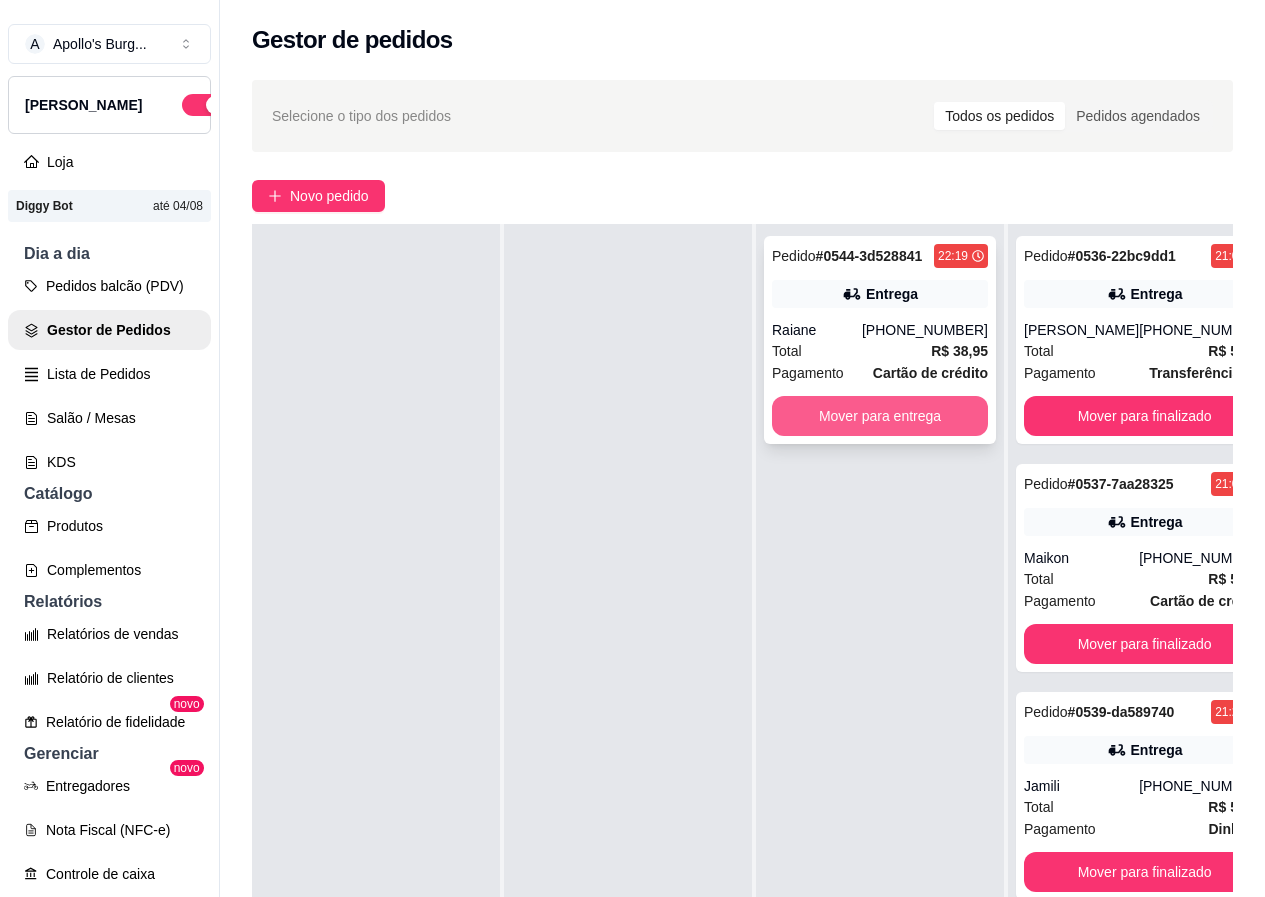 click on "Mover para entrega" at bounding box center (880, 416) 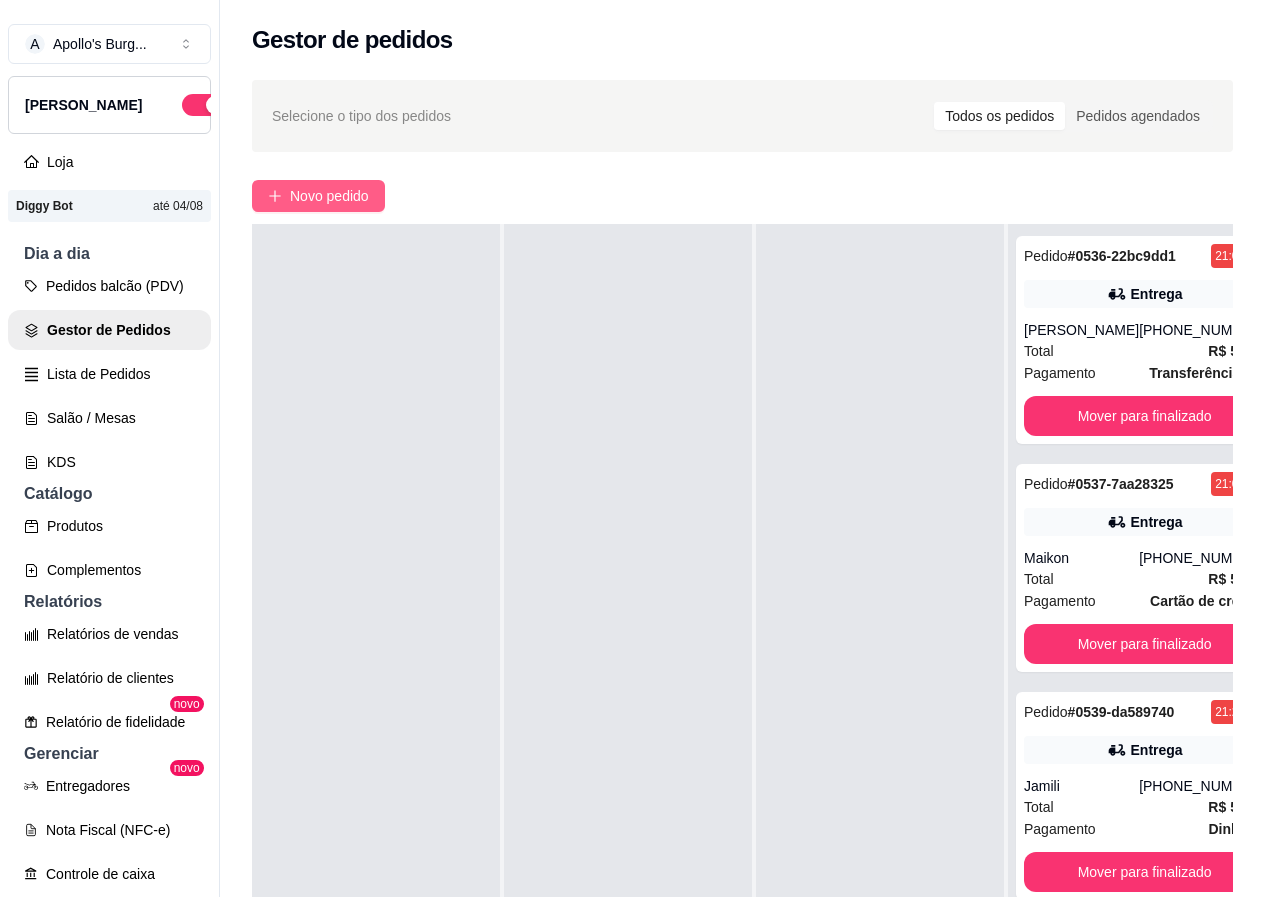 click on "Novo pedido" at bounding box center [329, 196] 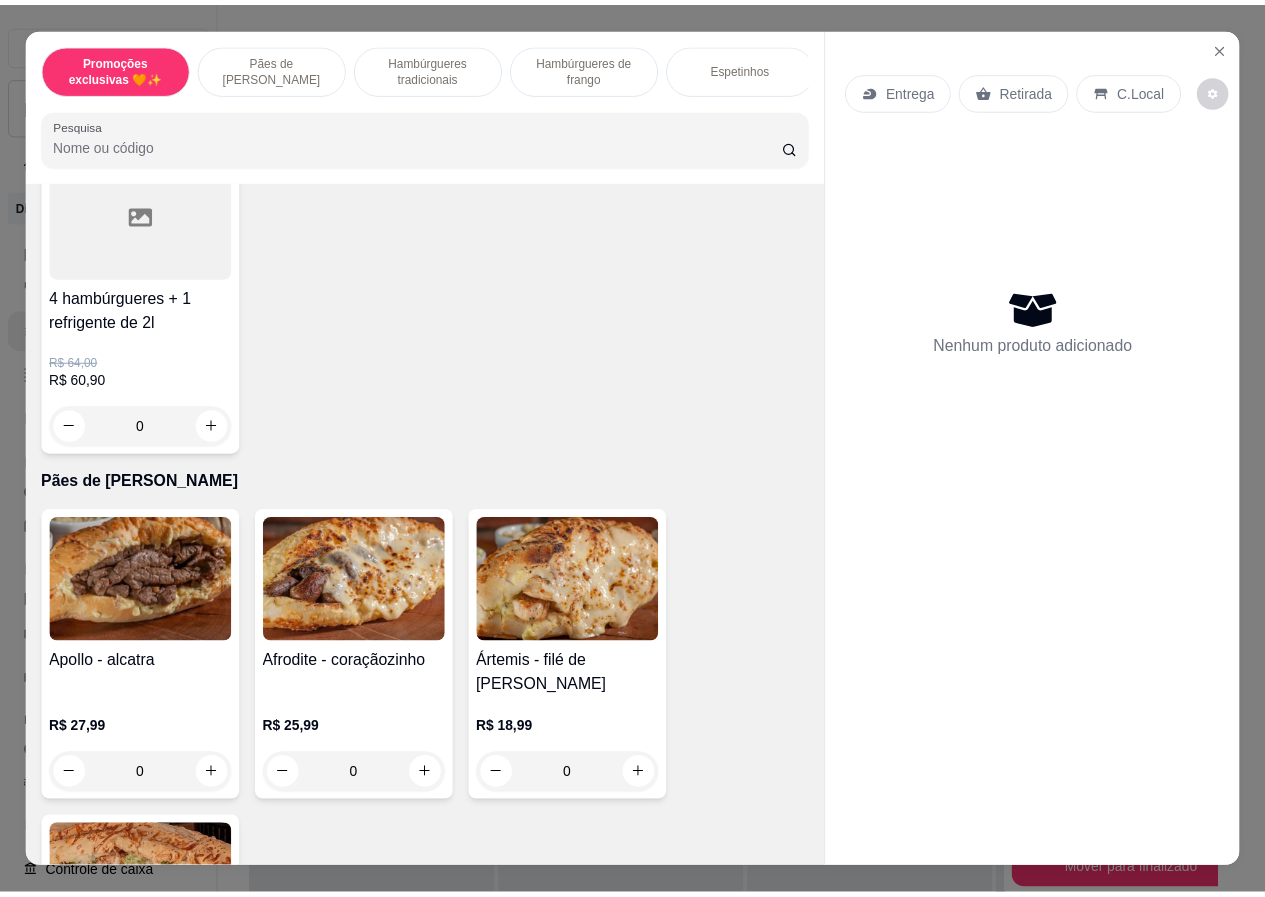 scroll, scrollTop: 700, scrollLeft: 0, axis: vertical 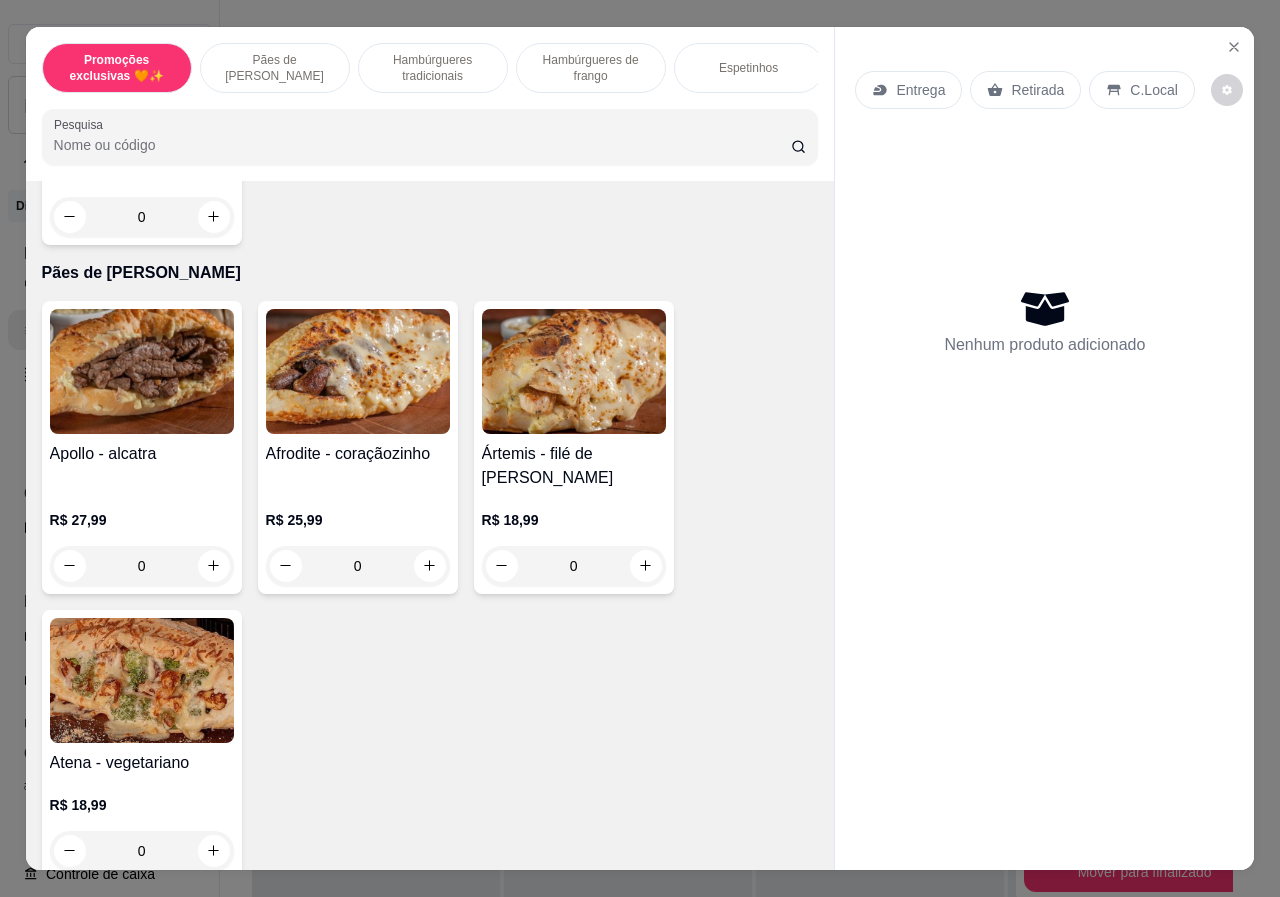 click on "0" at bounding box center (142, 566) 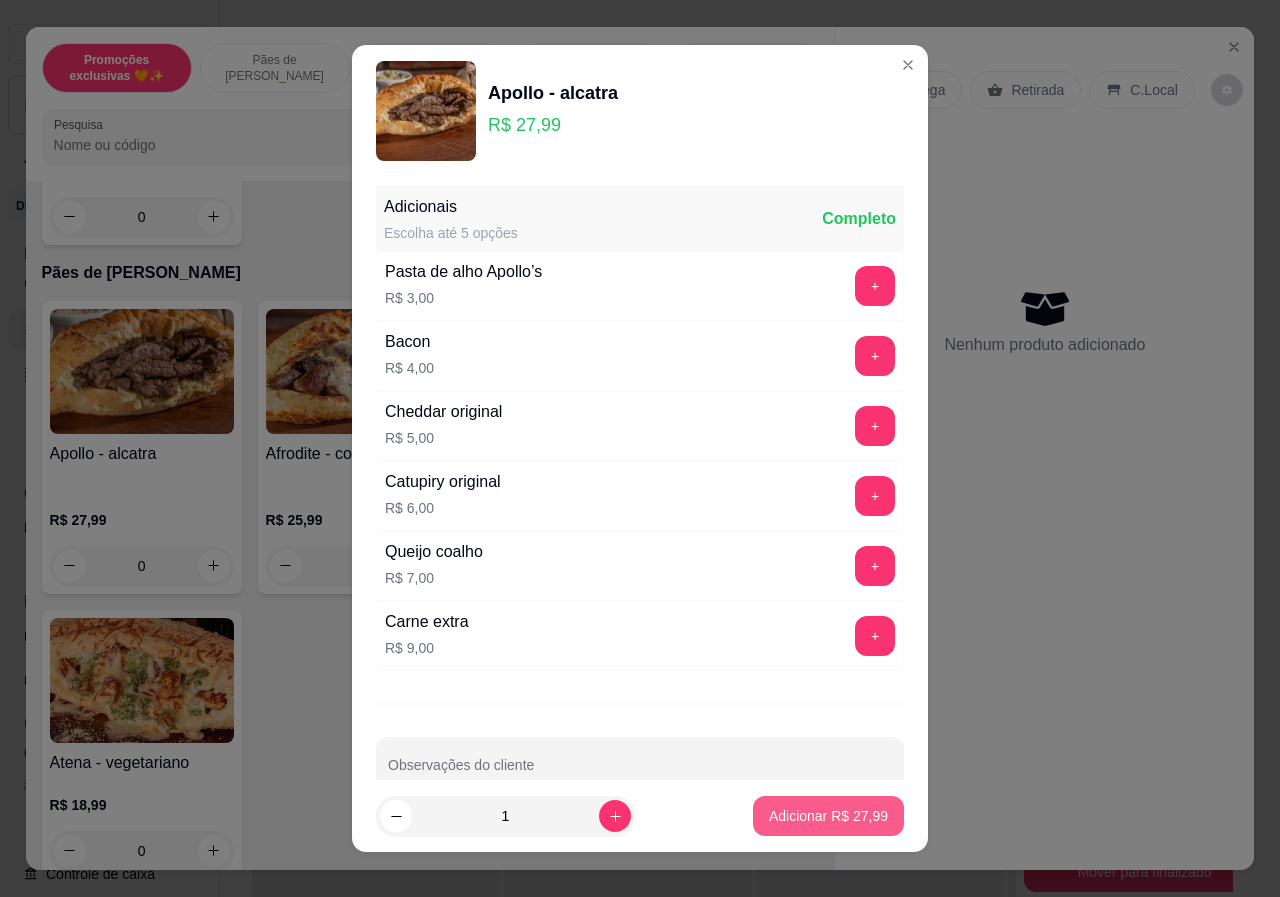 click on "Adicionar   R$ 27,99" at bounding box center [828, 816] 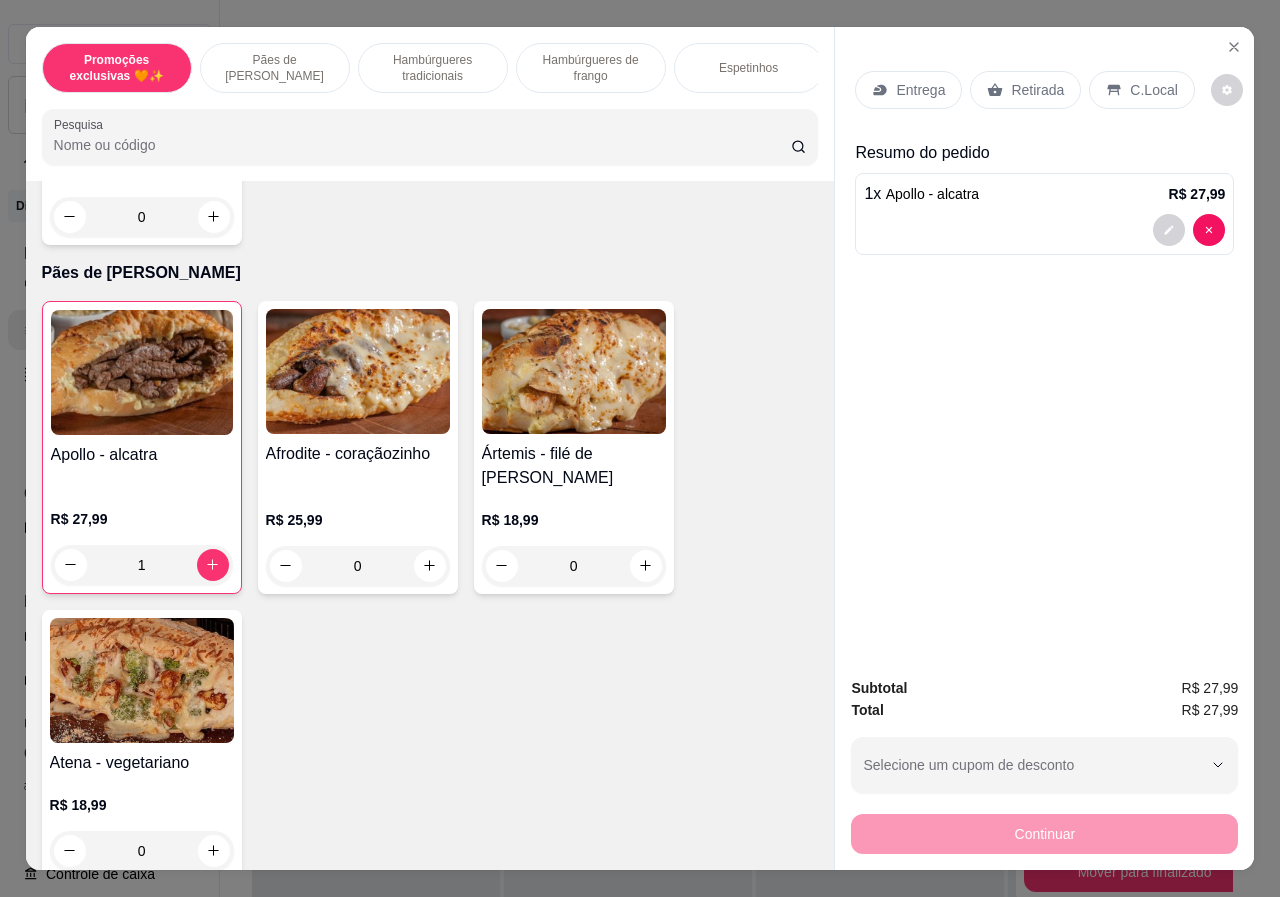 click on "Retirada" at bounding box center [1037, 90] 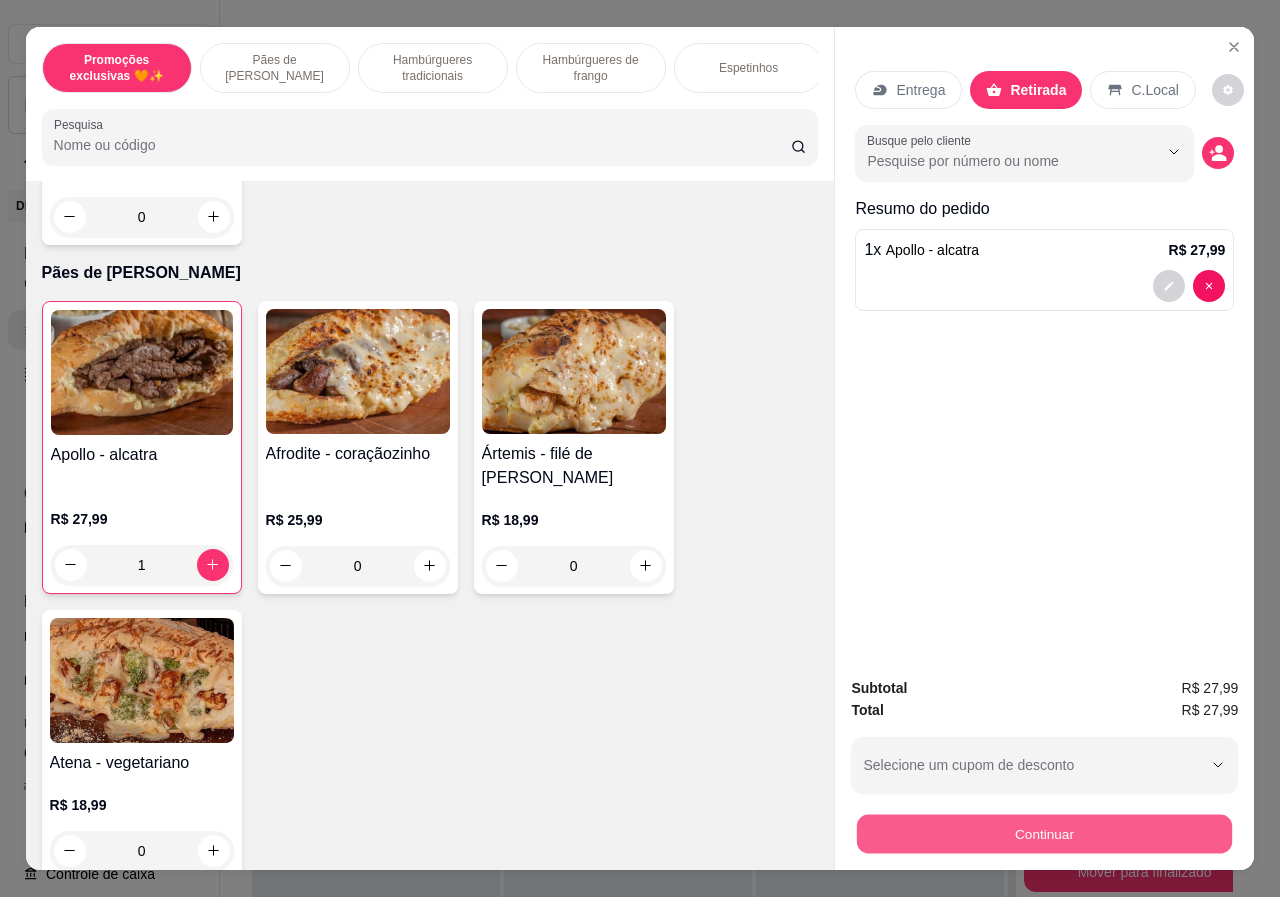 click on "Continuar" at bounding box center (1044, 834) 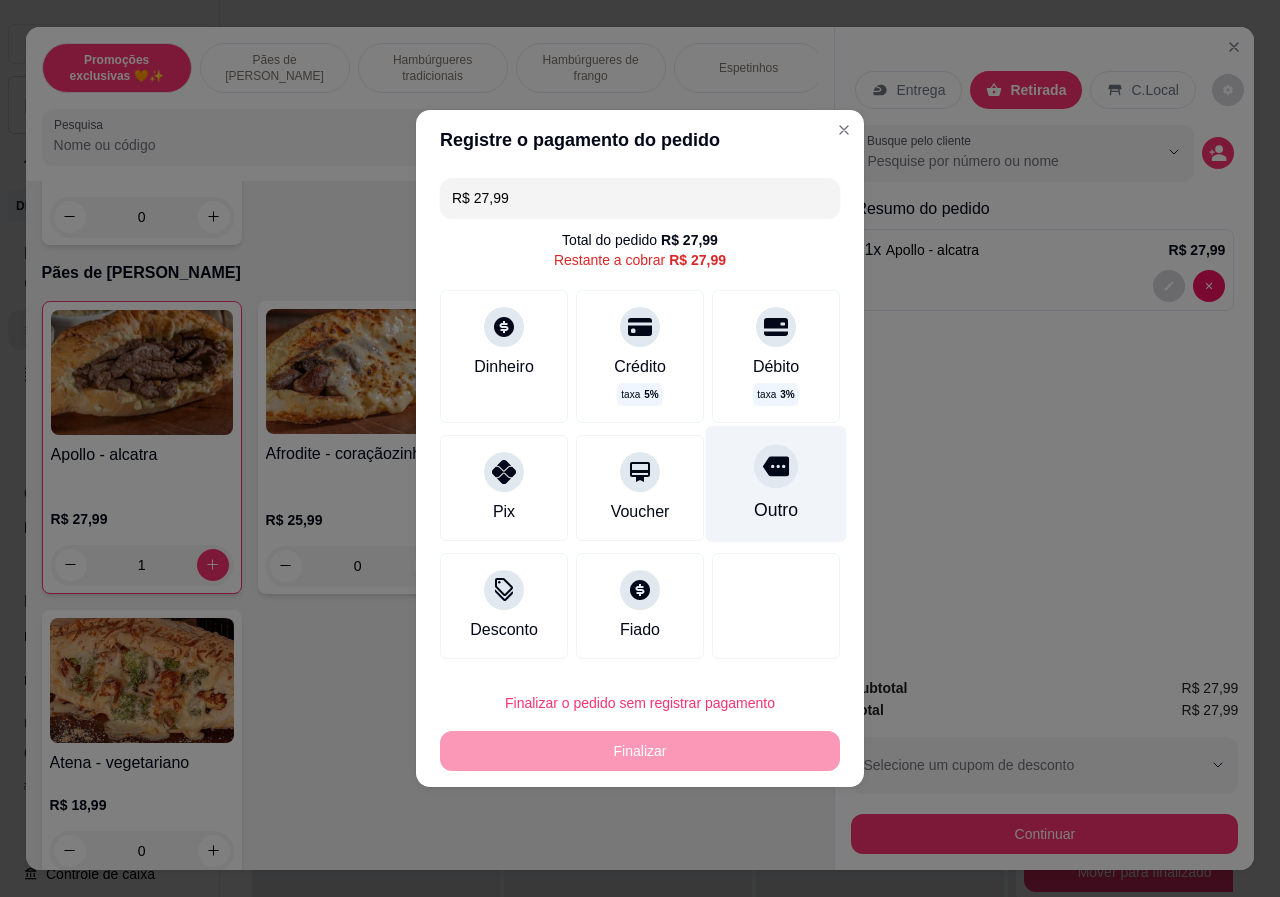 click on "Outro" at bounding box center [776, 484] 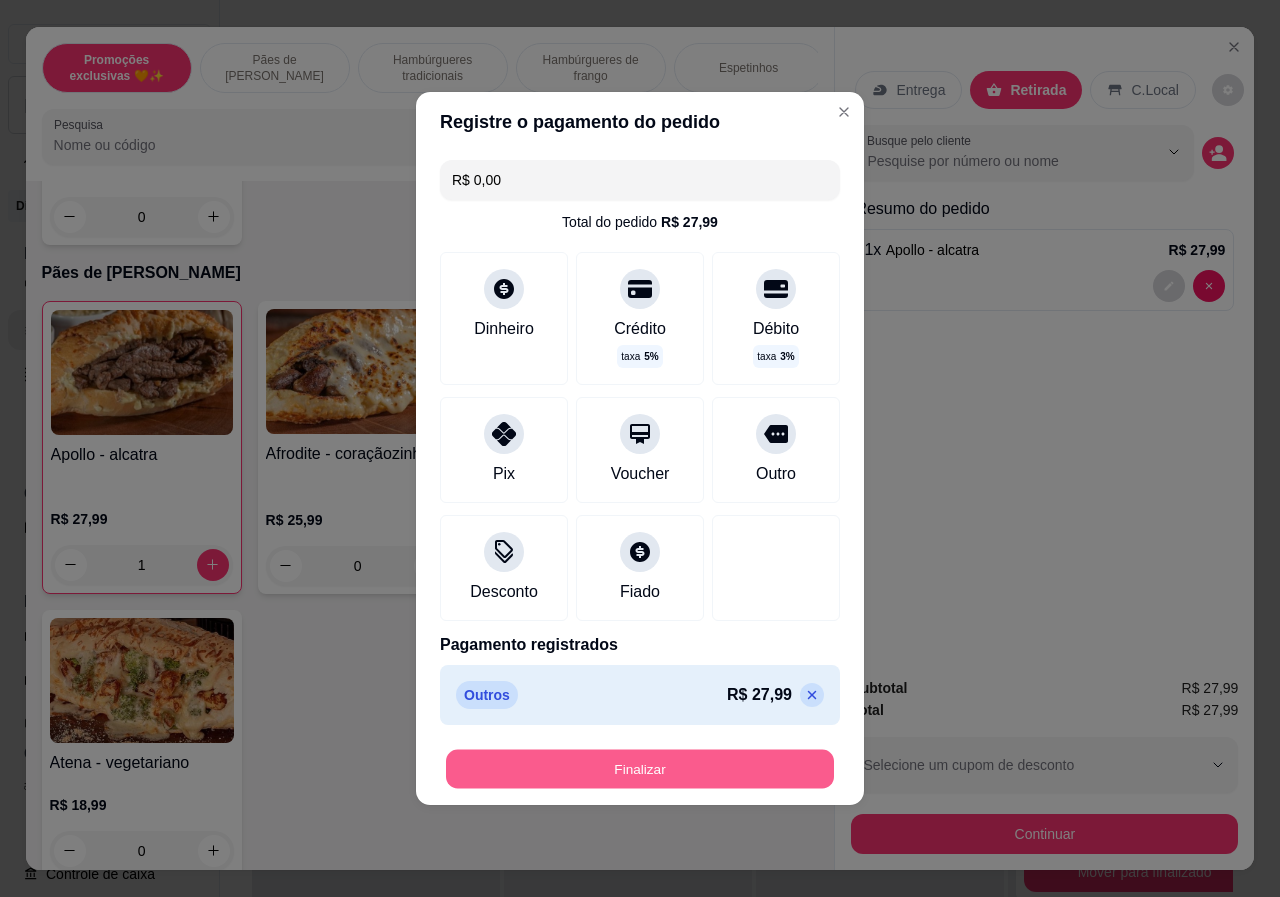 click on "Finalizar" at bounding box center [640, 769] 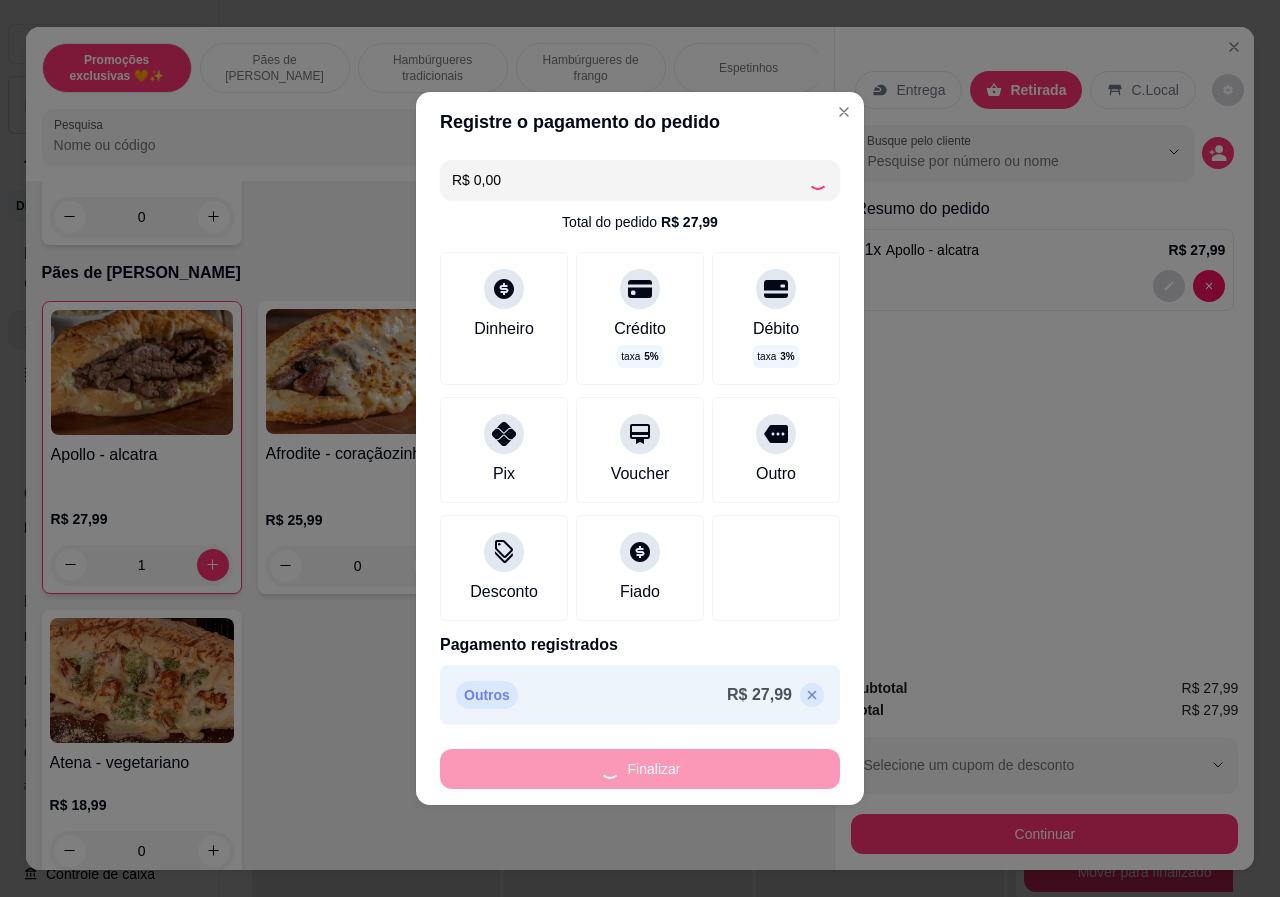 type on "0" 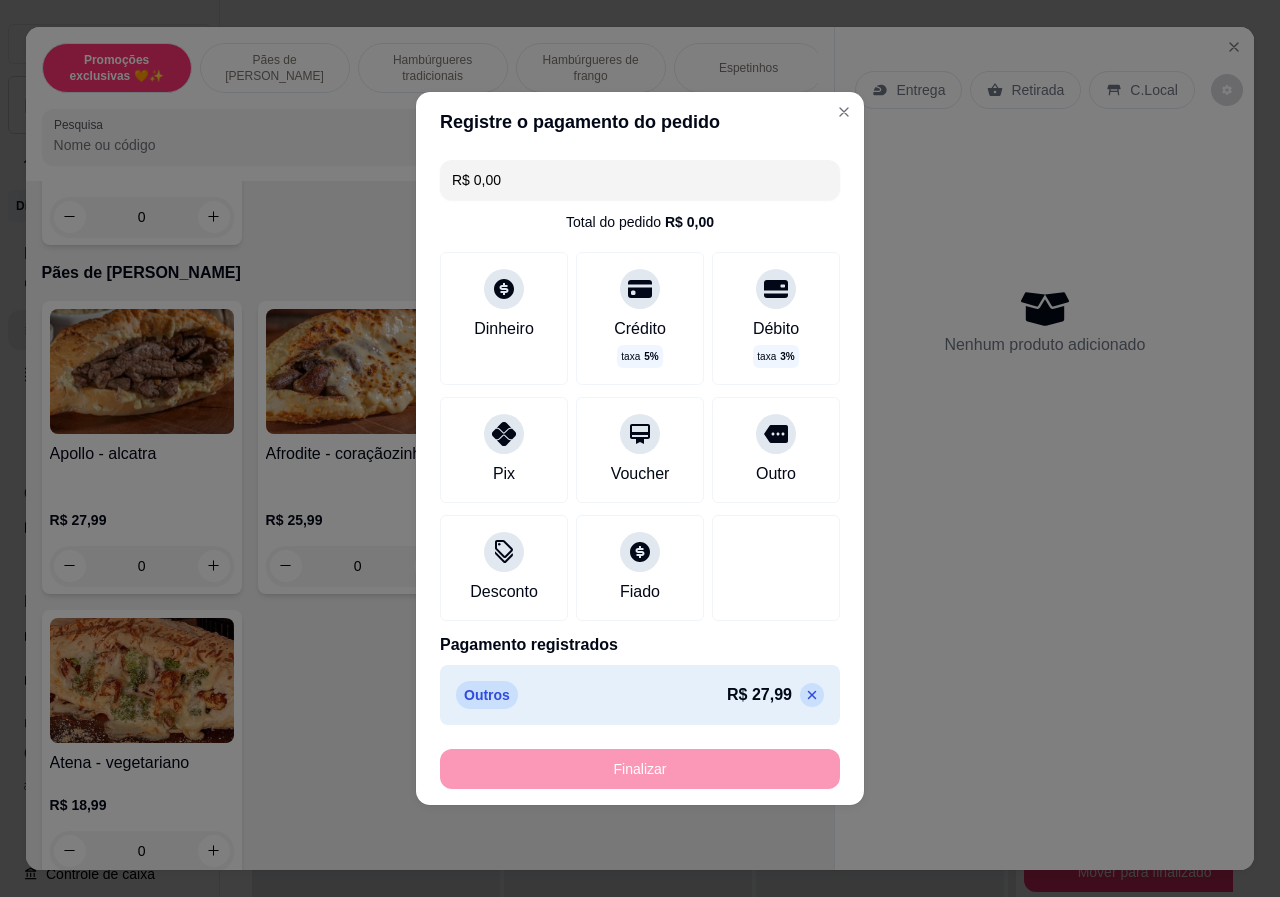 type on "-R$ 27,99" 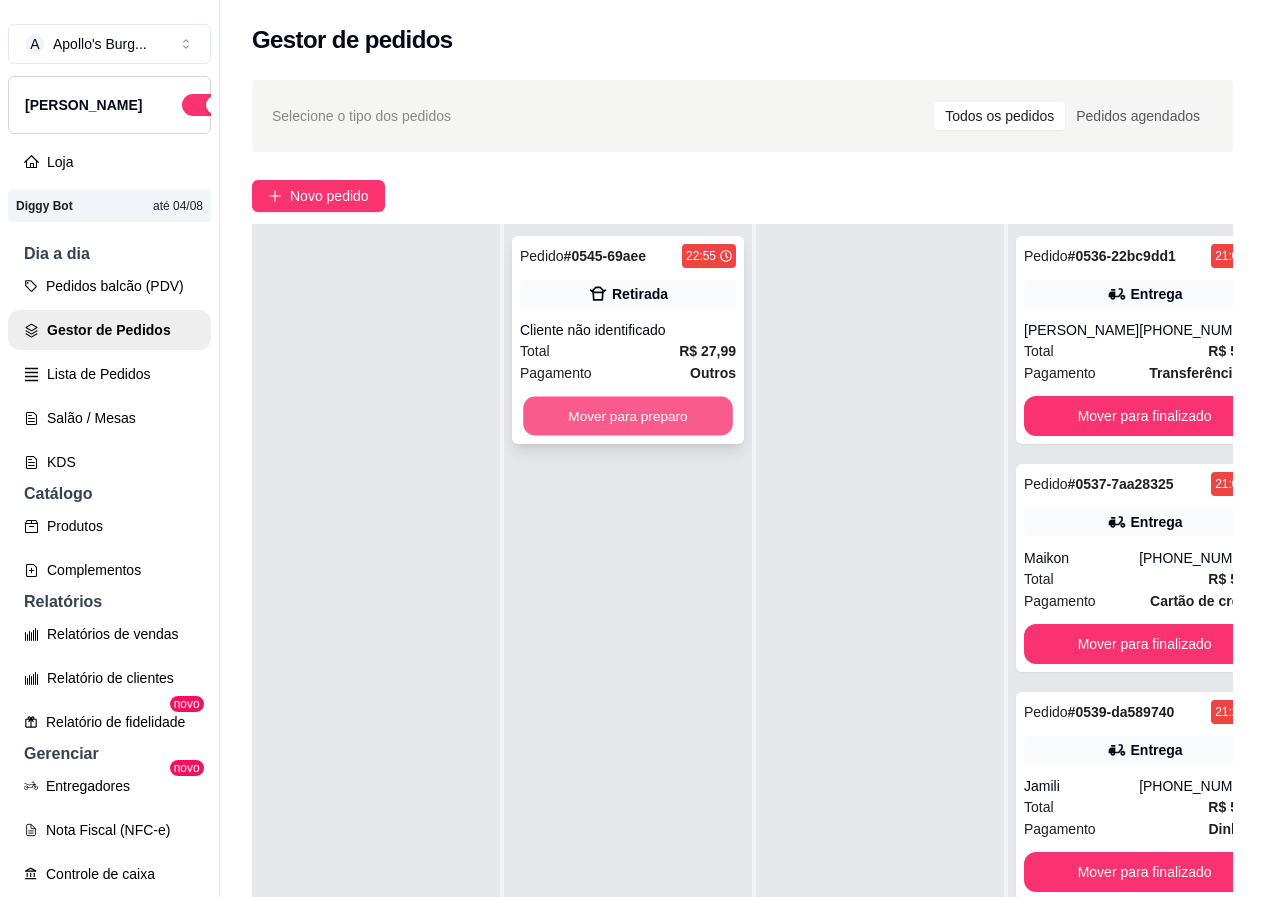 click on "Mover para preparo" at bounding box center [628, 416] 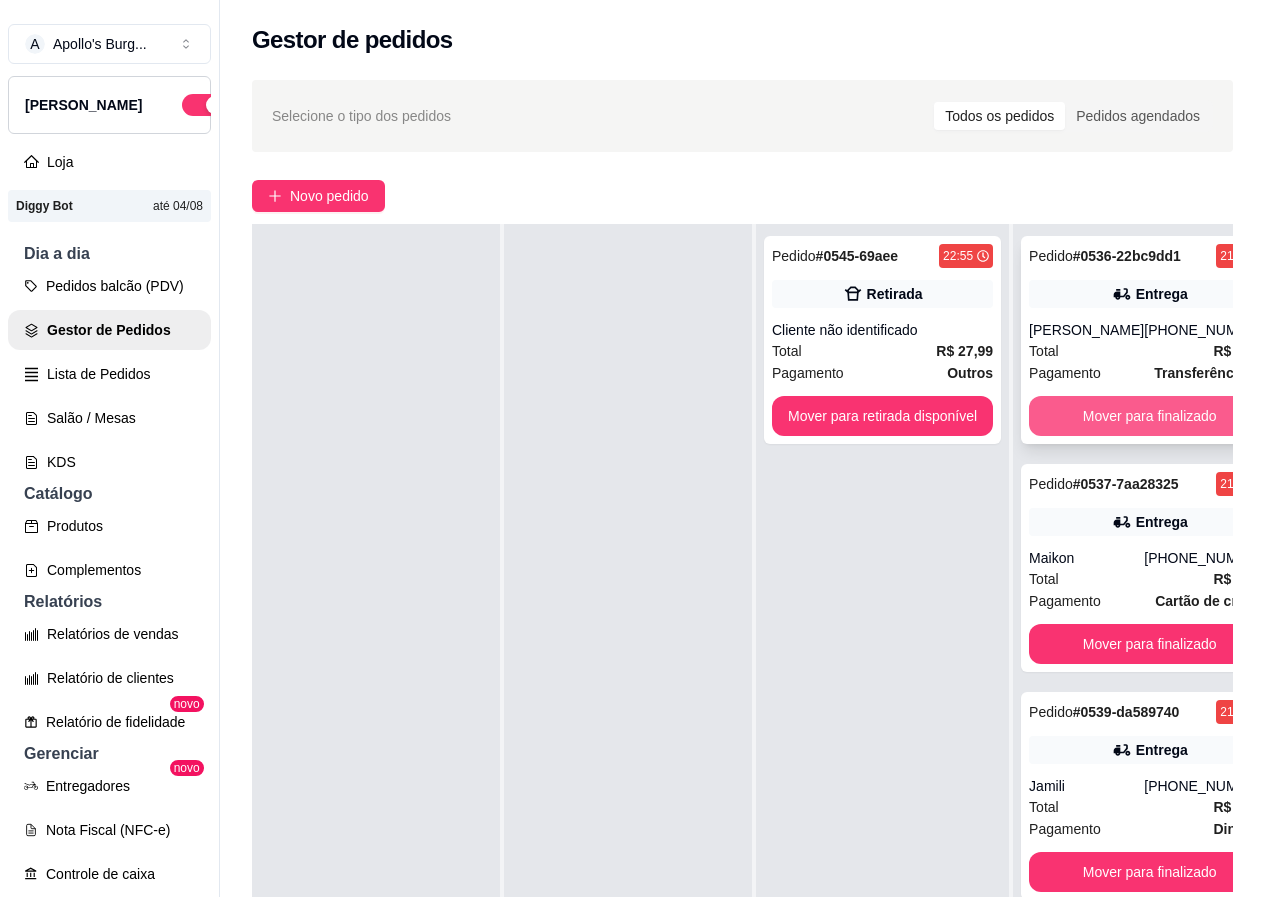 click on "Mover para finalizado" at bounding box center (1149, 416) 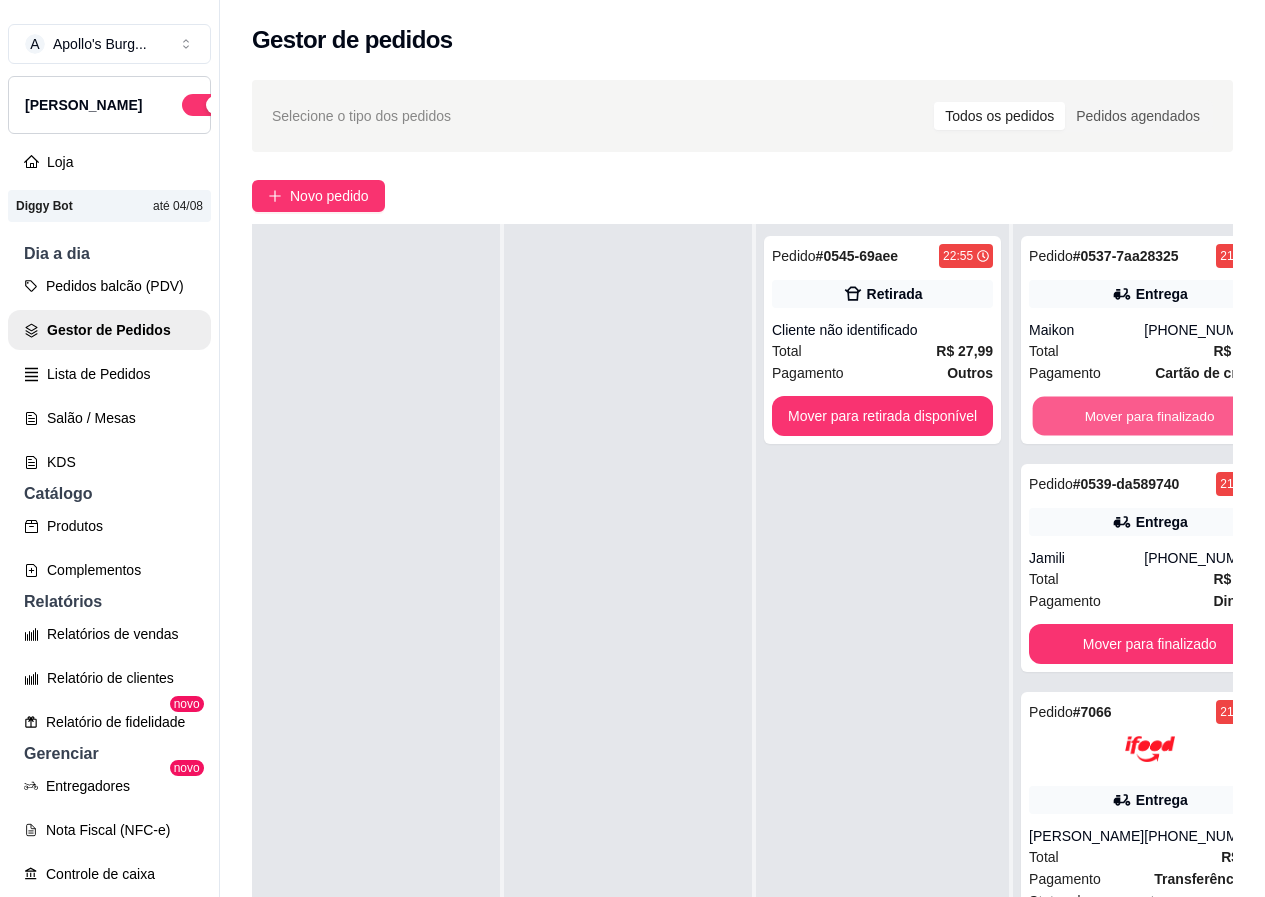 click on "Mover para finalizado" at bounding box center (1150, 416) 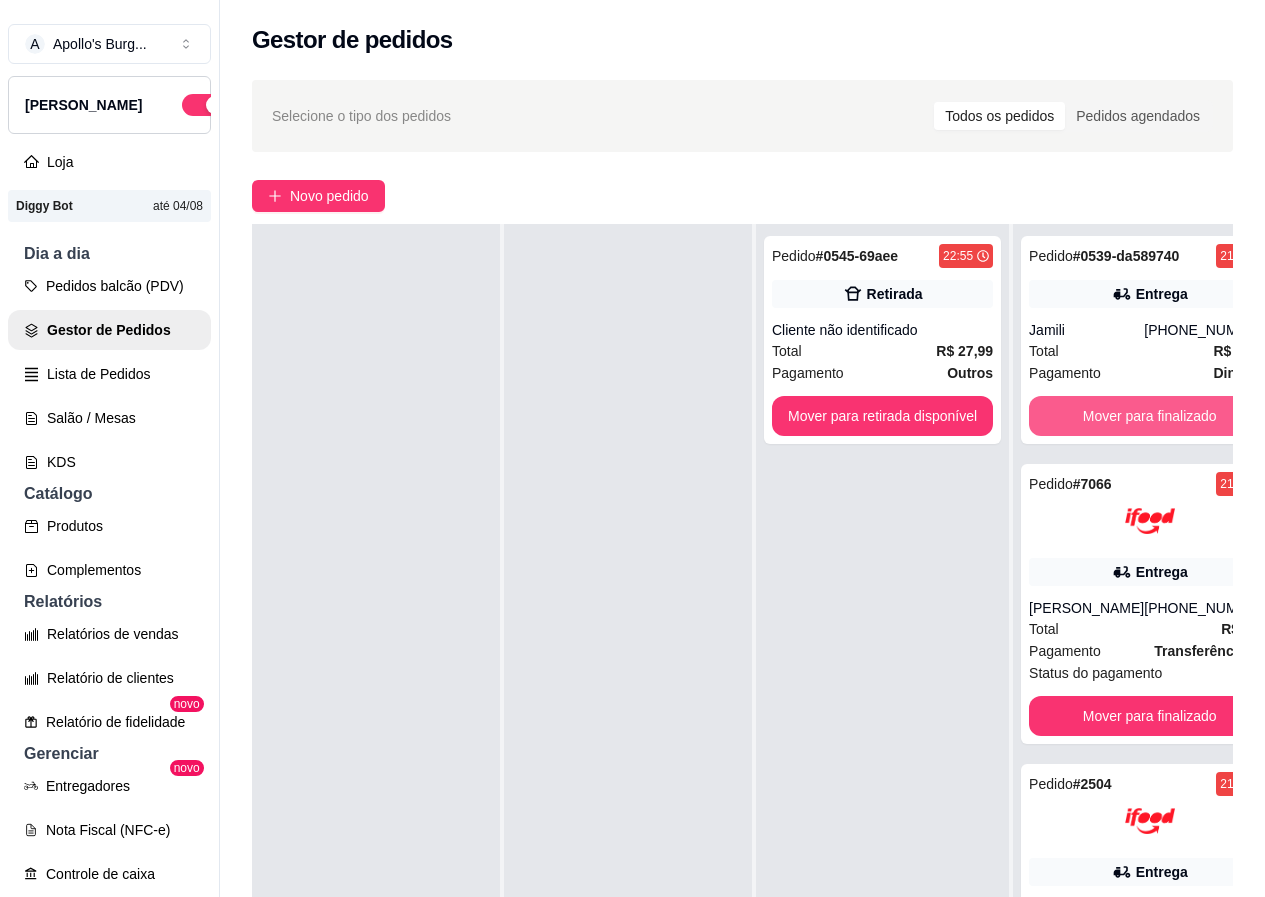 click on "Mover para finalizado" at bounding box center [1149, 416] 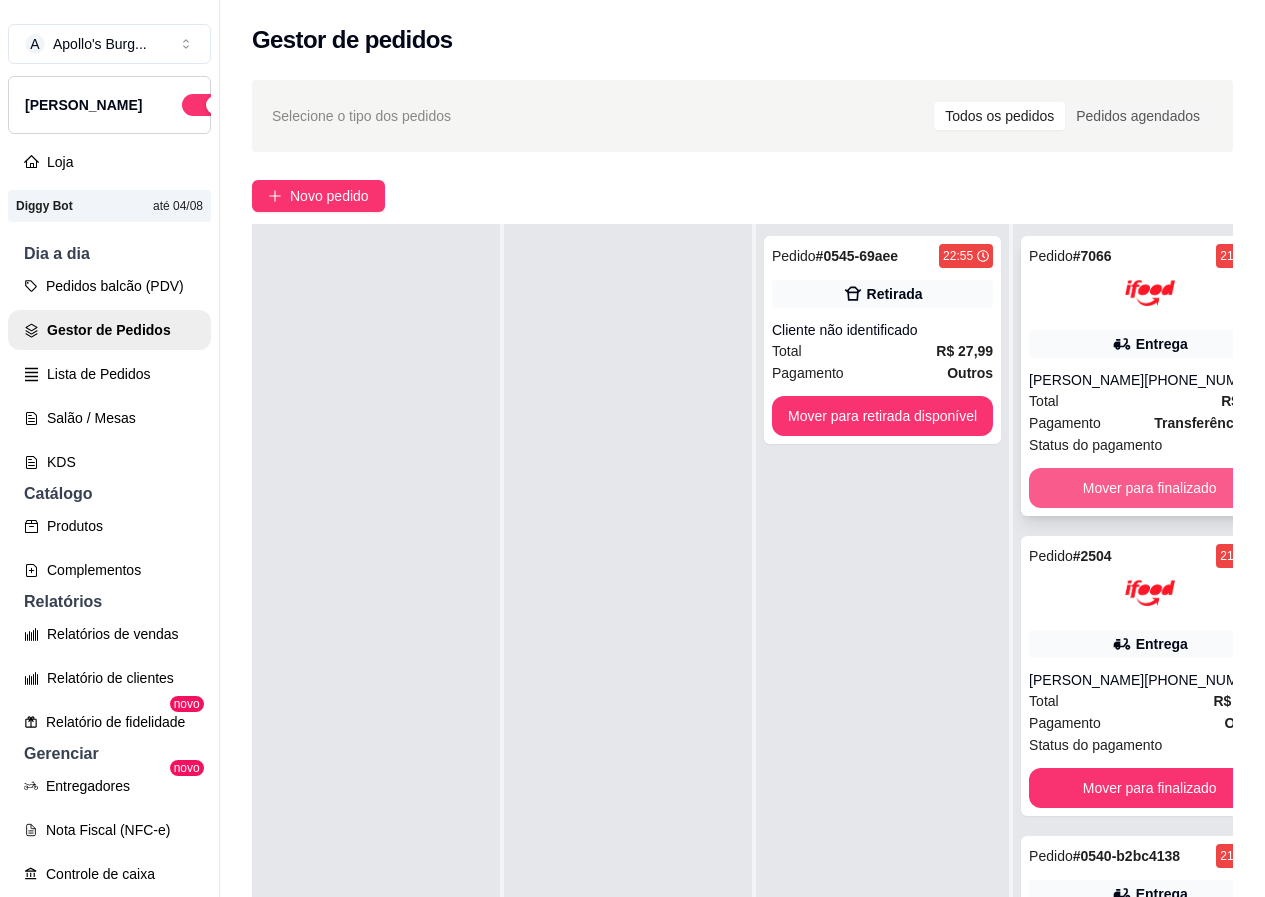 click on "Mover para finalizado" at bounding box center (1149, 488) 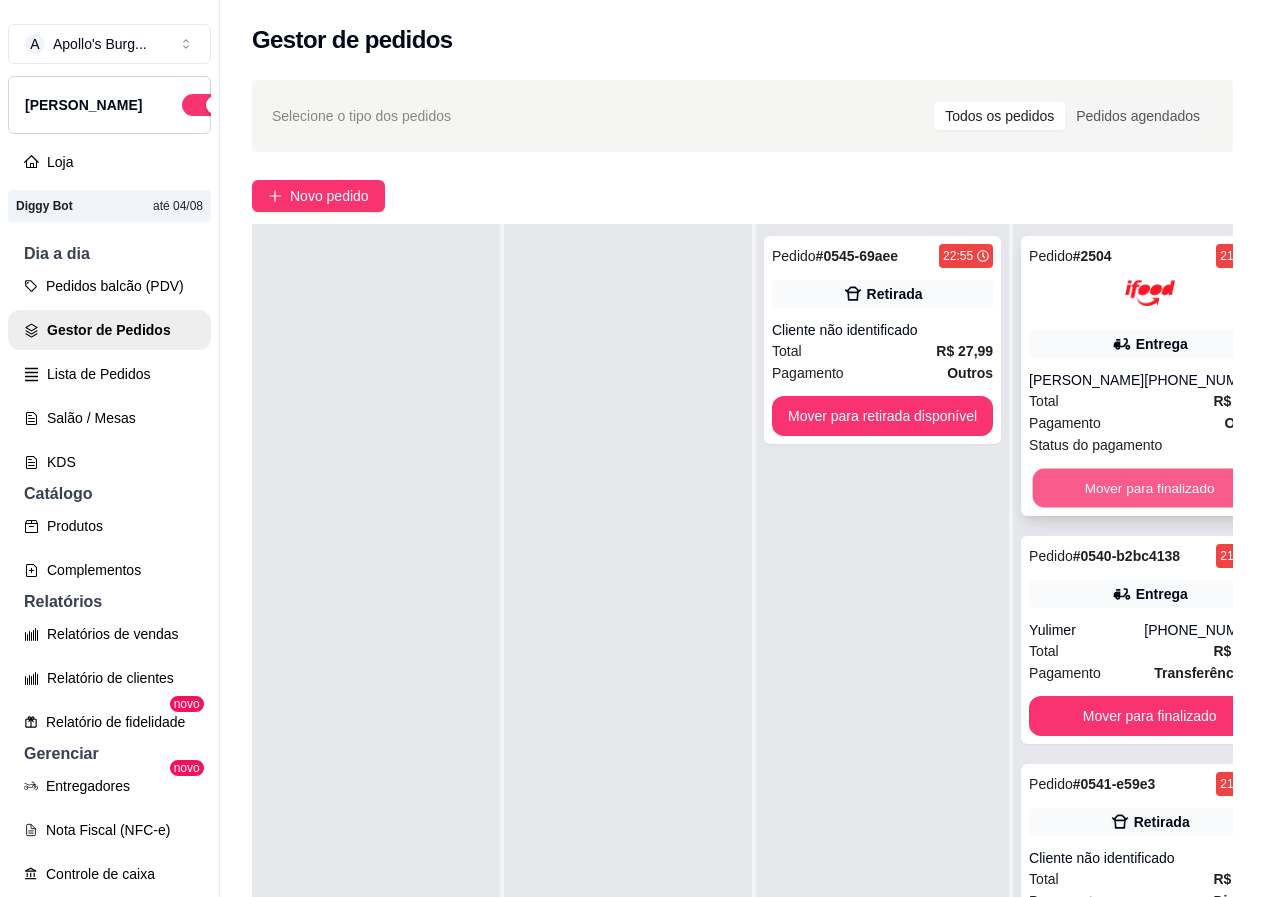 click on "Mover para finalizado" at bounding box center [1150, 488] 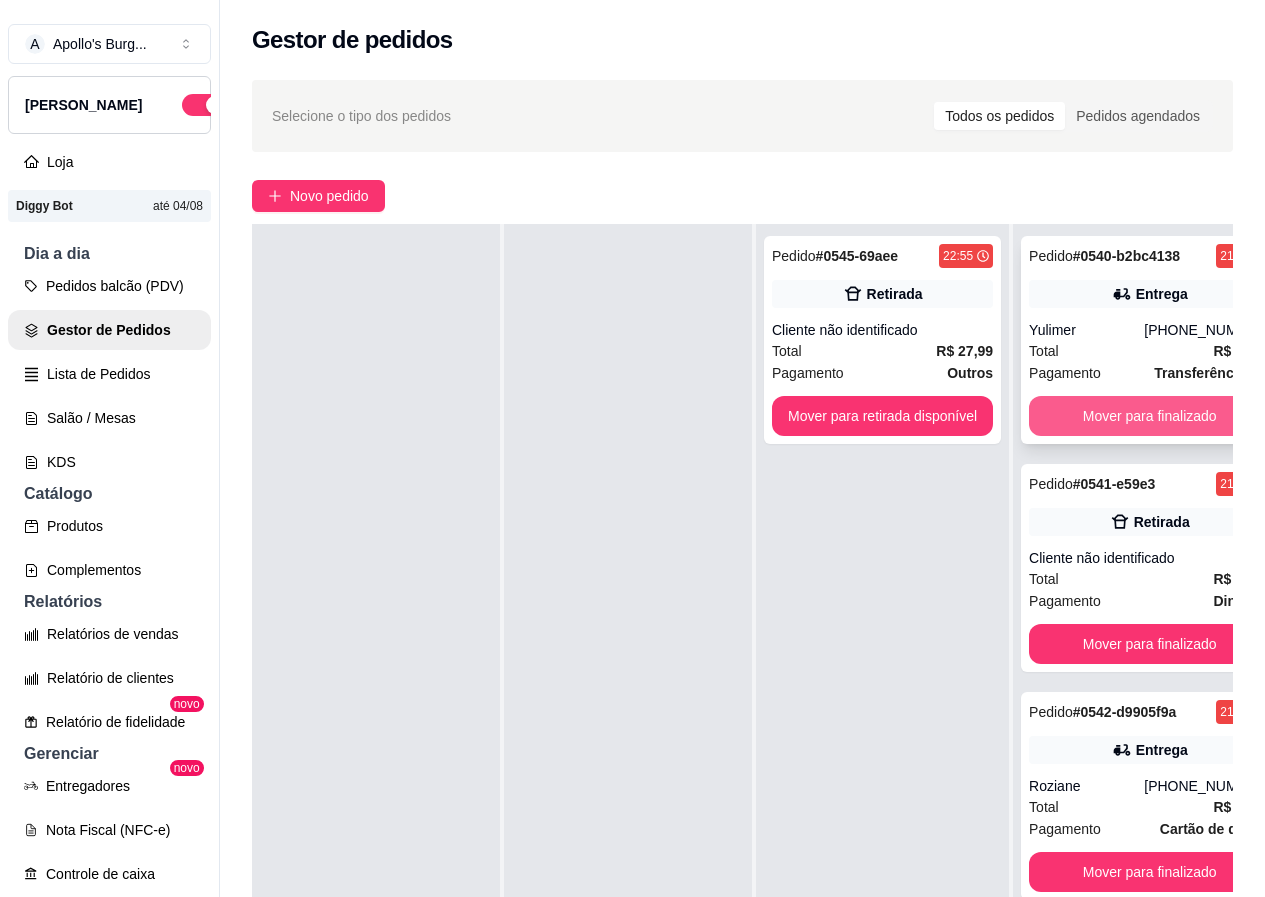 click on "Mover para finalizado" at bounding box center (1149, 416) 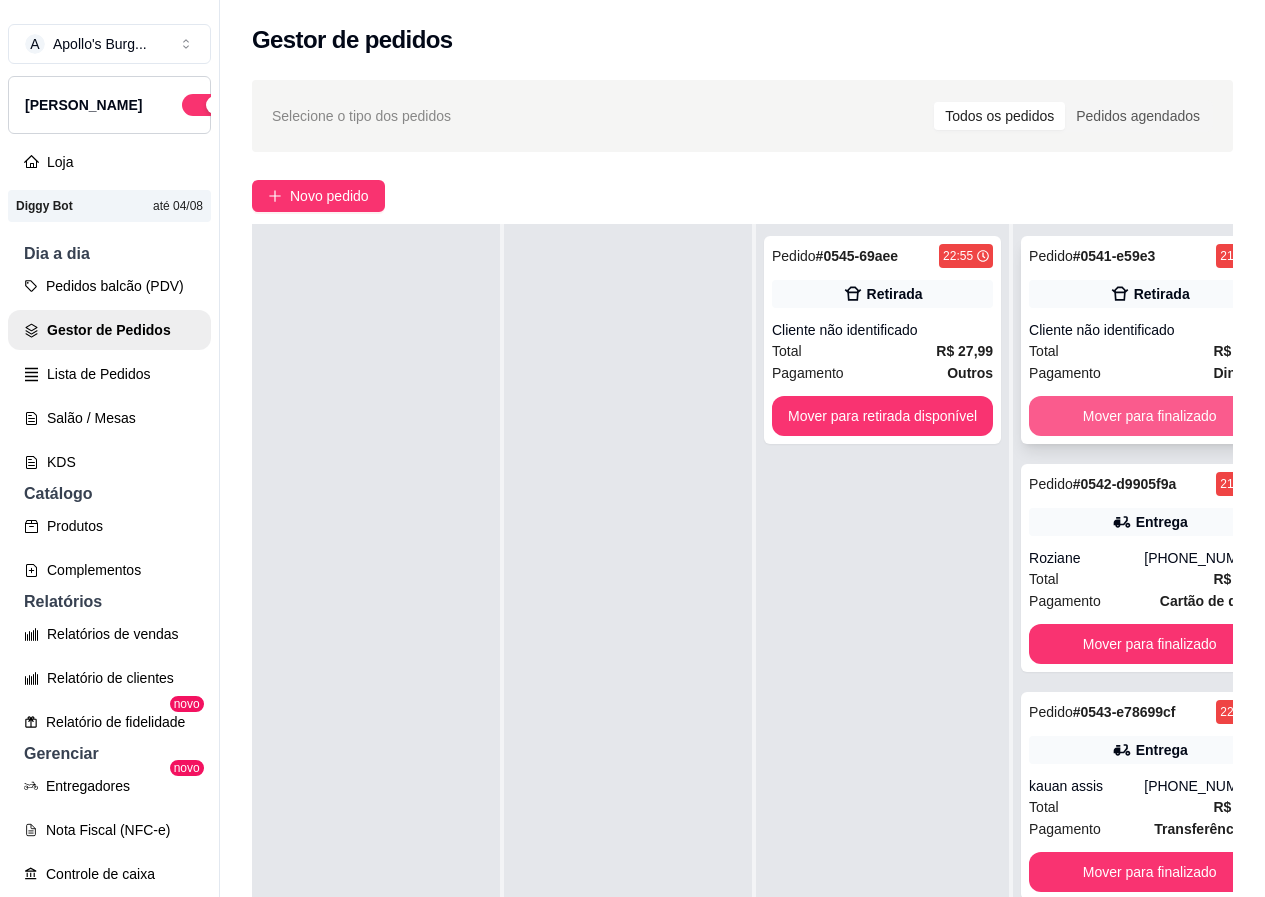 click on "Mover para finalizado" at bounding box center (1149, 416) 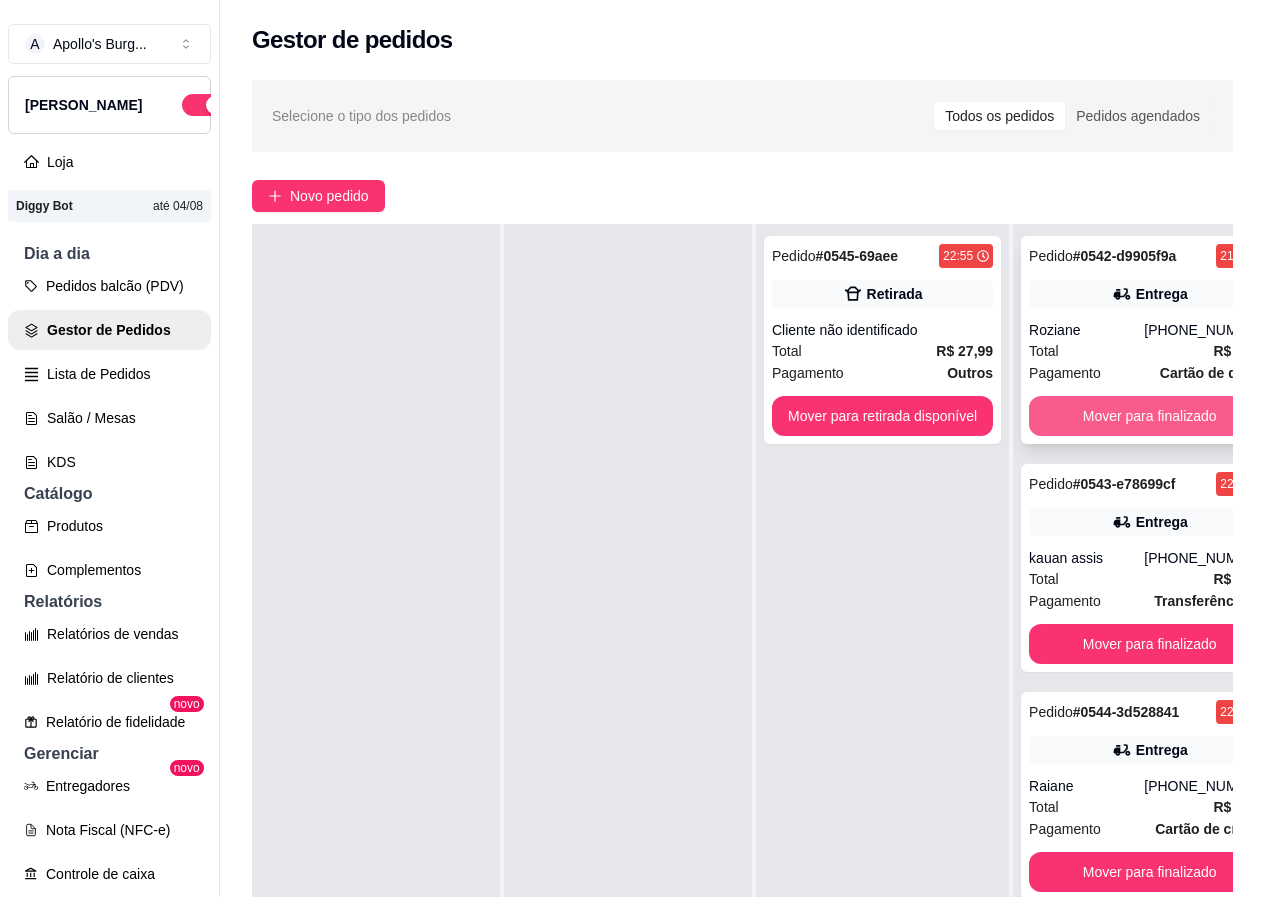 click on "Mover para finalizado" at bounding box center [1149, 416] 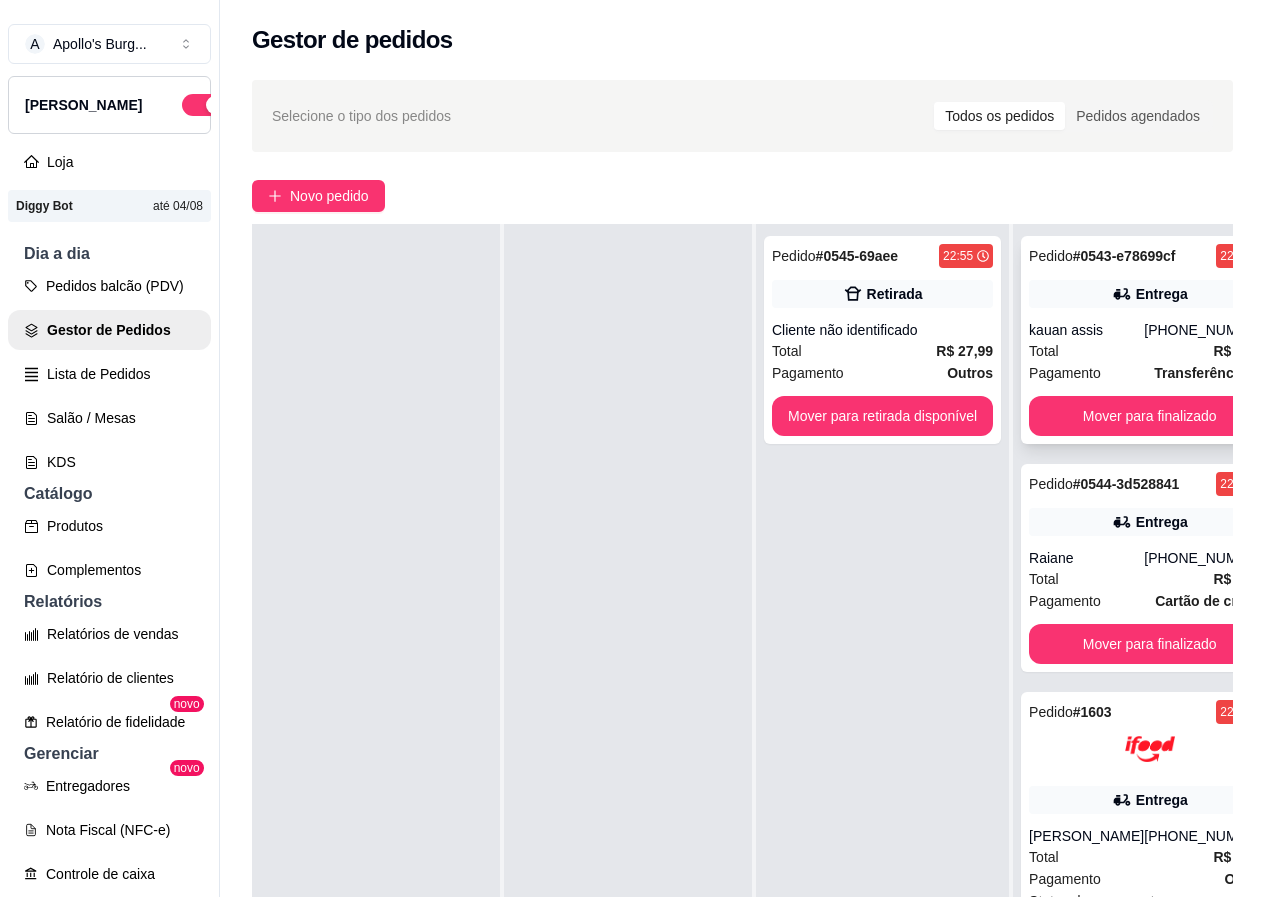 click on "Pedido  # 0543-e78699cf 22:15 Entrega kauan assis [PHONE_NUMBER] Total R$ 26,00 Pagamento Transferência Pix Mover para finalizado" at bounding box center (1149, 340) 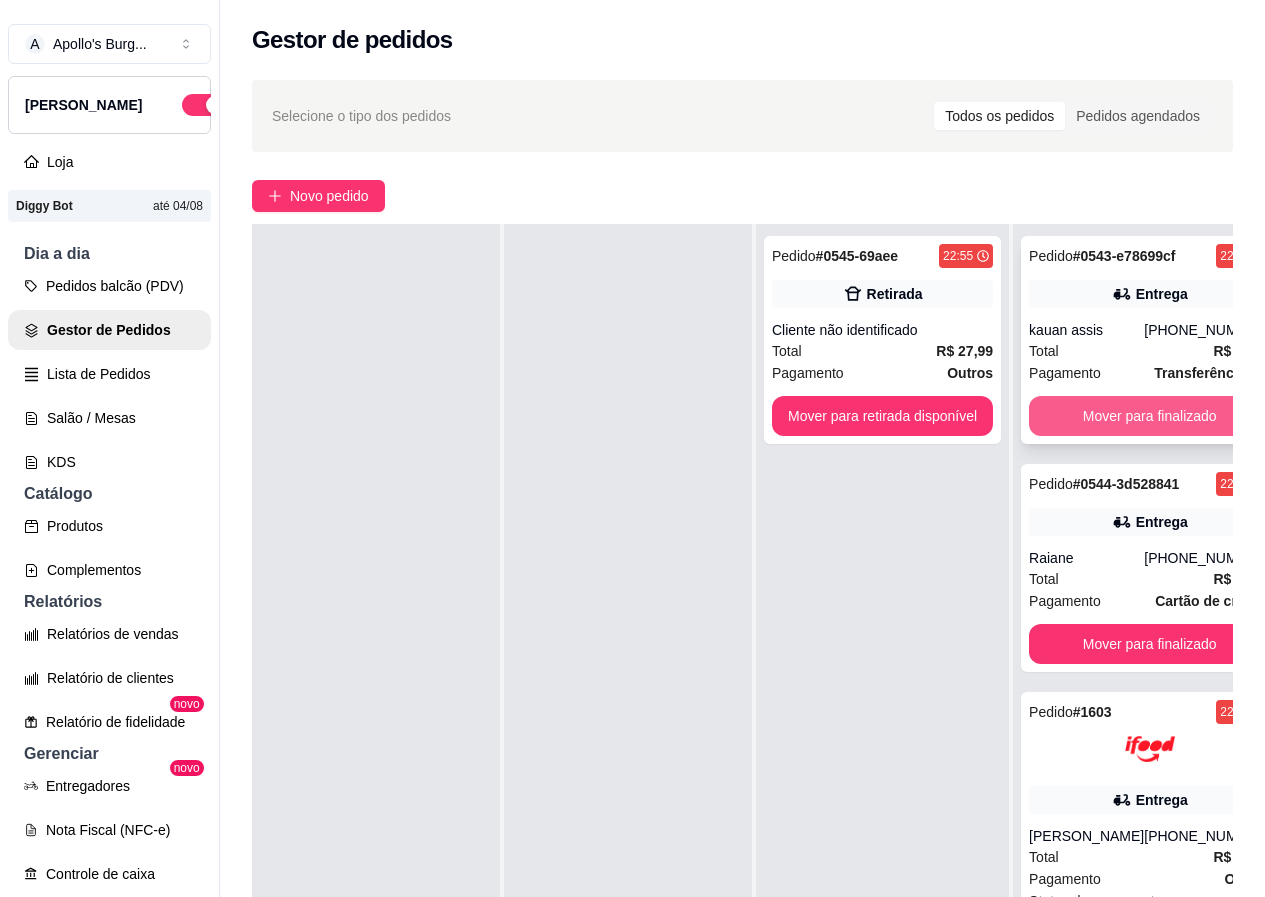 click on "Mover para finalizado" at bounding box center (1149, 416) 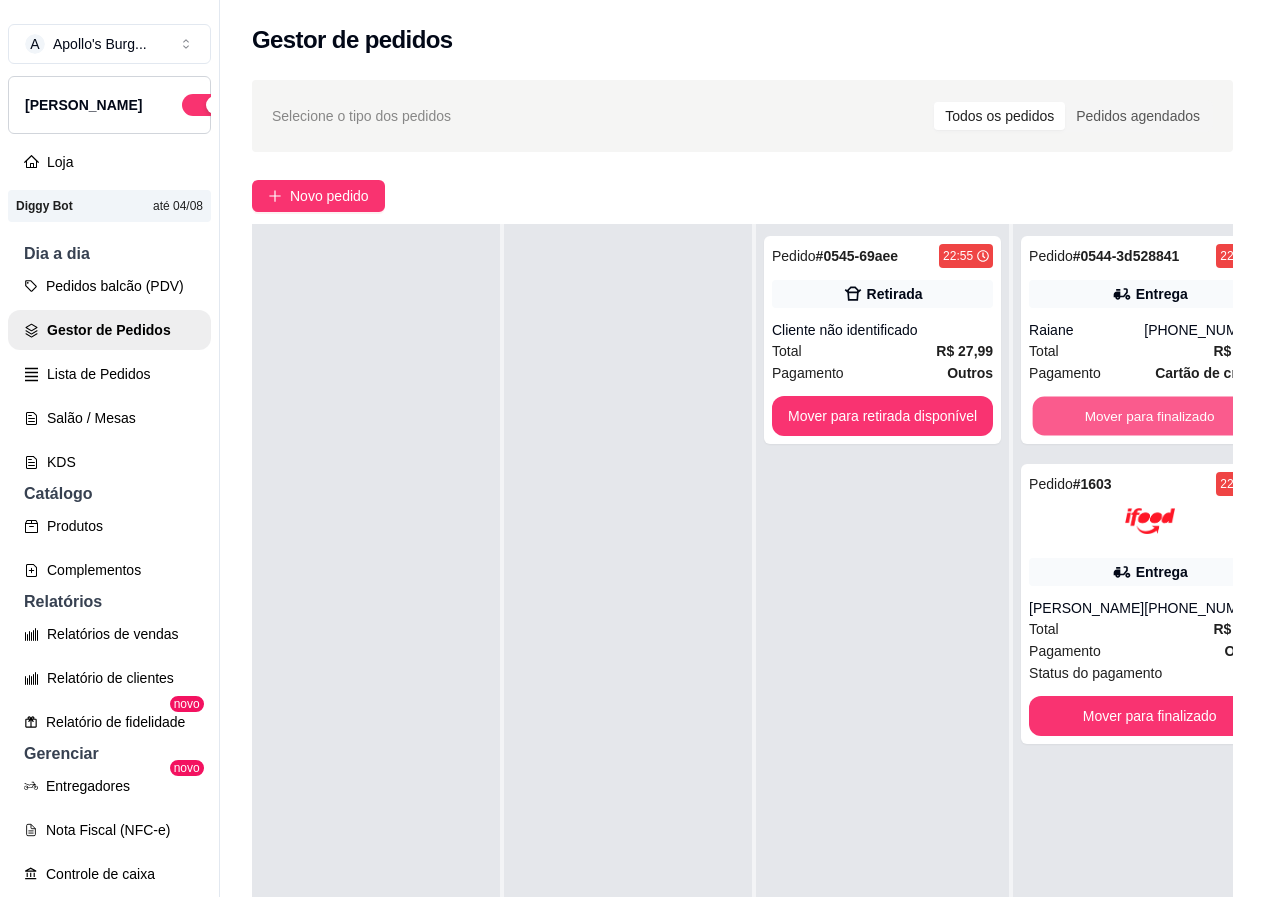 click on "Mover para finalizado" at bounding box center (1150, 416) 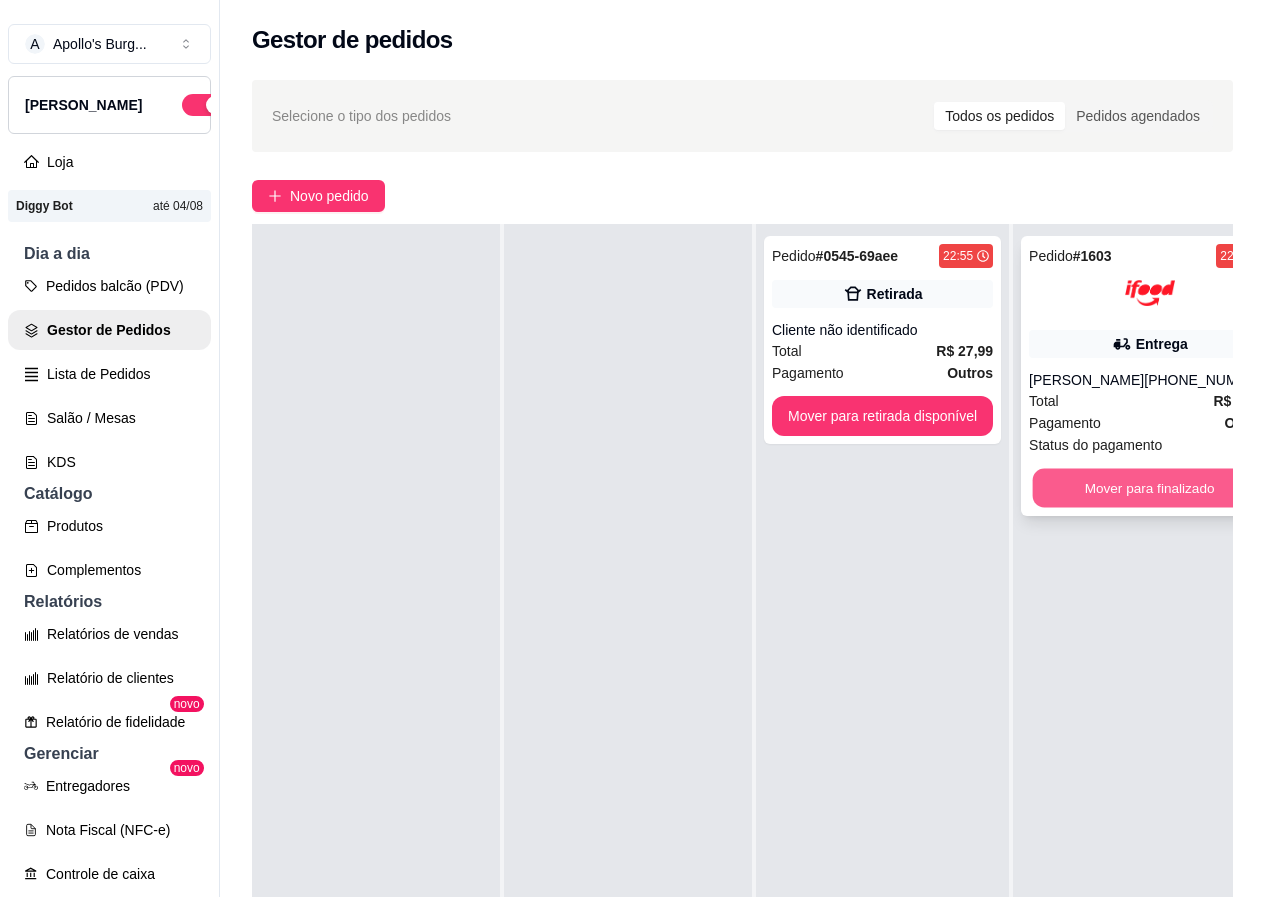 click on "Mover para finalizado" at bounding box center [1150, 488] 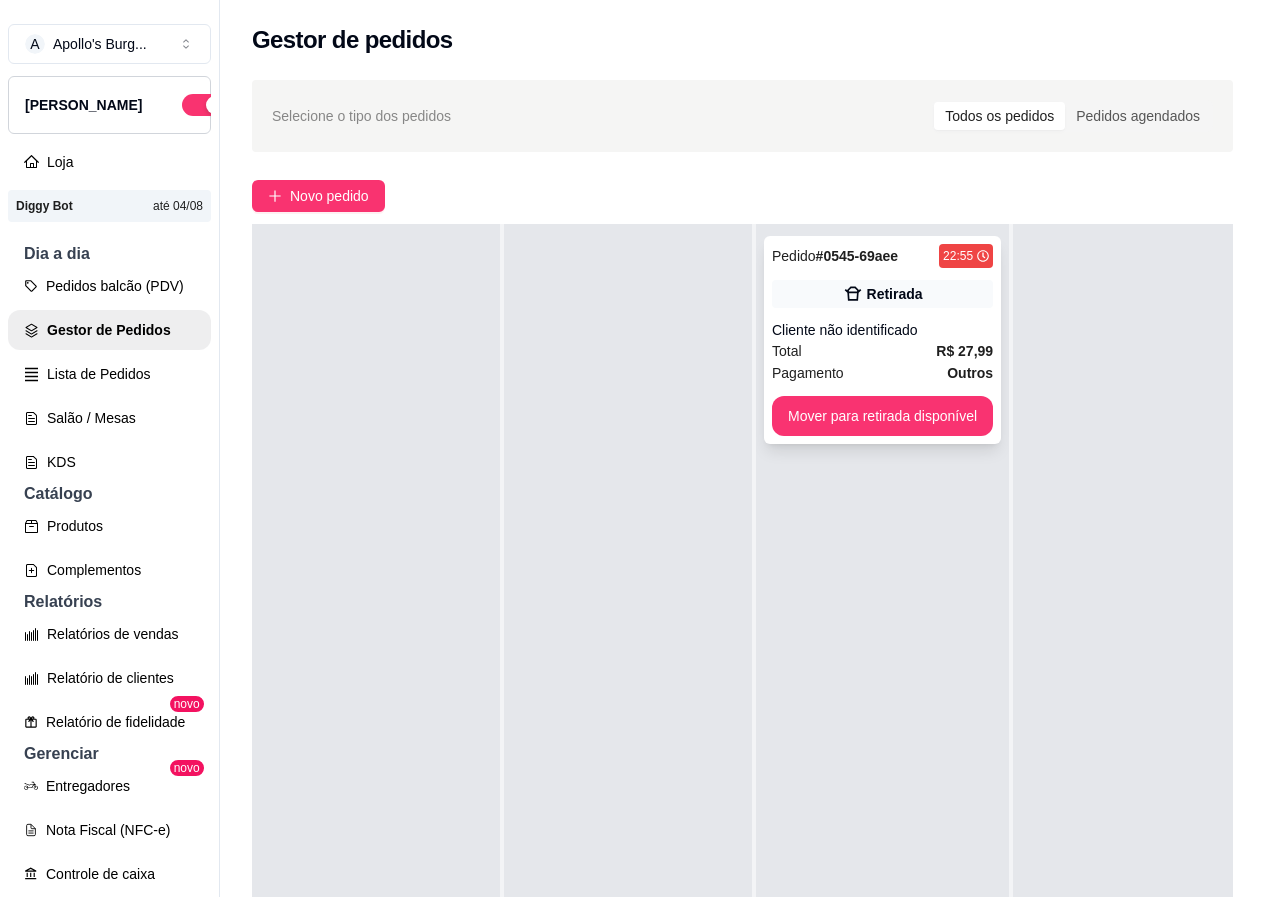 click on "Cliente não identificado" at bounding box center (882, 330) 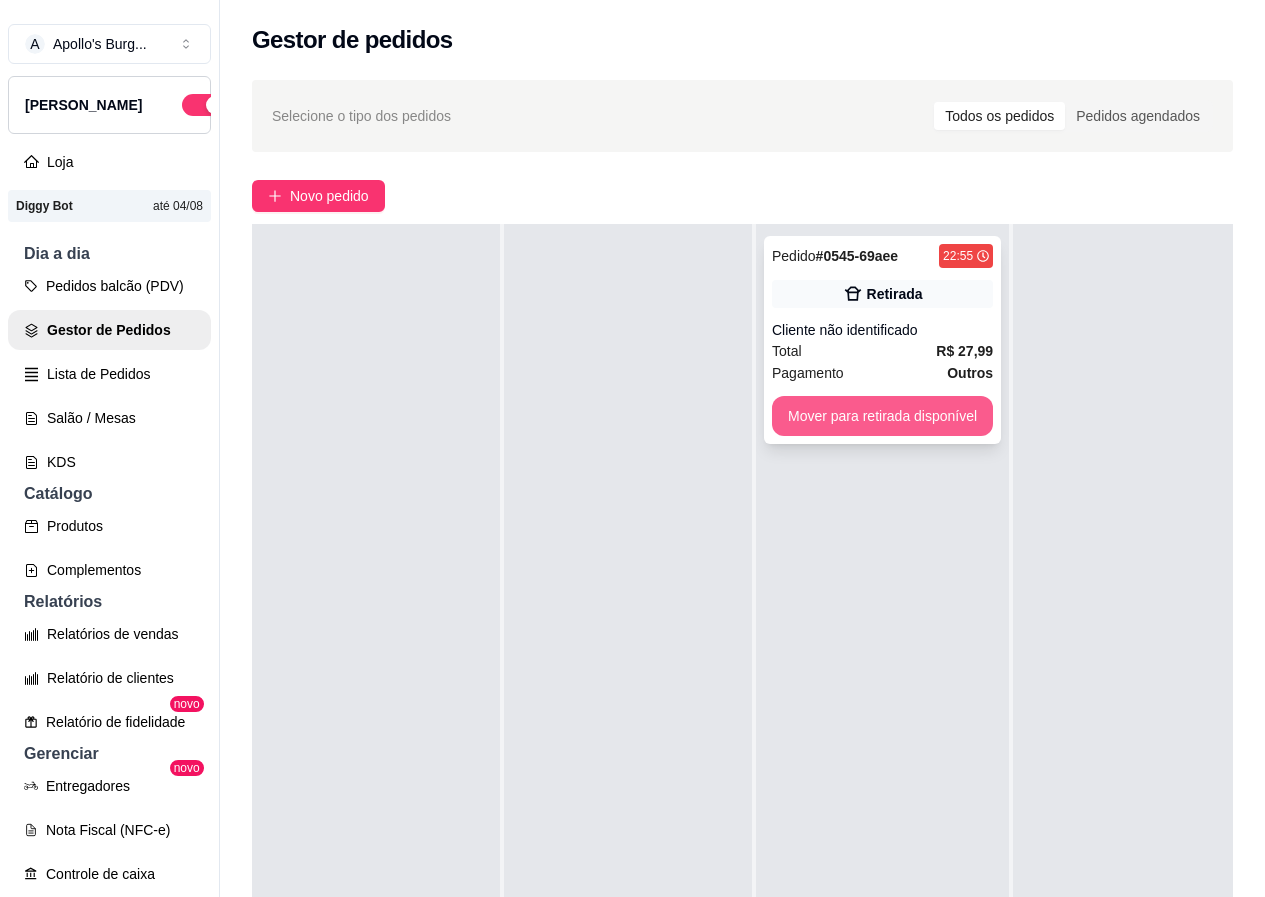 click on "Mover para retirada disponível" at bounding box center (882, 416) 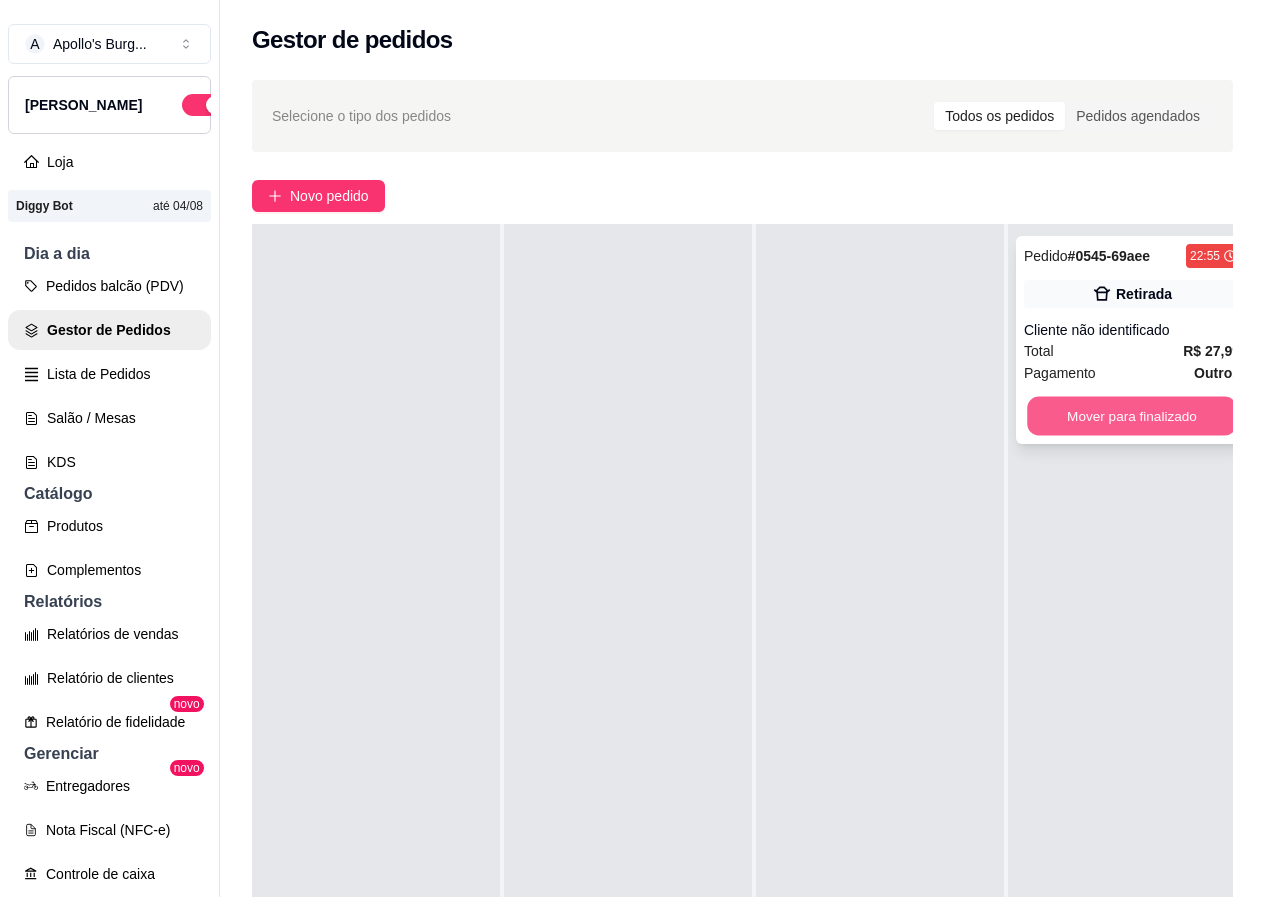 click on "Mover para finalizado" at bounding box center (1132, 416) 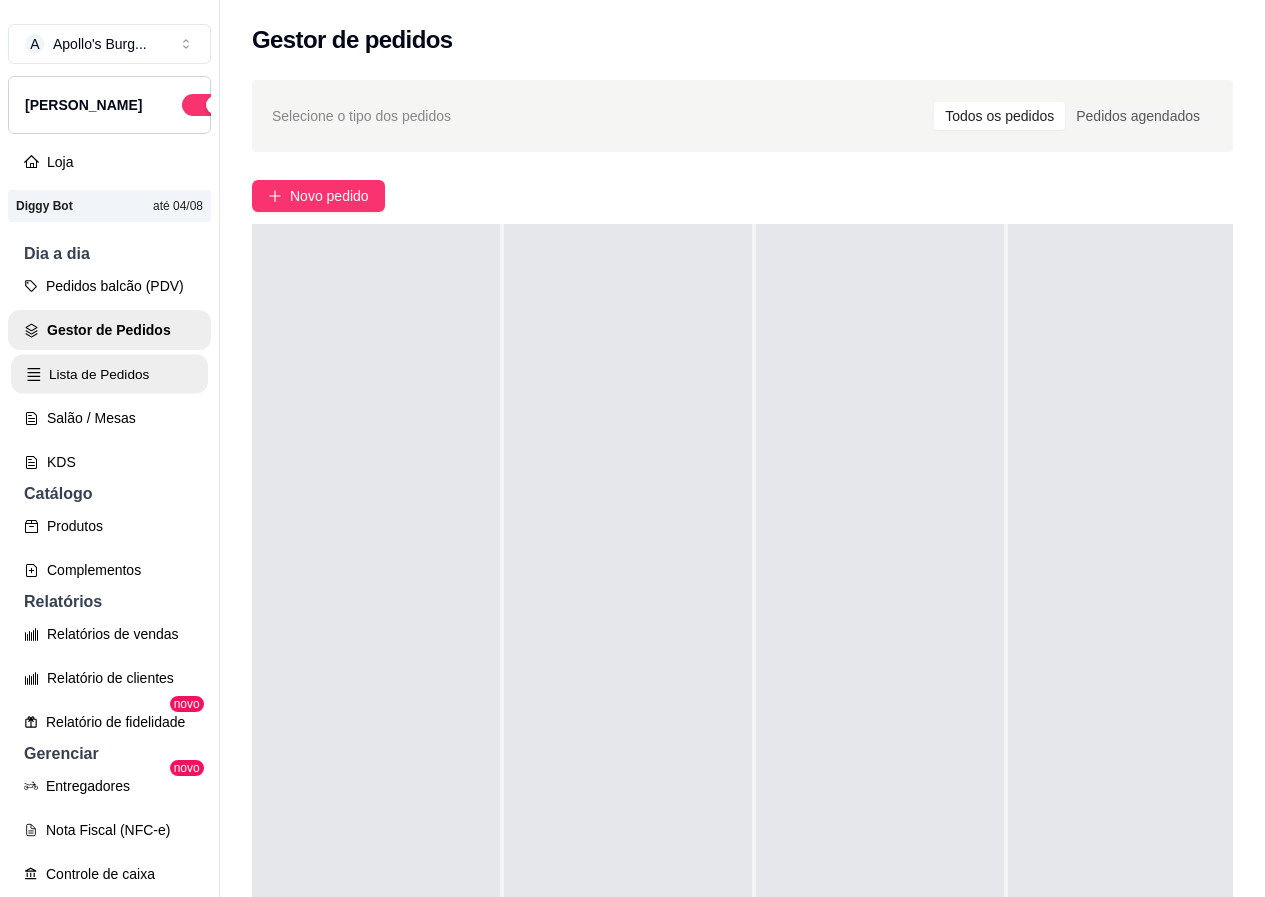 click on "Lista de Pedidos" at bounding box center (109, 374) 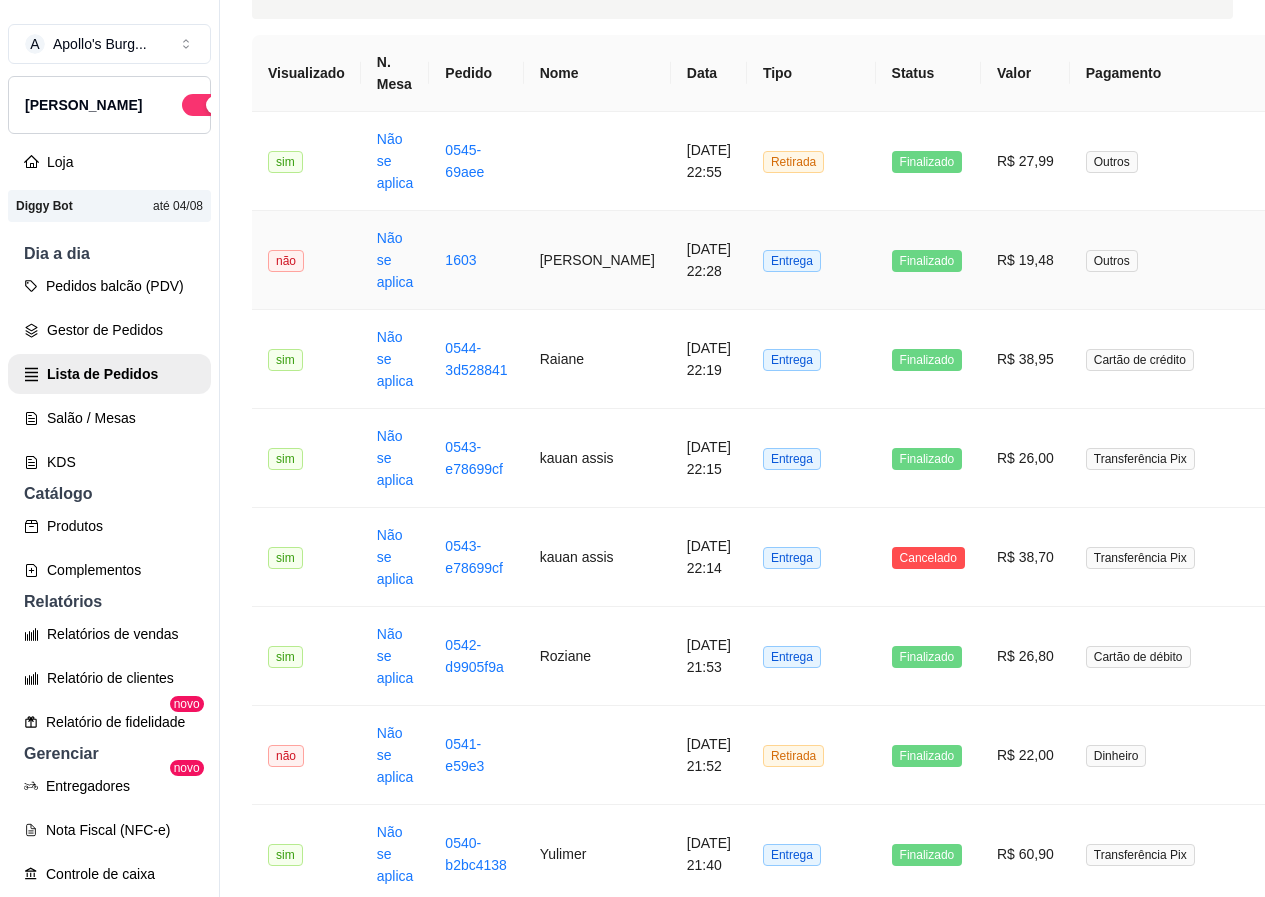 scroll, scrollTop: 300, scrollLeft: 0, axis: vertical 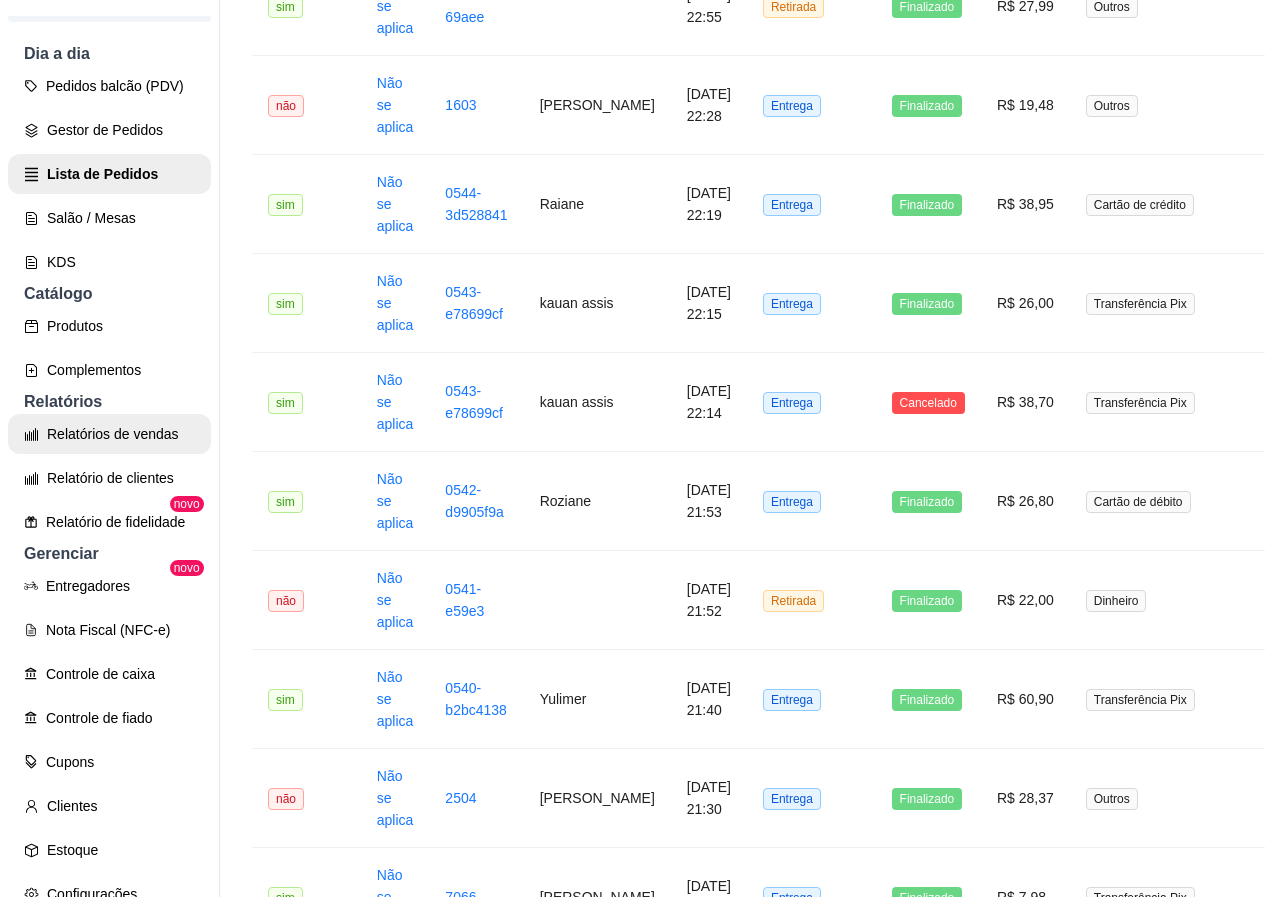 click on "Relatórios de vendas" at bounding box center [109, 434] 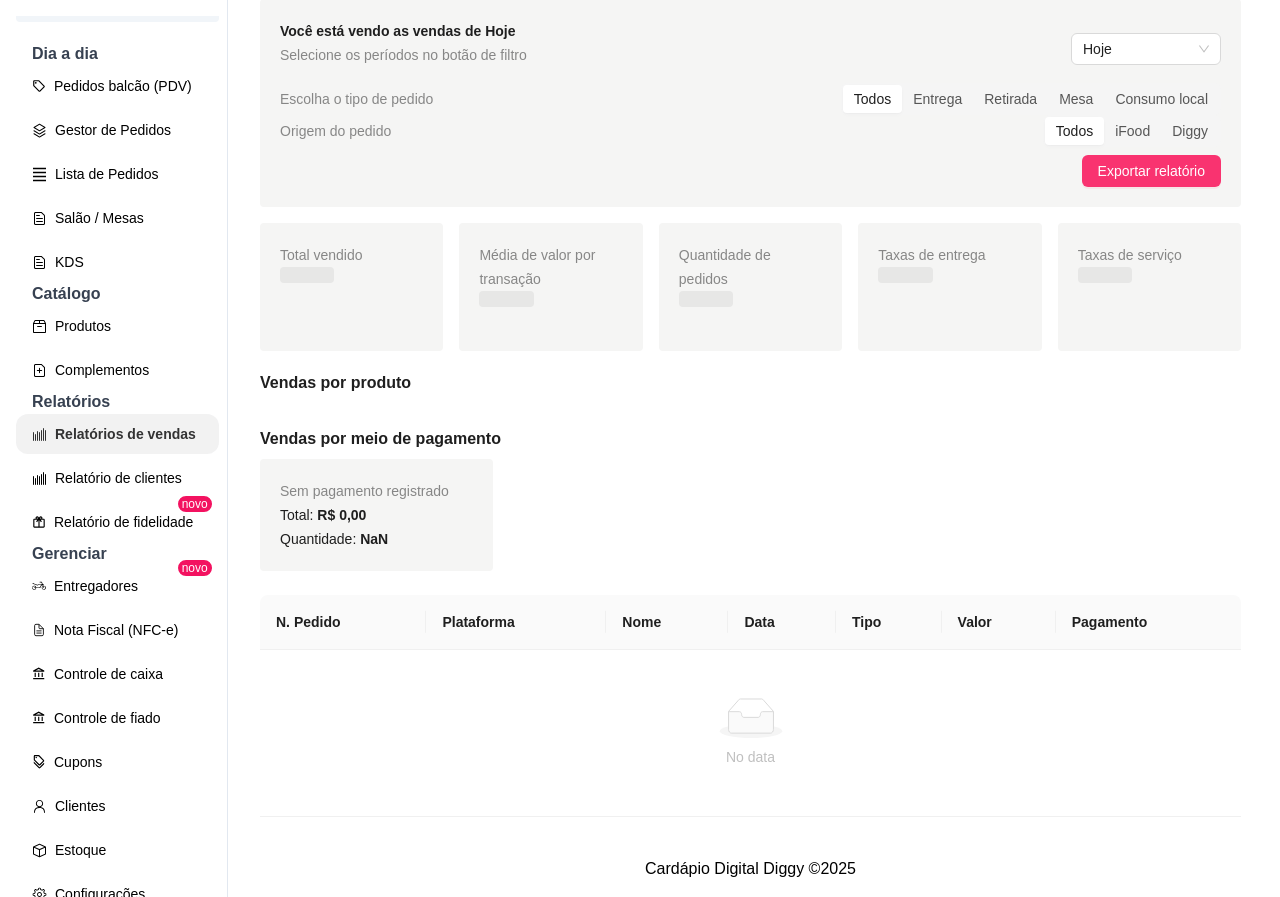 scroll, scrollTop: 0, scrollLeft: 0, axis: both 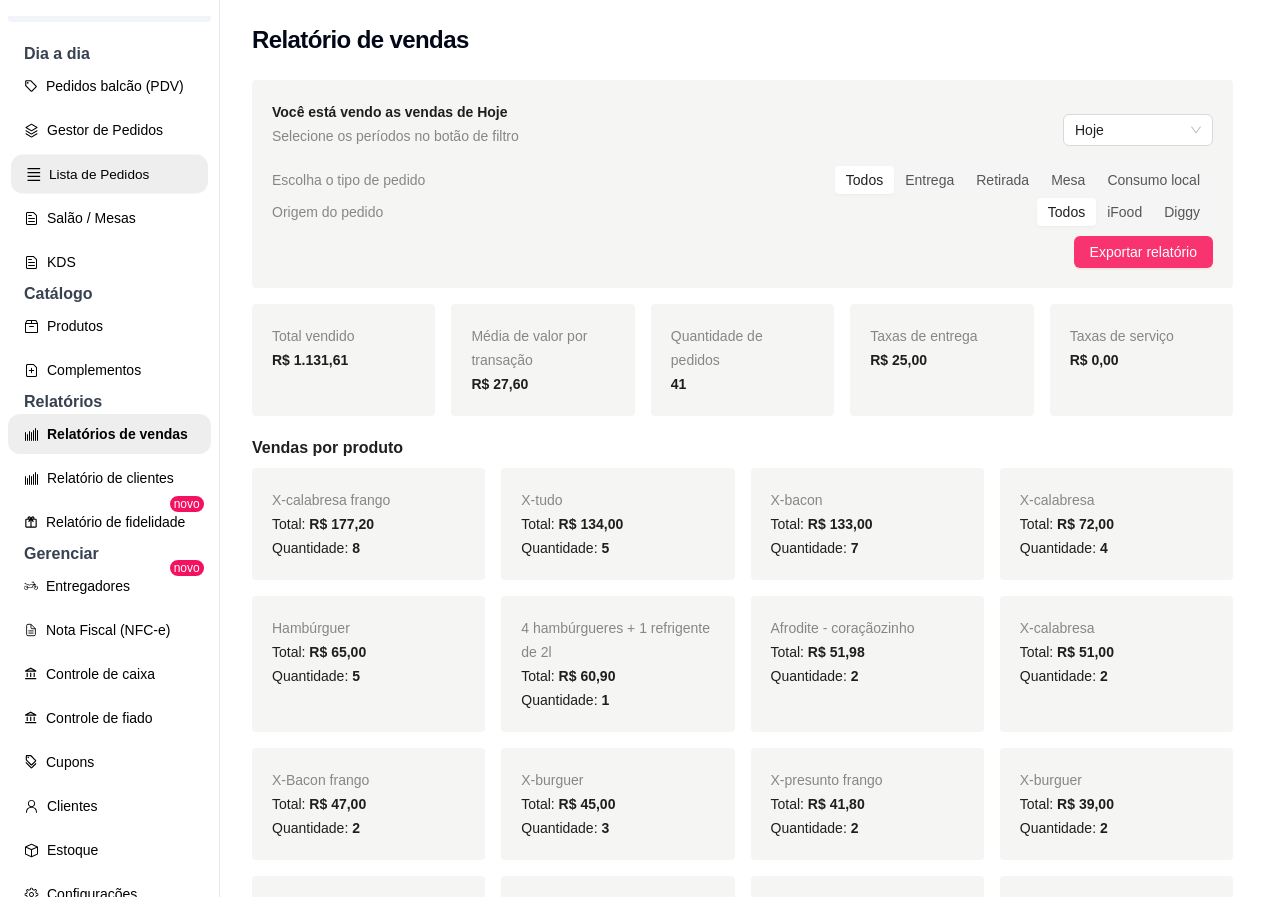 click on "Lista de Pedidos" at bounding box center [109, 174] 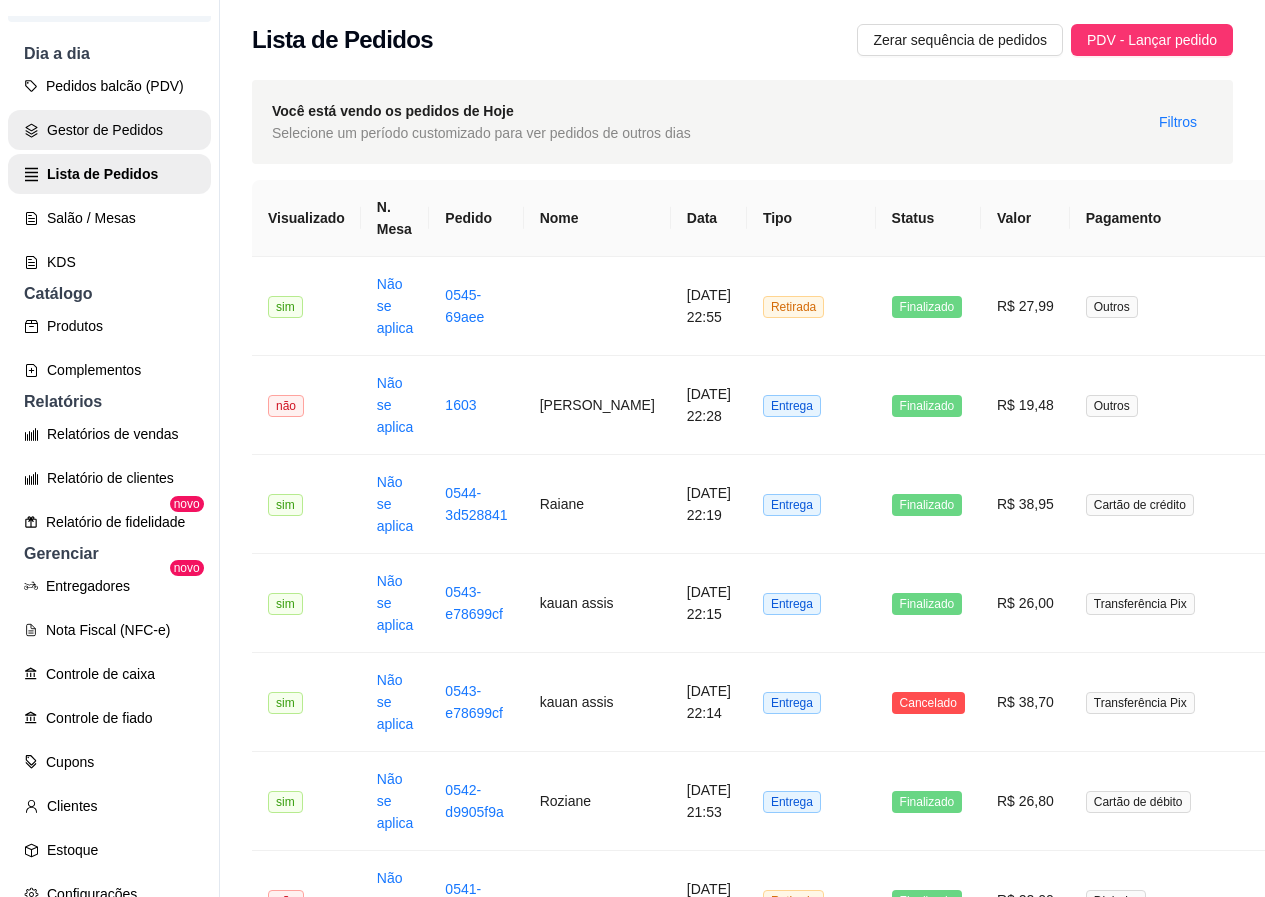 click on "Gestor de Pedidos" at bounding box center (109, 130) 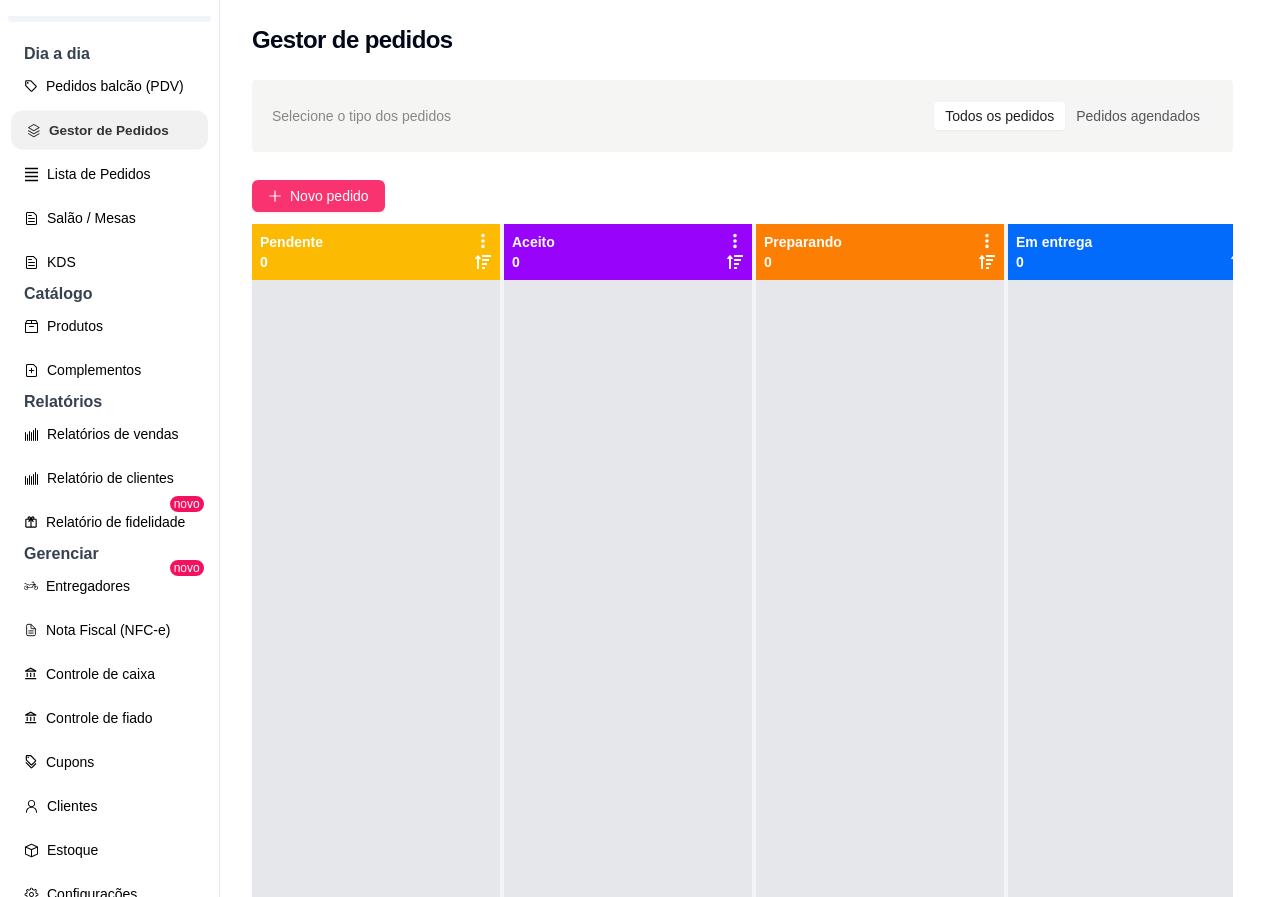 click on "Gestor de Pedidos" at bounding box center [109, 130] 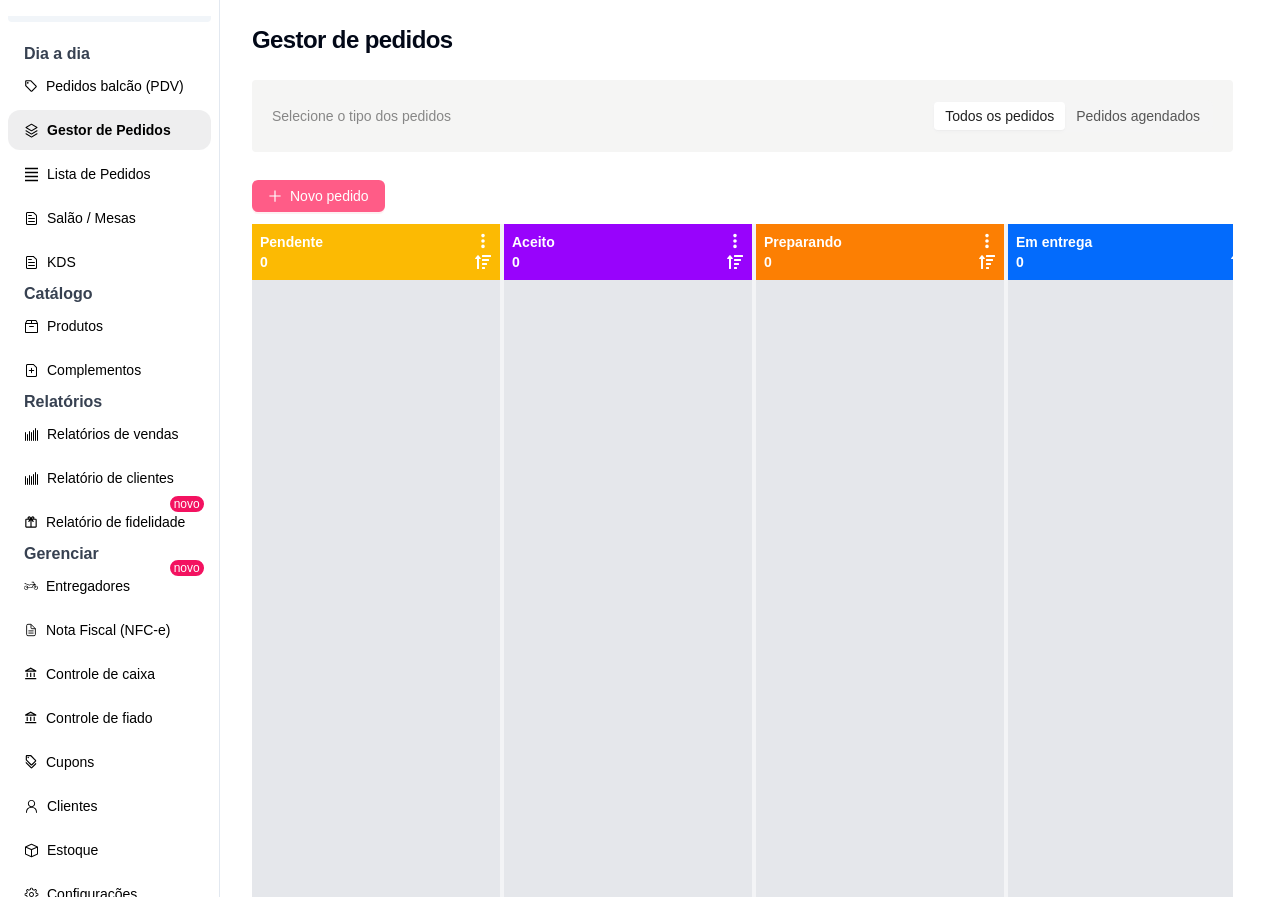 click on "Novo pedido" at bounding box center (329, 196) 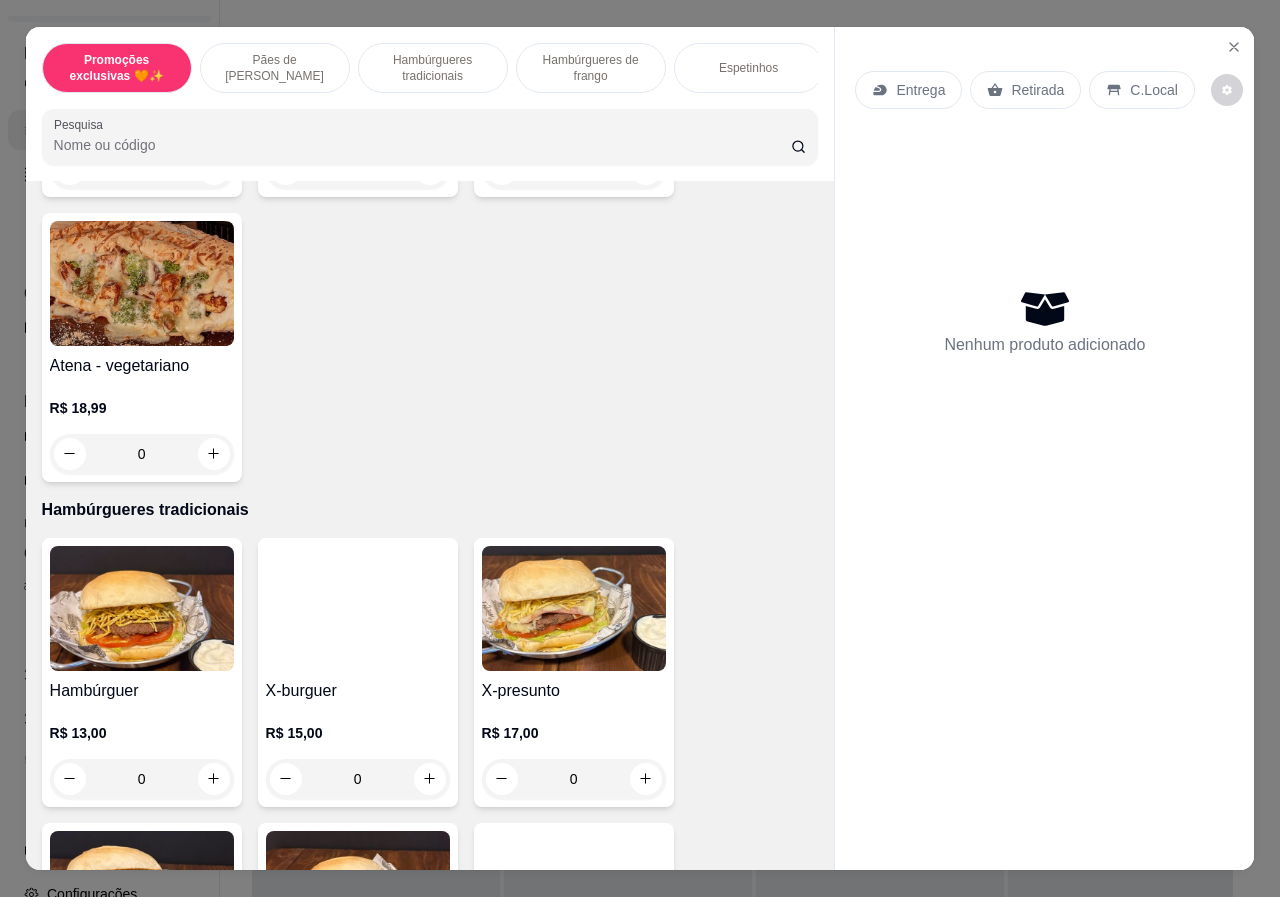 scroll, scrollTop: 1200, scrollLeft: 0, axis: vertical 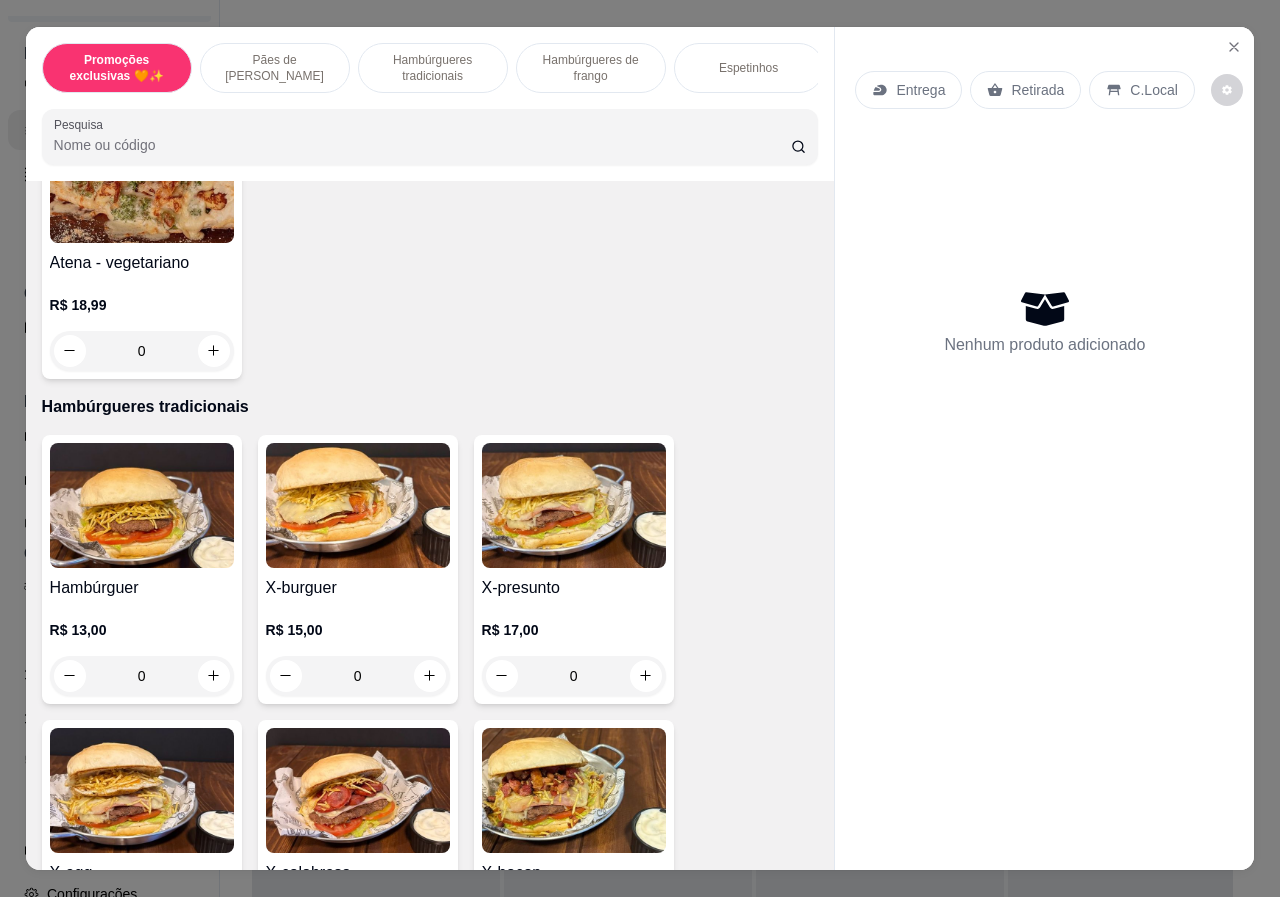 click on "Hambúrguer" at bounding box center [142, 588] 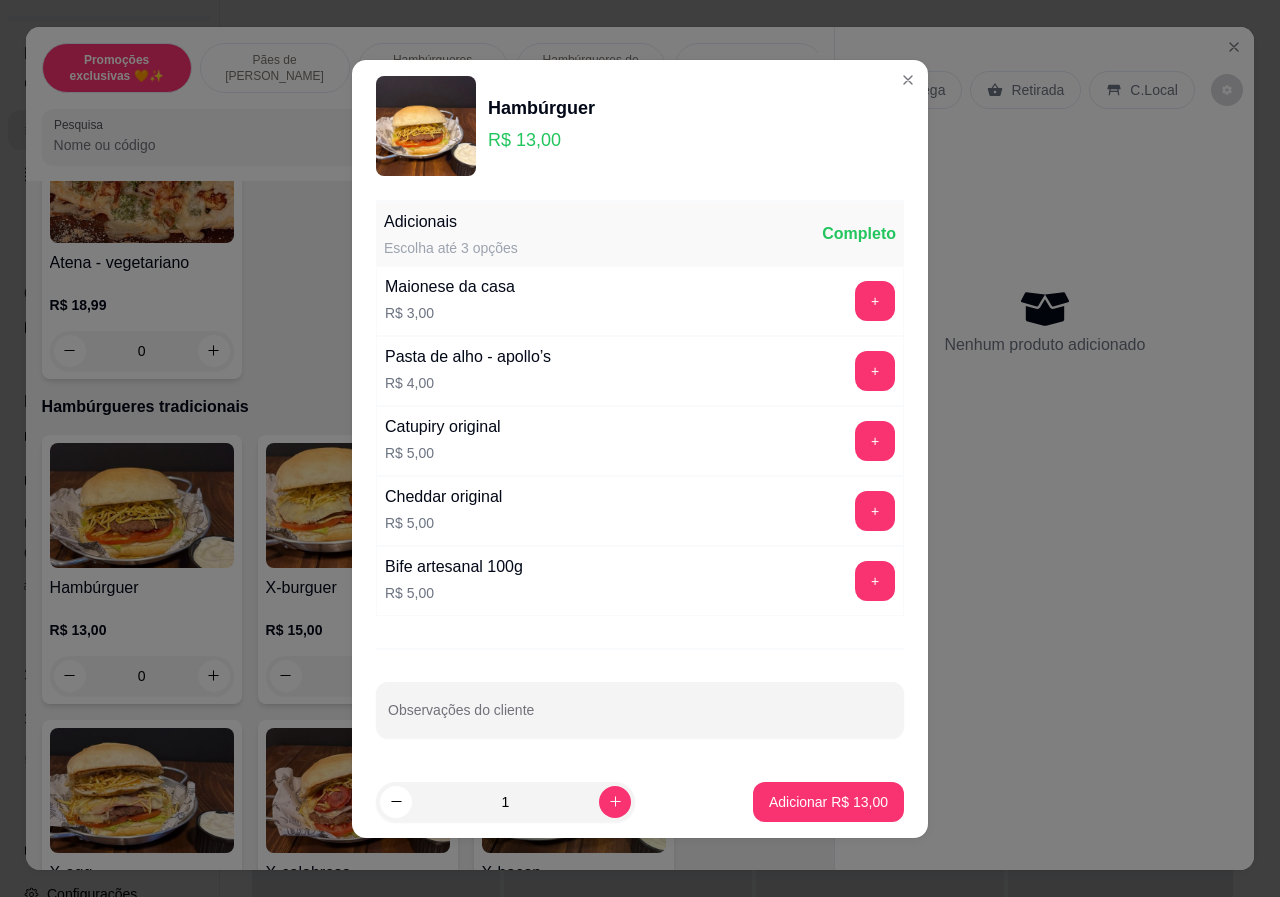 click at bounding box center (640, 710) 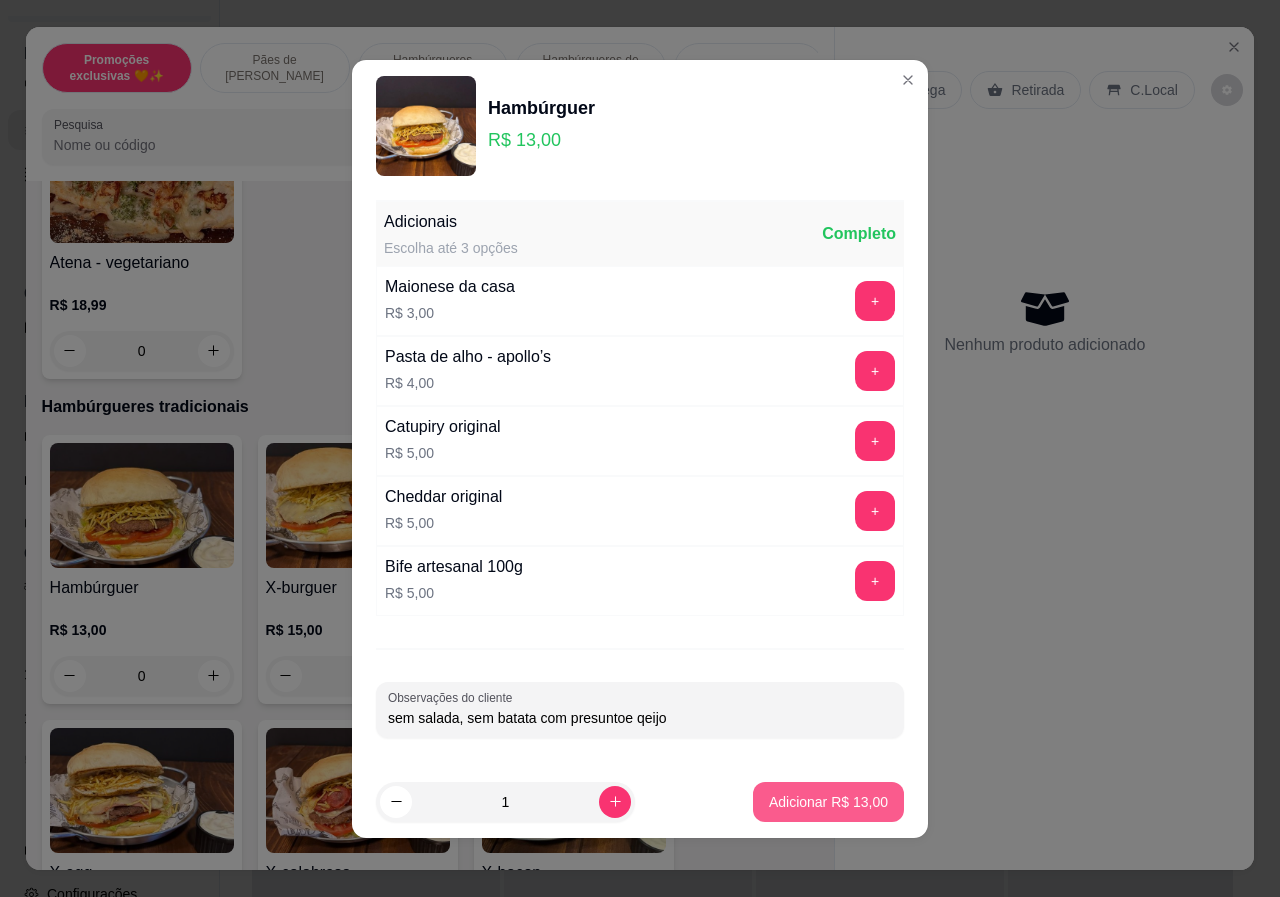 type on "sem salada, sem batata com presuntoe qeijo" 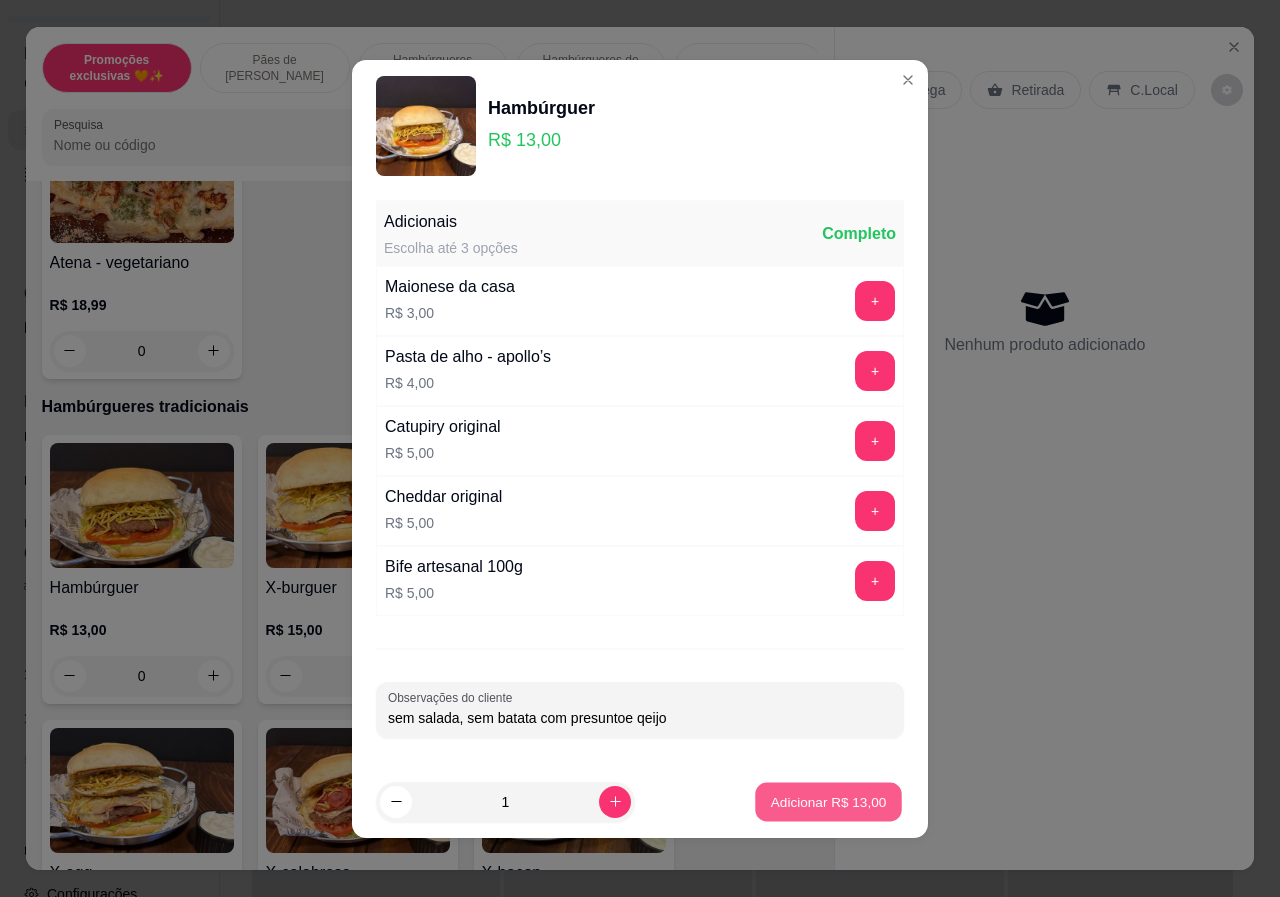 click on "Adicionar   R$ 13,00" at bounding box center [828, 801] 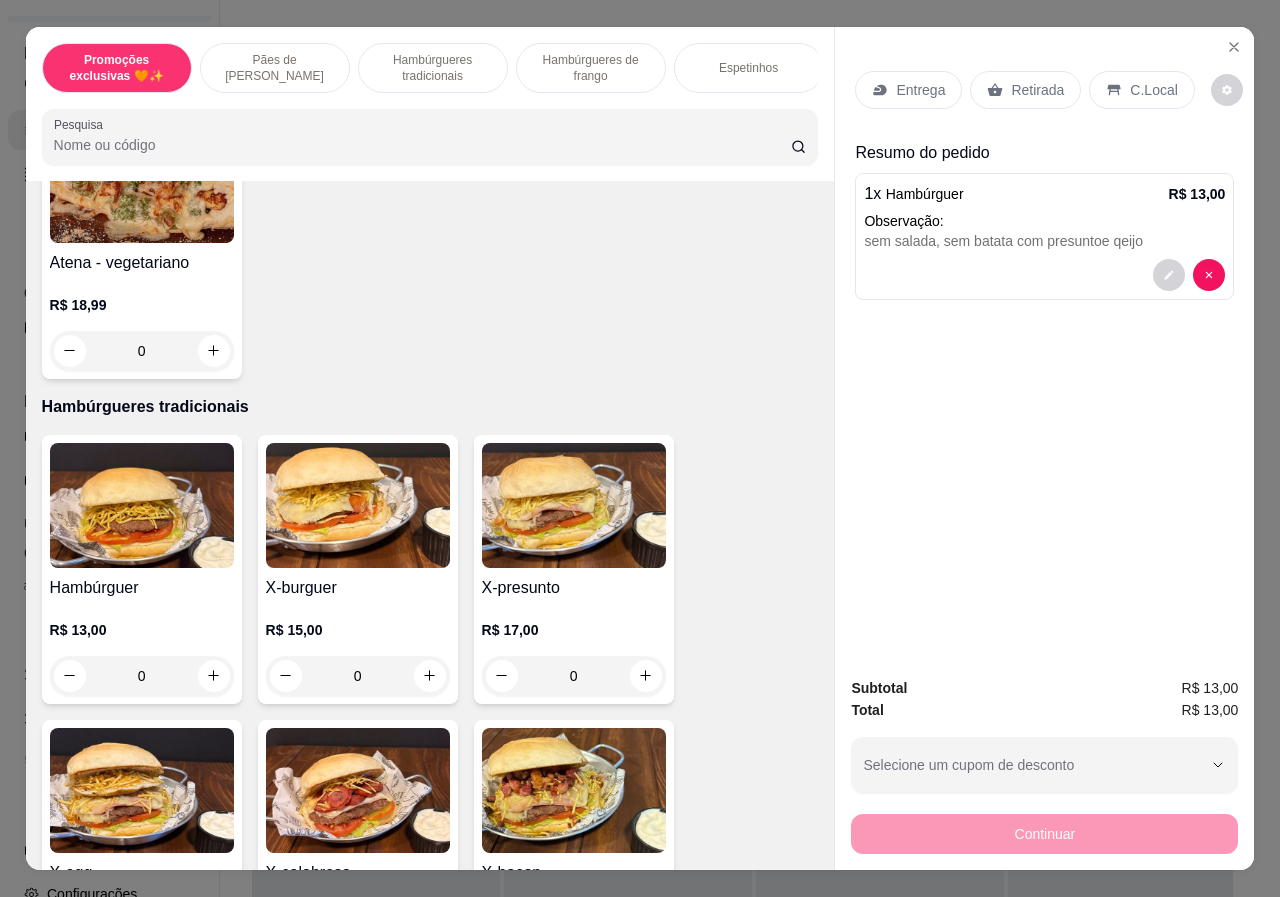 scroll, scrollTop: 0, scrollLeft: 479, axis: horizontal 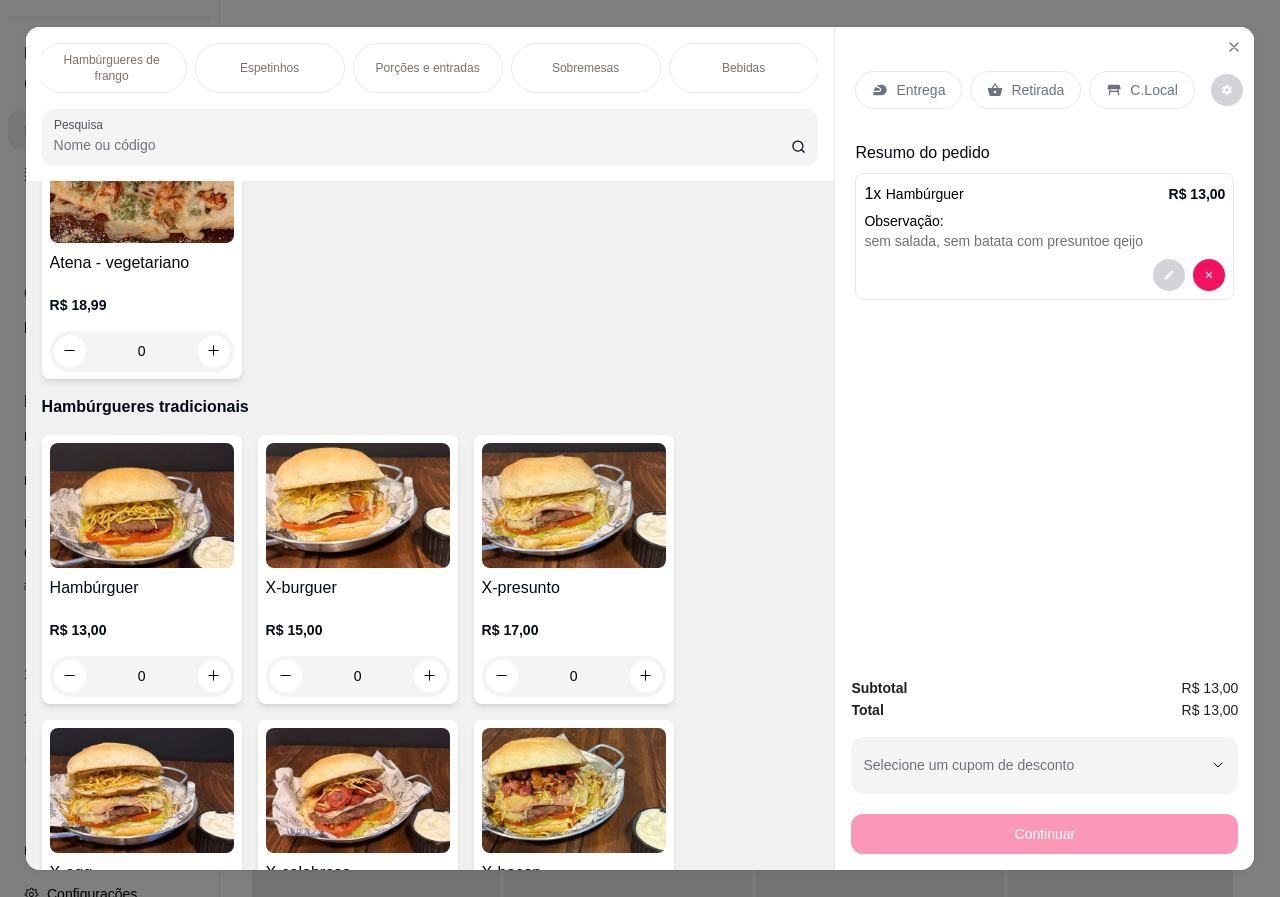 click on "Bebidas" at bounding box center (743, 68) 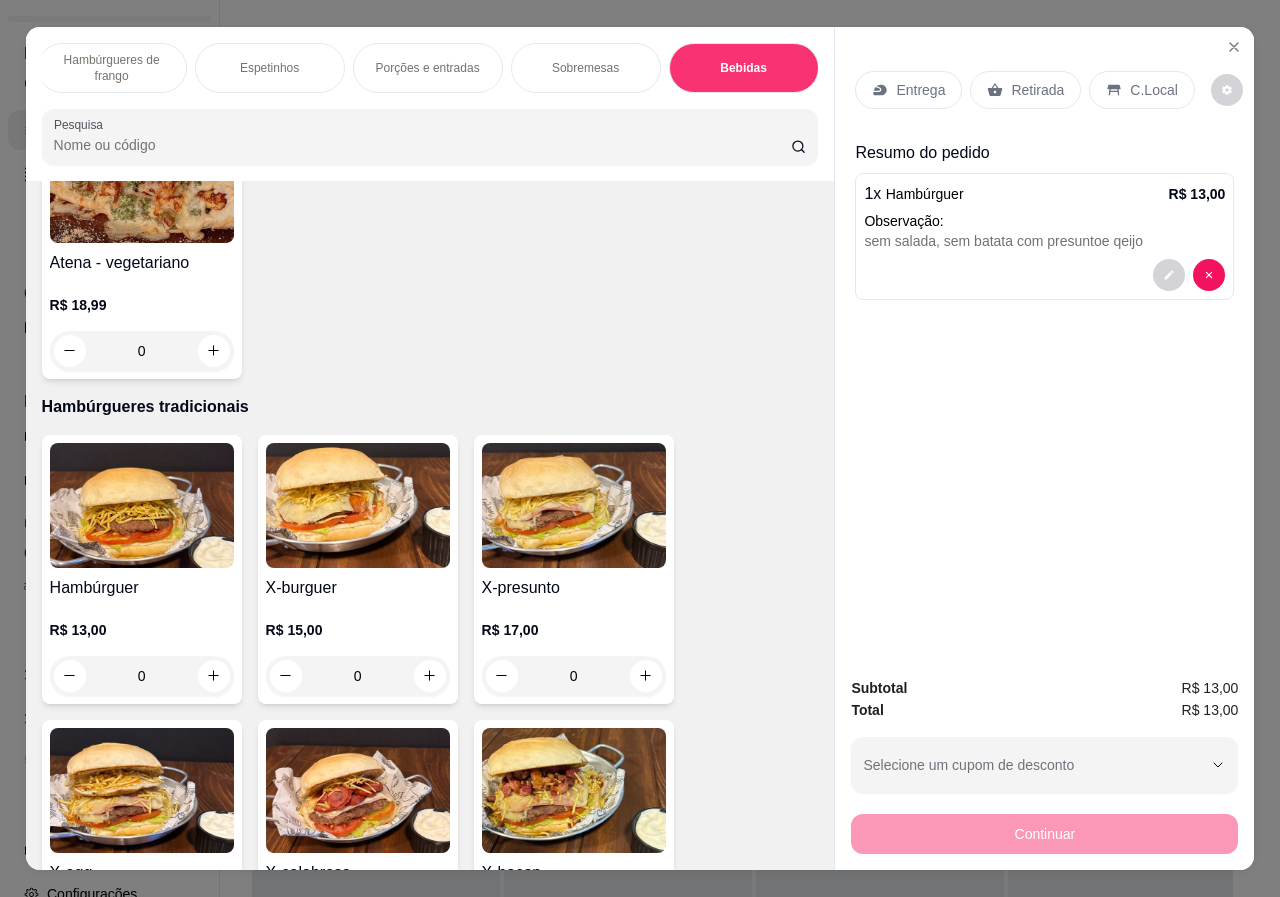 scroll, scrollTop: 4179, scrollLeft: 0, axis: vertical 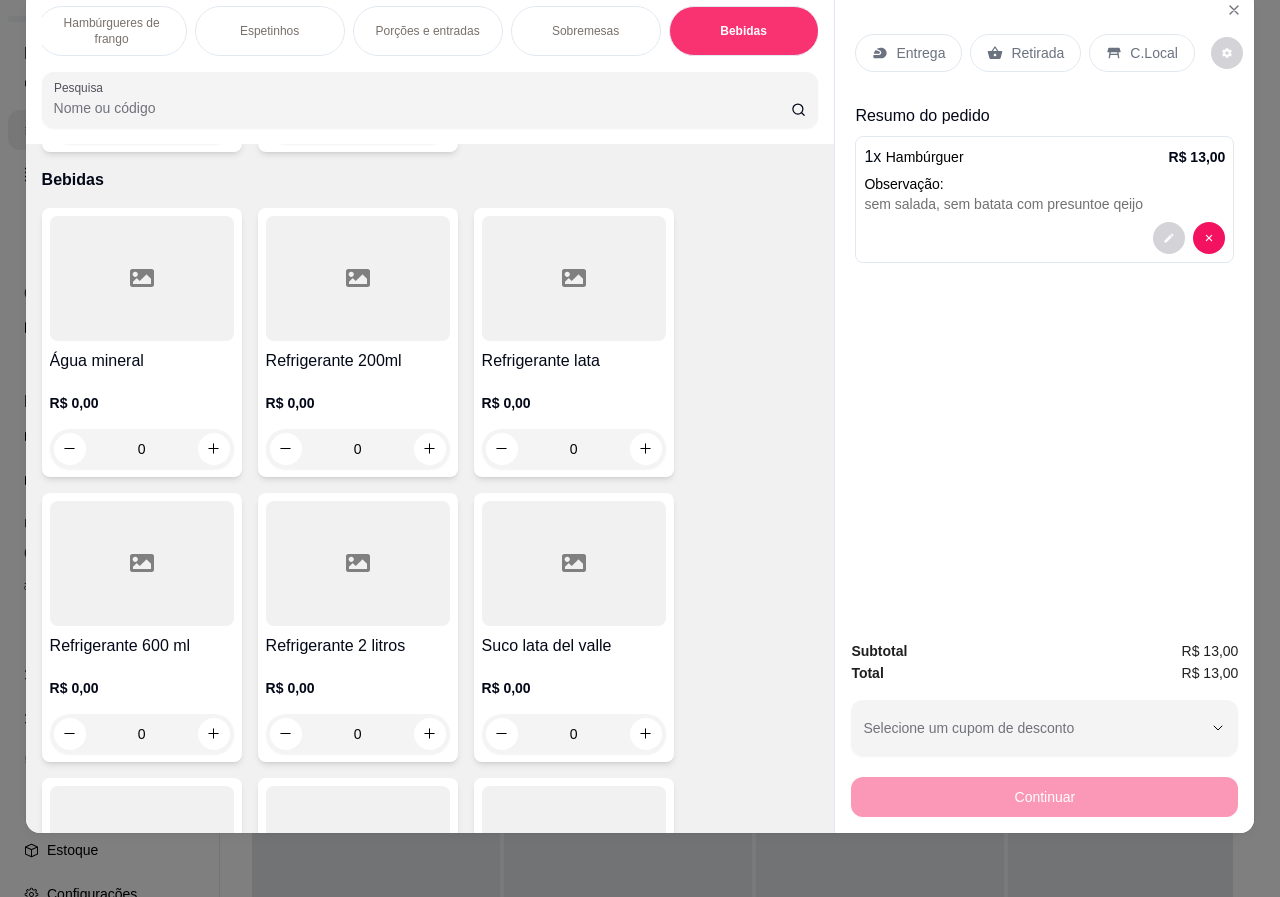 click at bounding box center (358, 278) 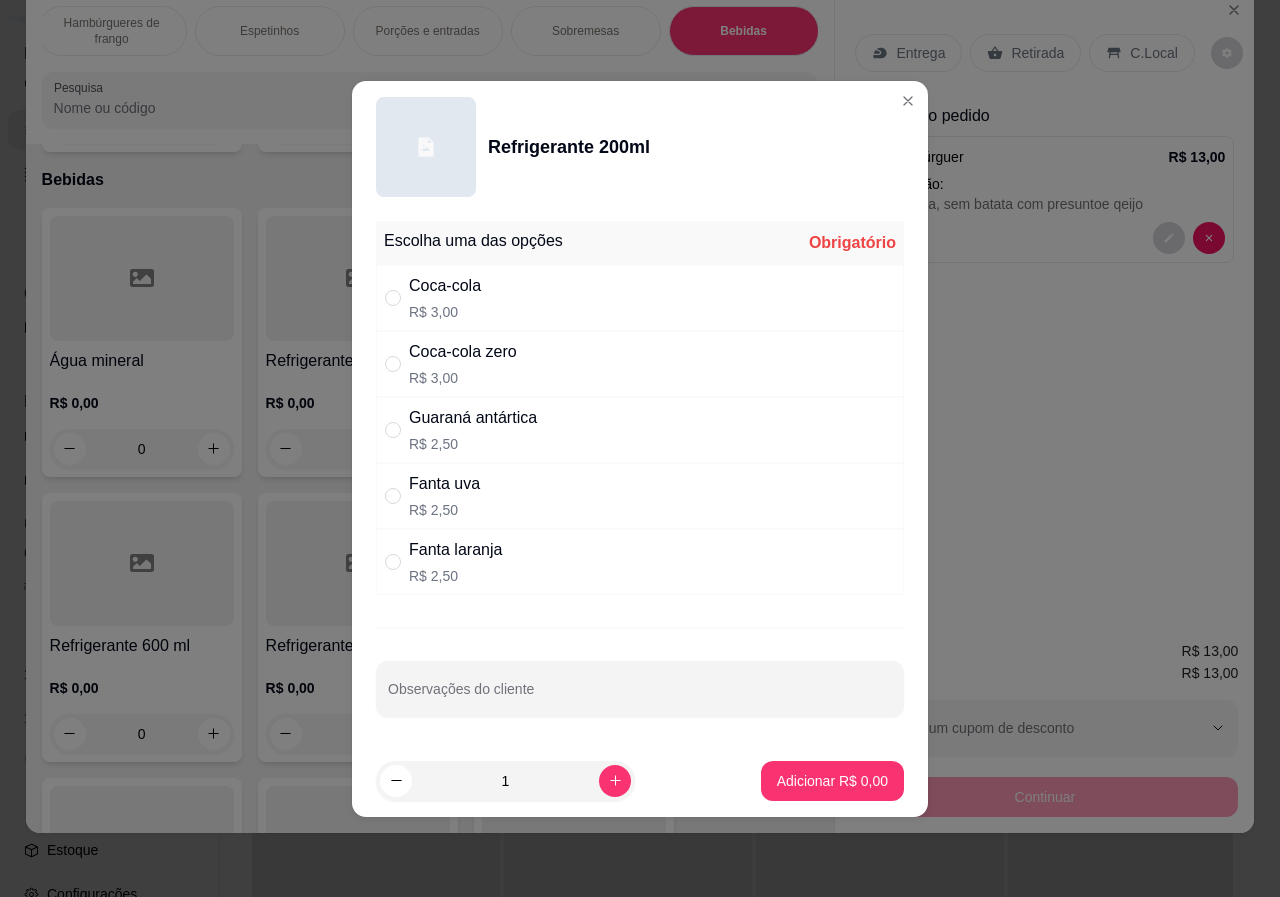 click on "R$ 2,50" at bounding box center [473, 444] 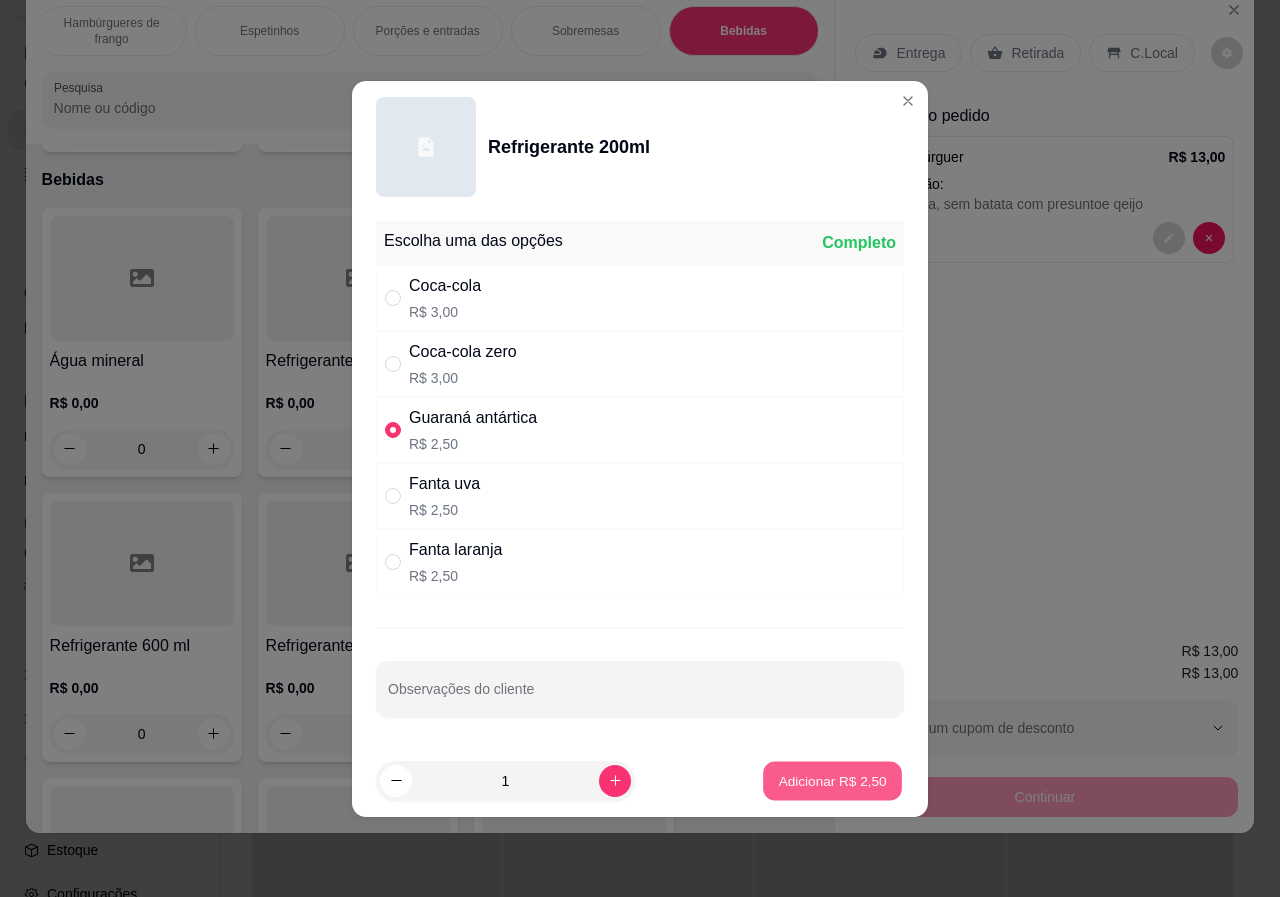 click on "Adicionar   R$ 2,50" at bounding box center (832, 780) 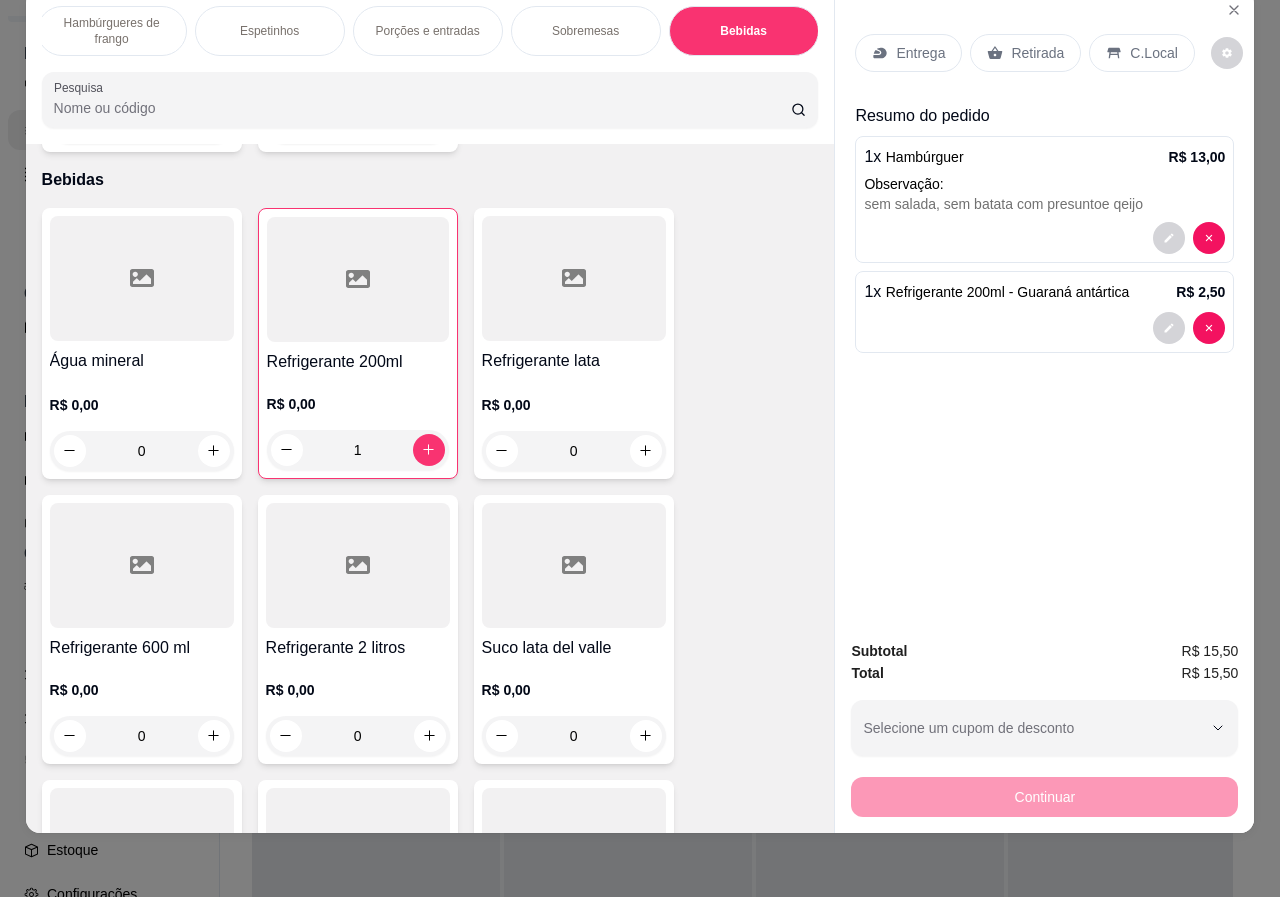 click on "Retirada" at bounding box center (1037, 53) 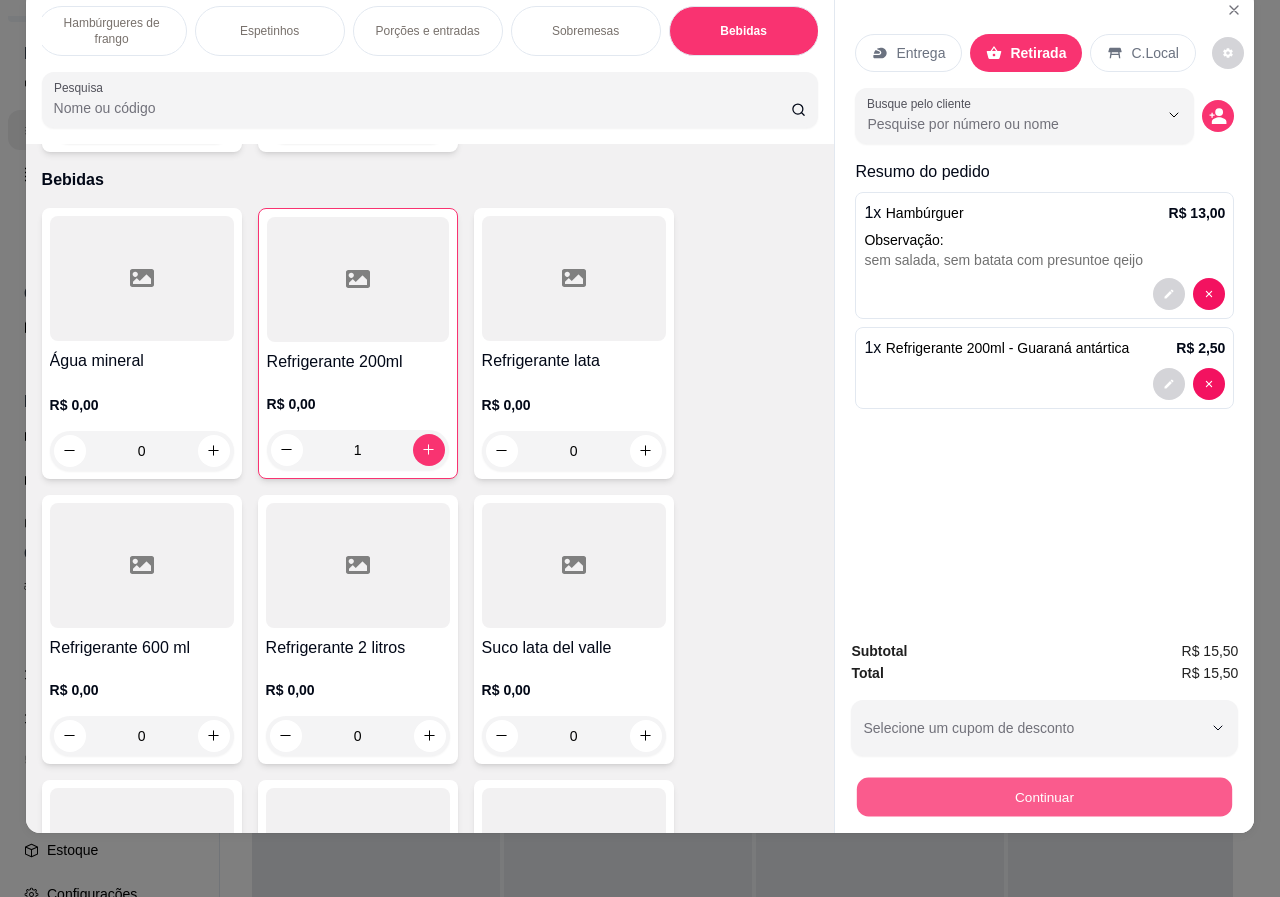 click on "Continuar" at bounding box center [1044, 797] 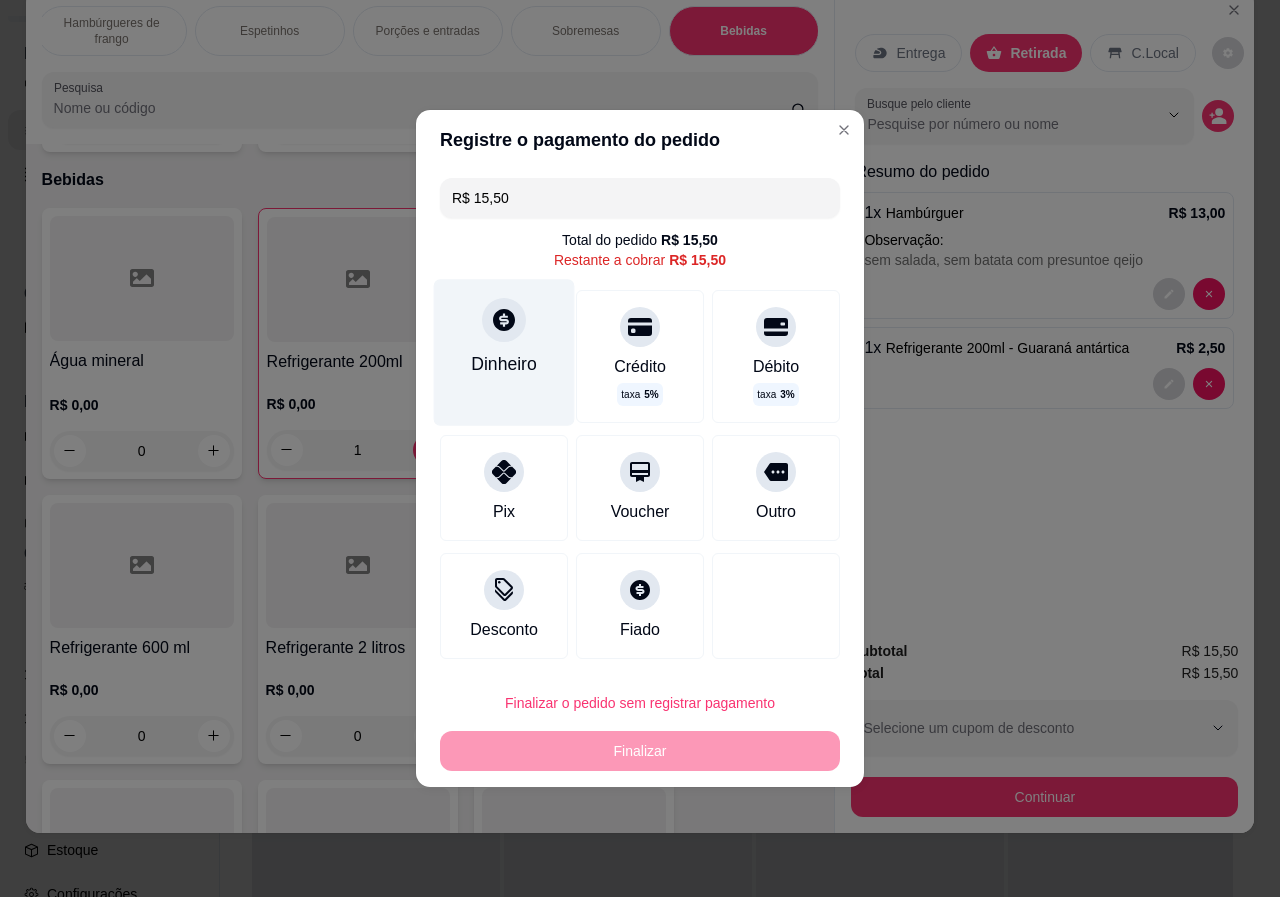 click on "Dinheiro" at bounding box center [504, 364] 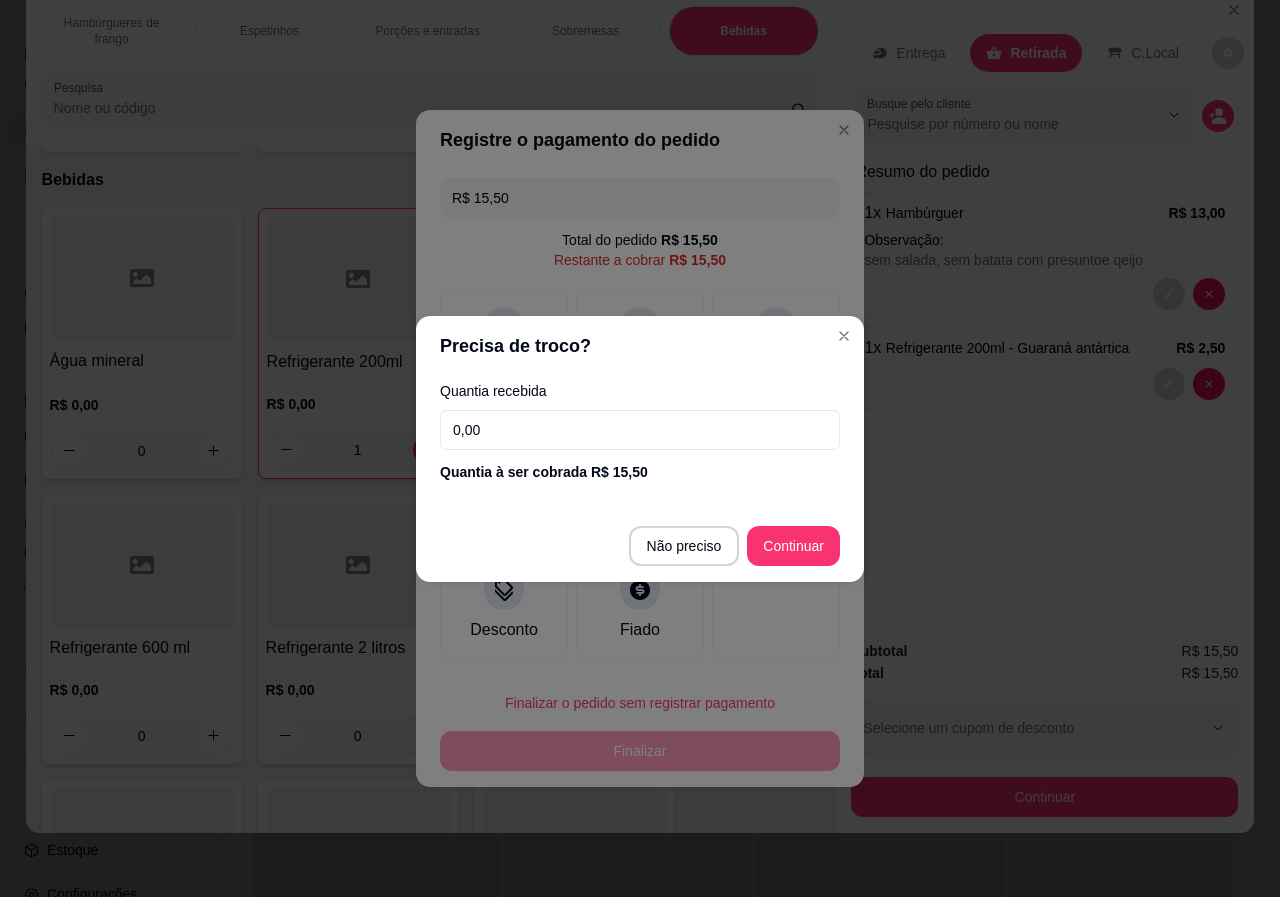 click on "0,00" at bounding box center [640, 430] 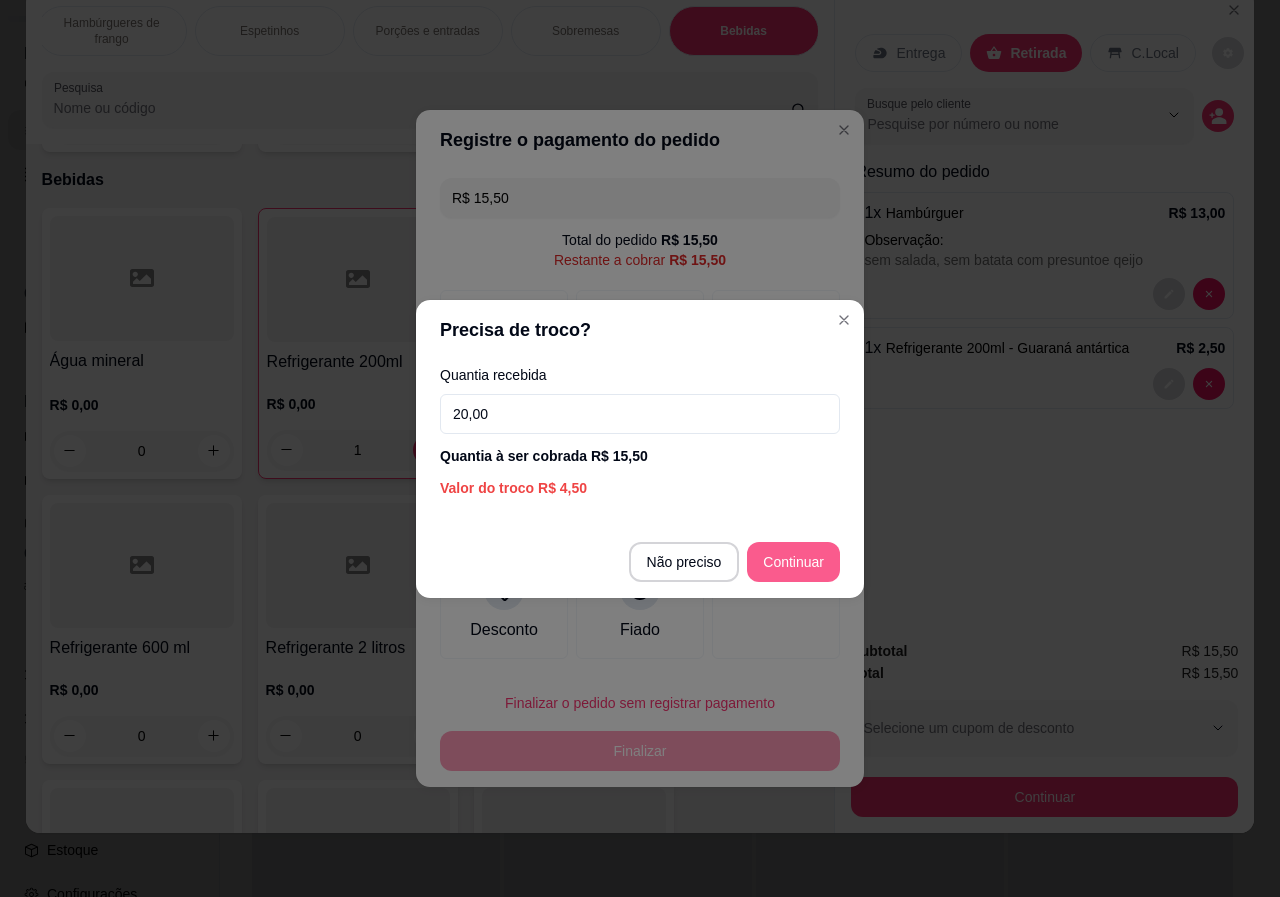 type on "20,00" 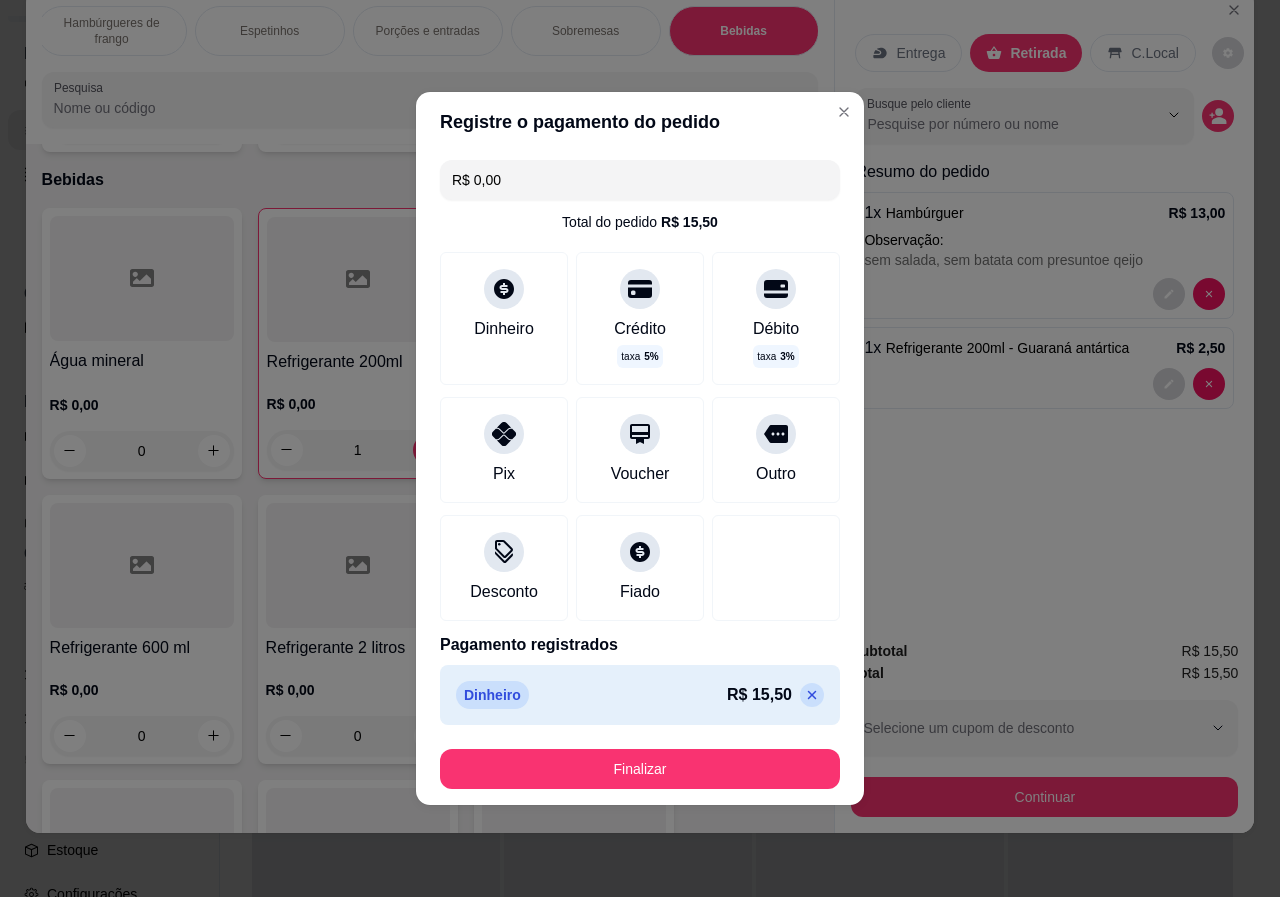 type on "R$ 0,00" 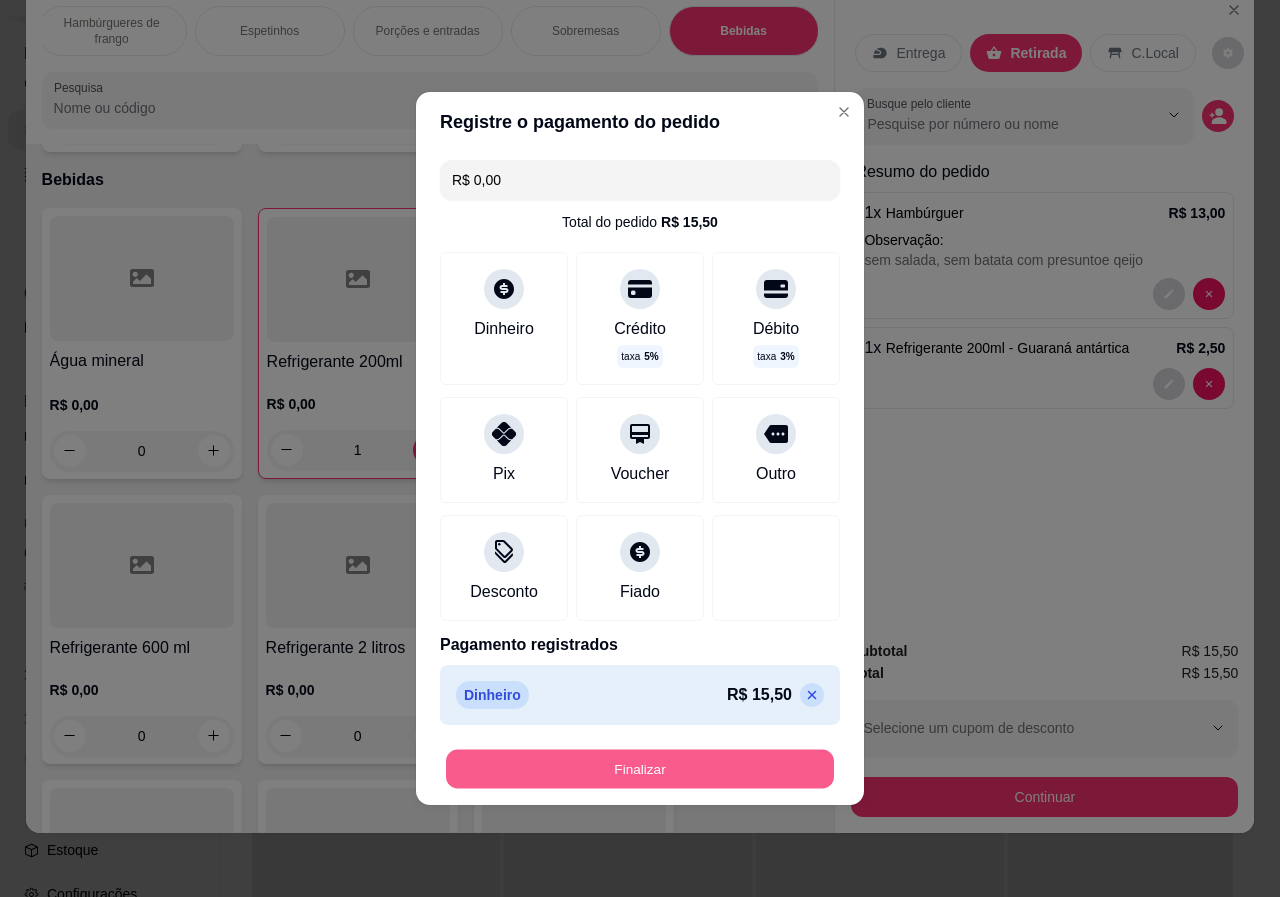 click on "Finalizar" at bounding box center (640, 769) 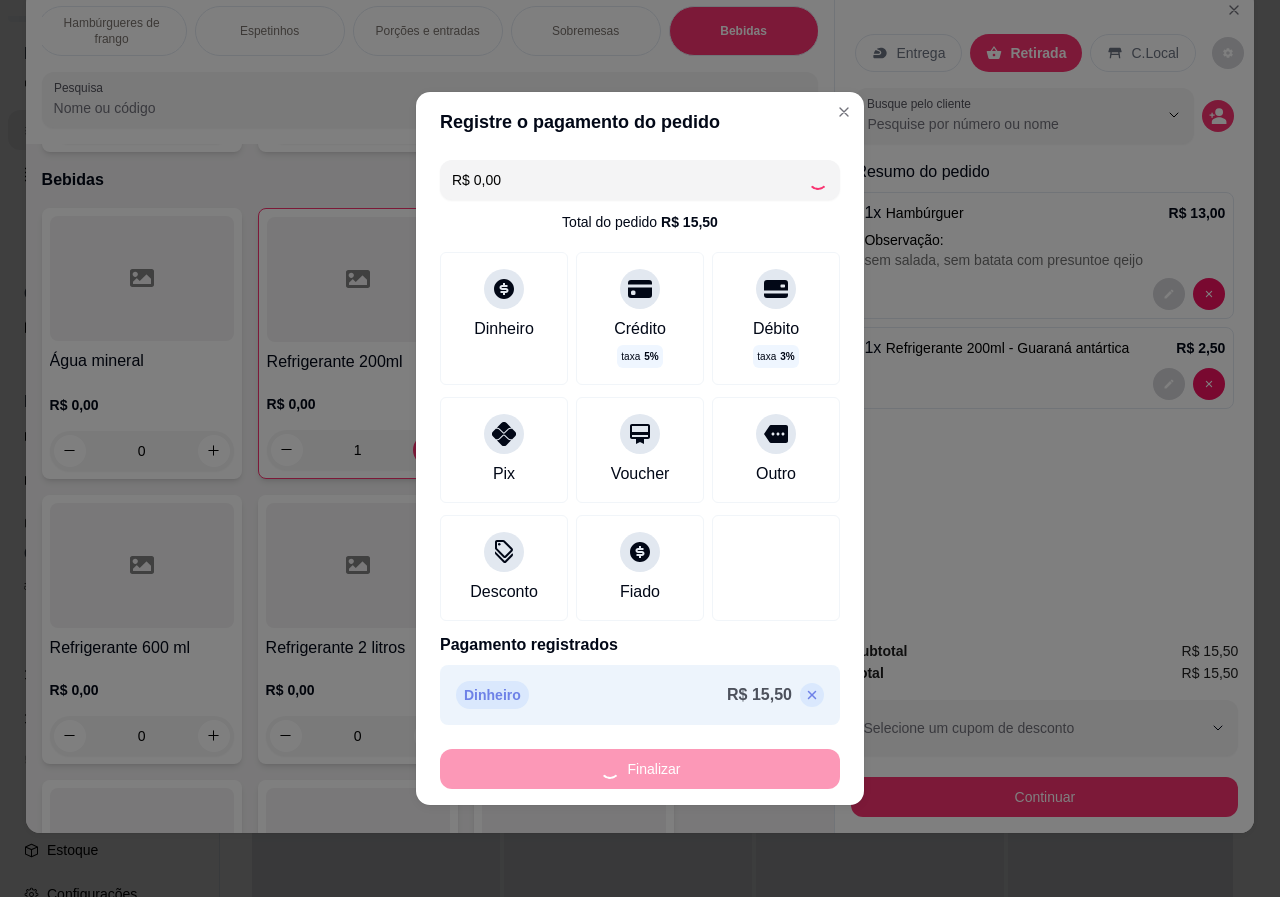 type on "0" 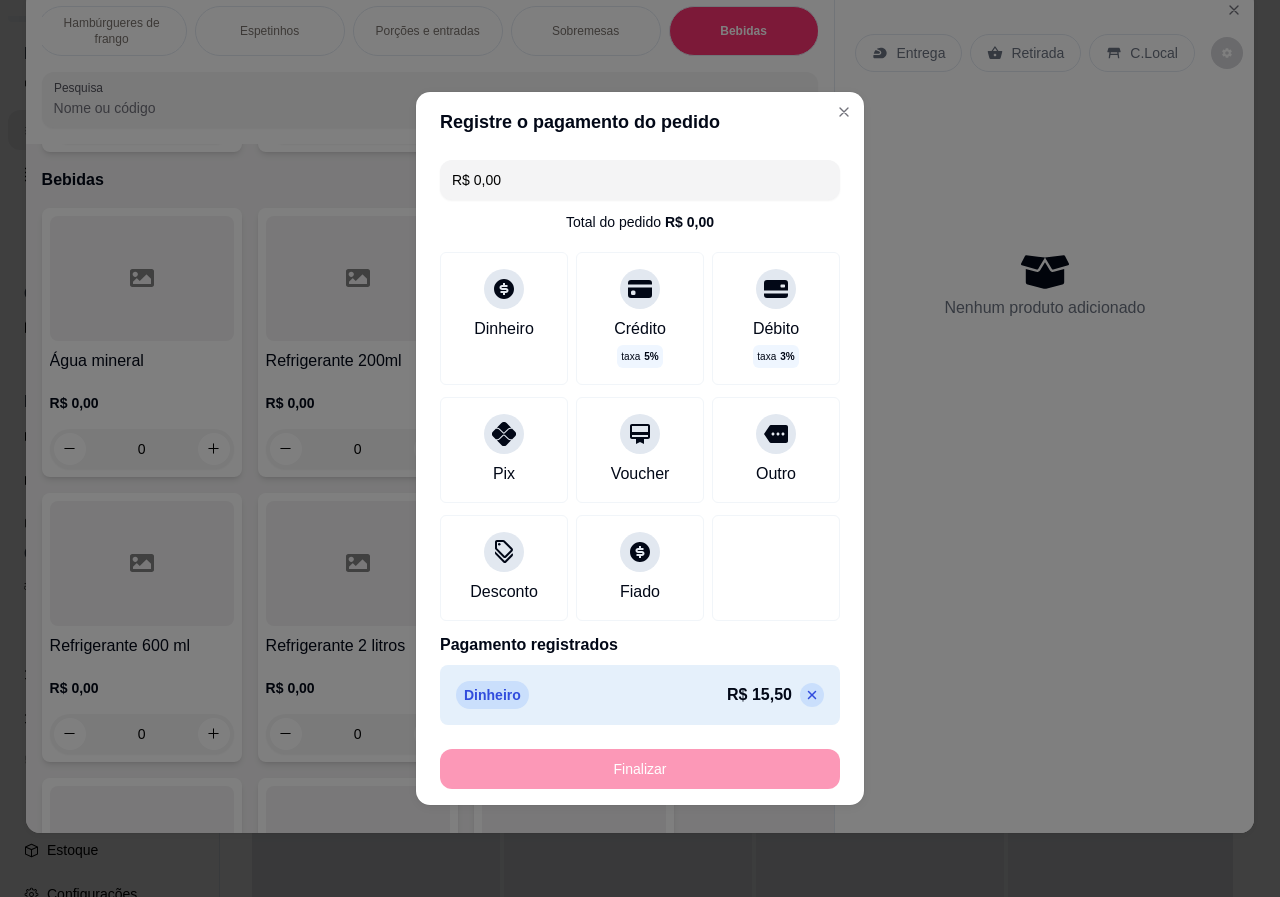type on "-R$ 15,50" 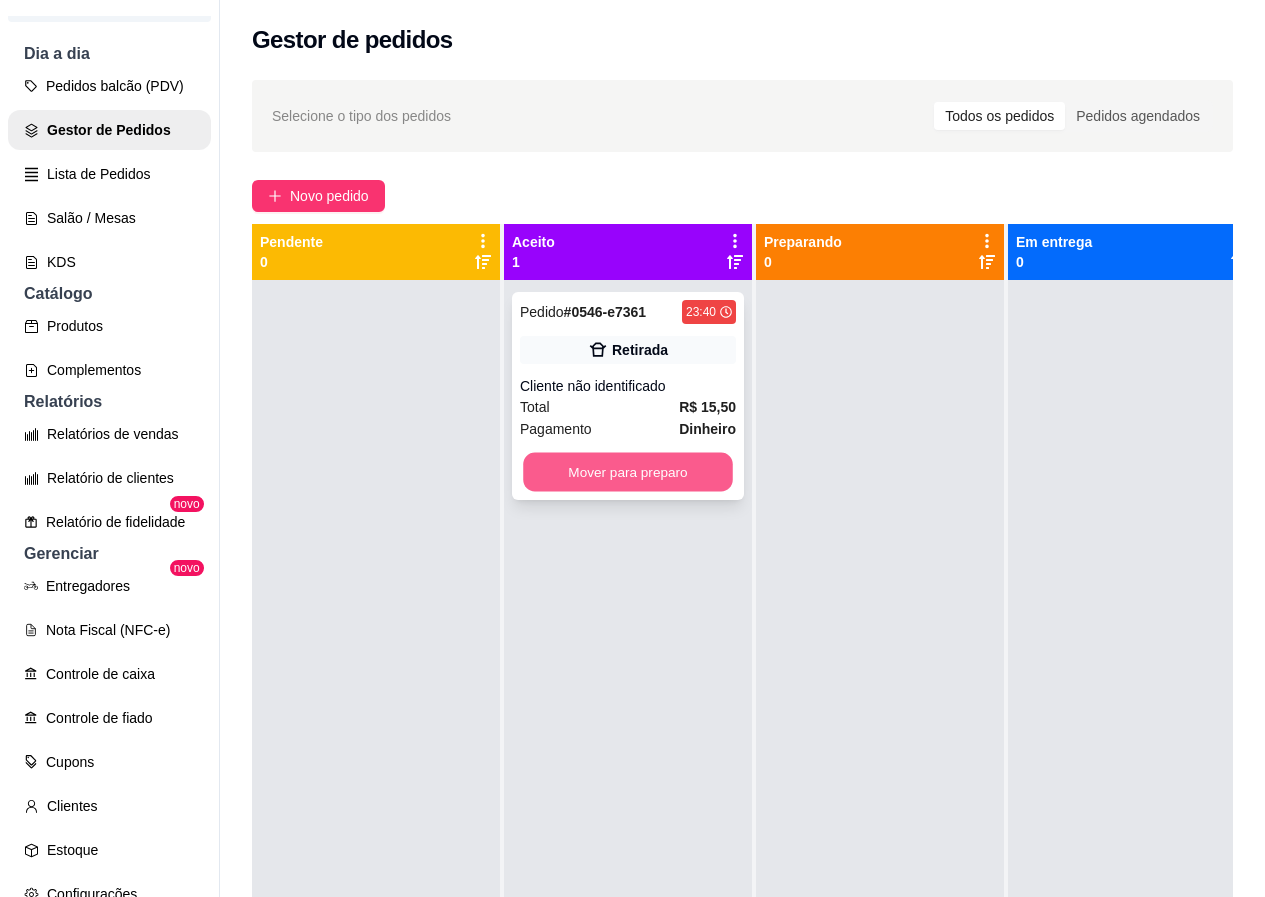 click on "Mover para preparo" at bounding box center (628, 472) 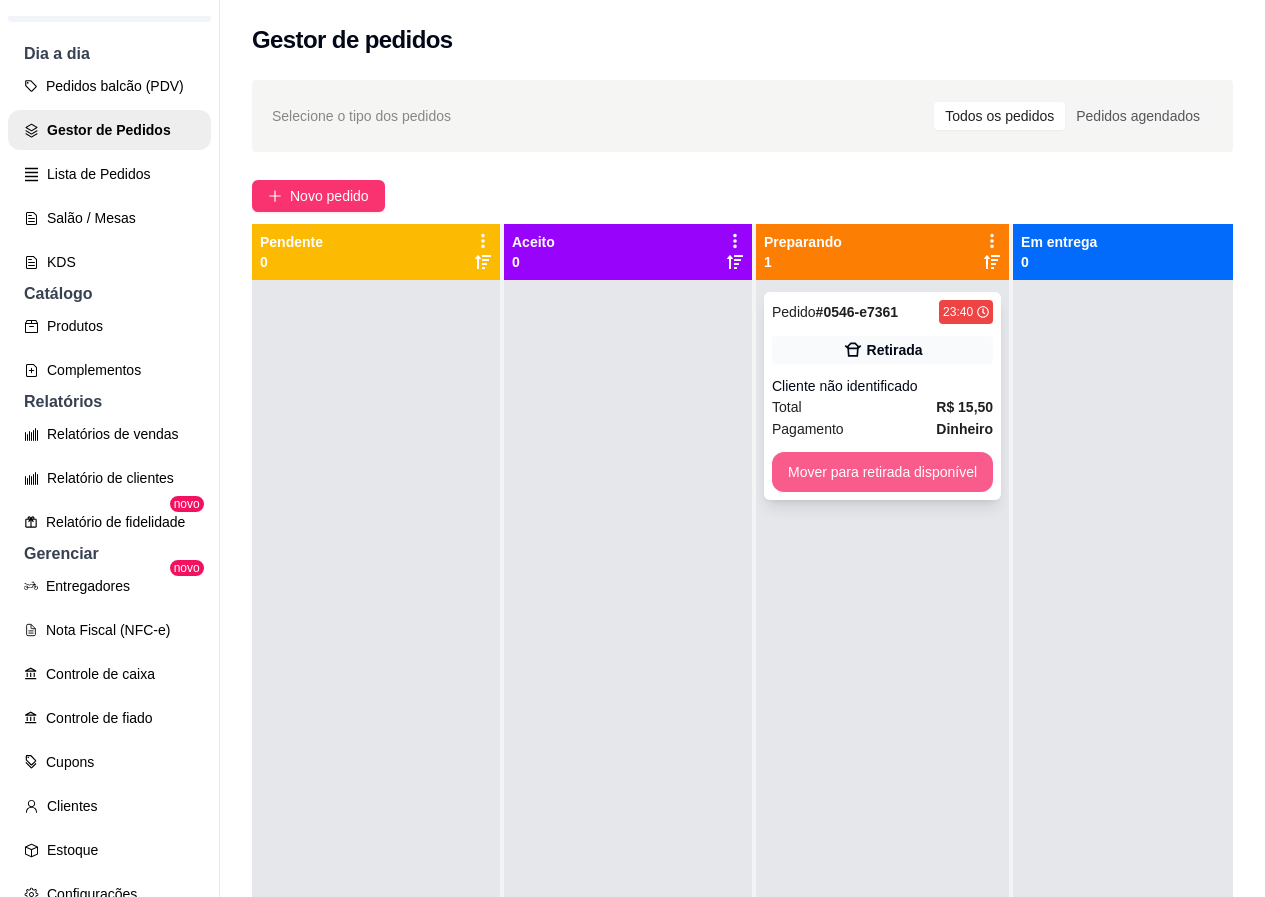 click on "Mover para retirada disponível" at bounding box center [882, 472] 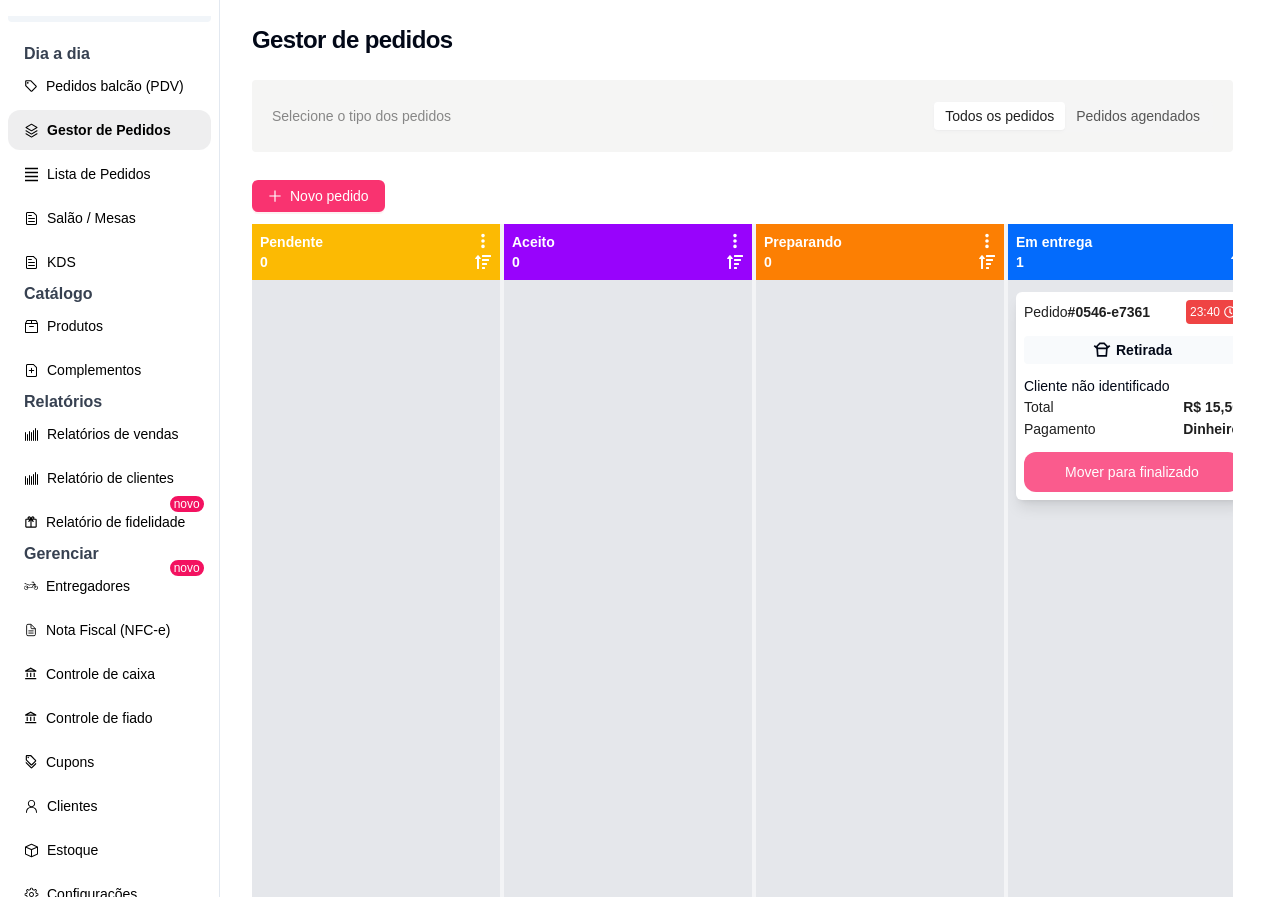 click on "Mover para finalizado" at bounding box center [1132, 472] 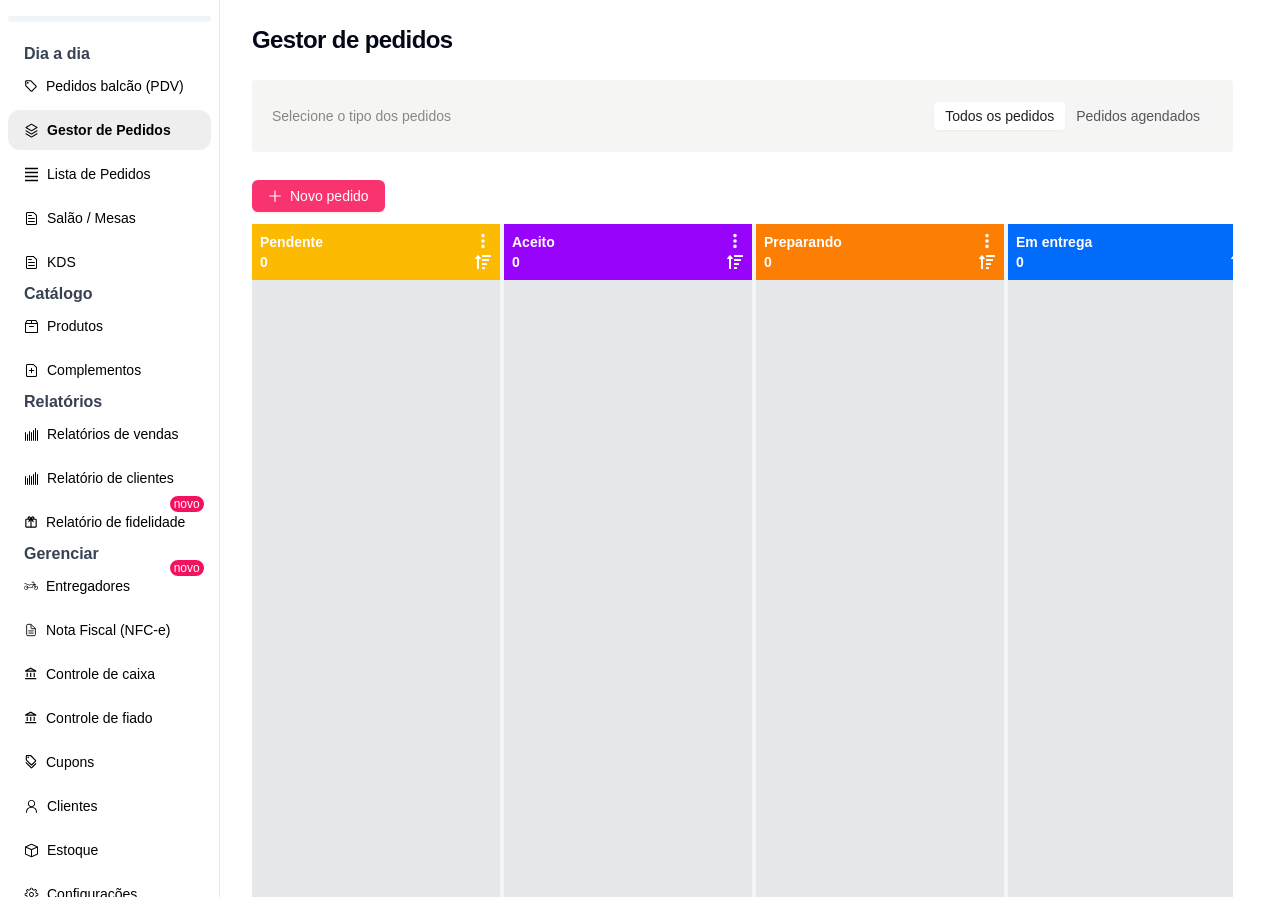 drag, startPoint x: 1052, startPoint y: 480, endPoint x: 841, endPoint y: 440, distance: 214.75801 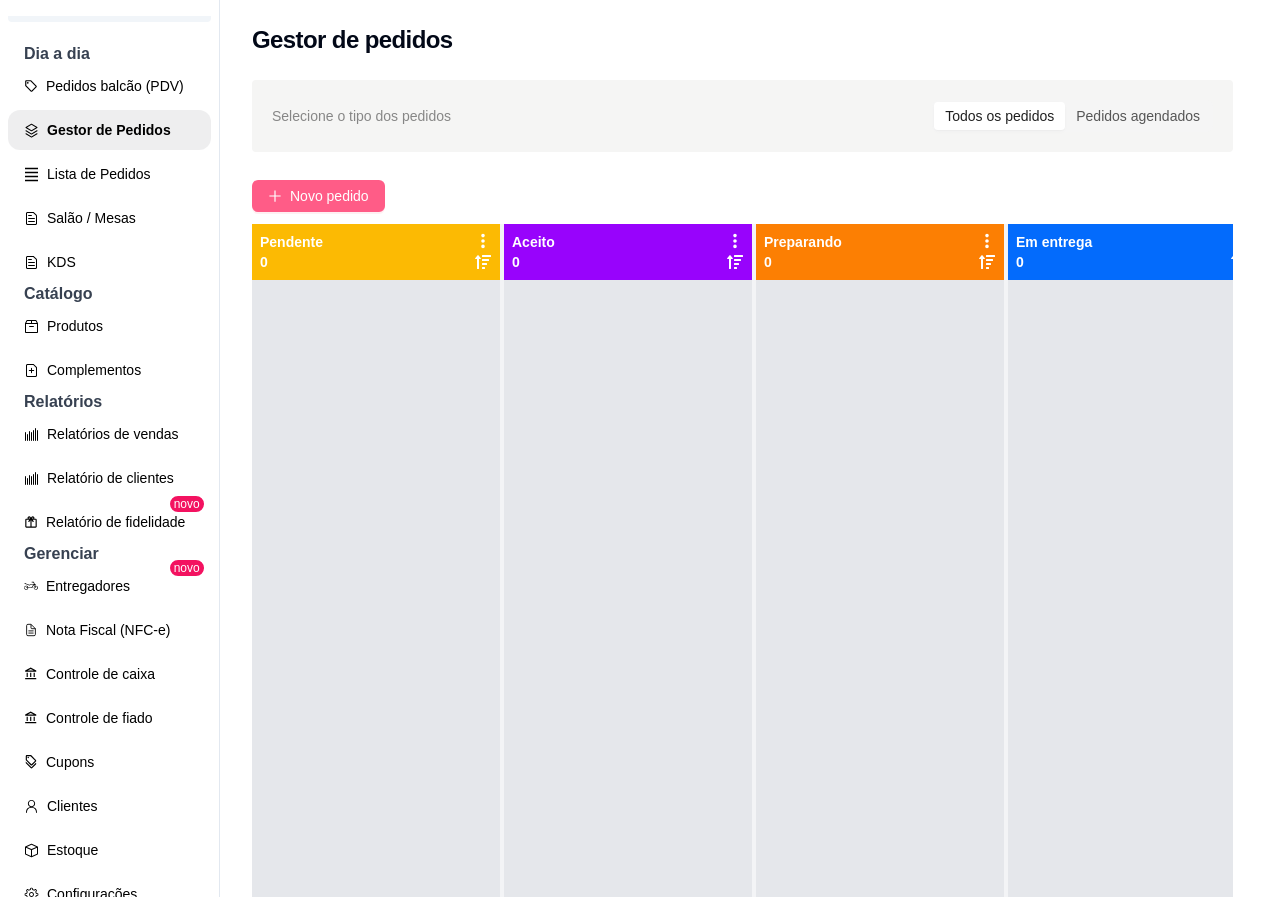 click on "Novo pedido" at bounding box center (329, 196) 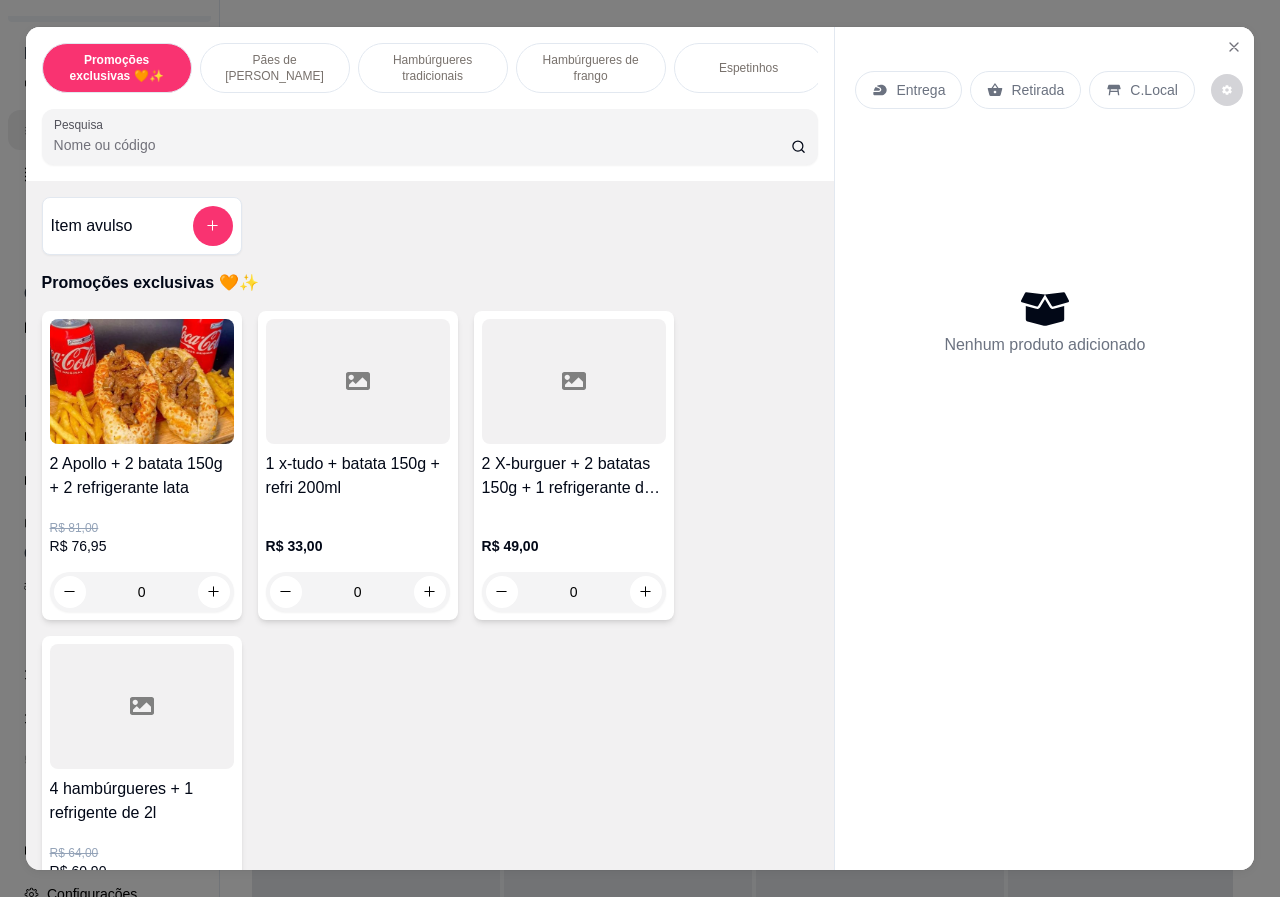 click on "Espetinhos" at bounding box center [748, 68] 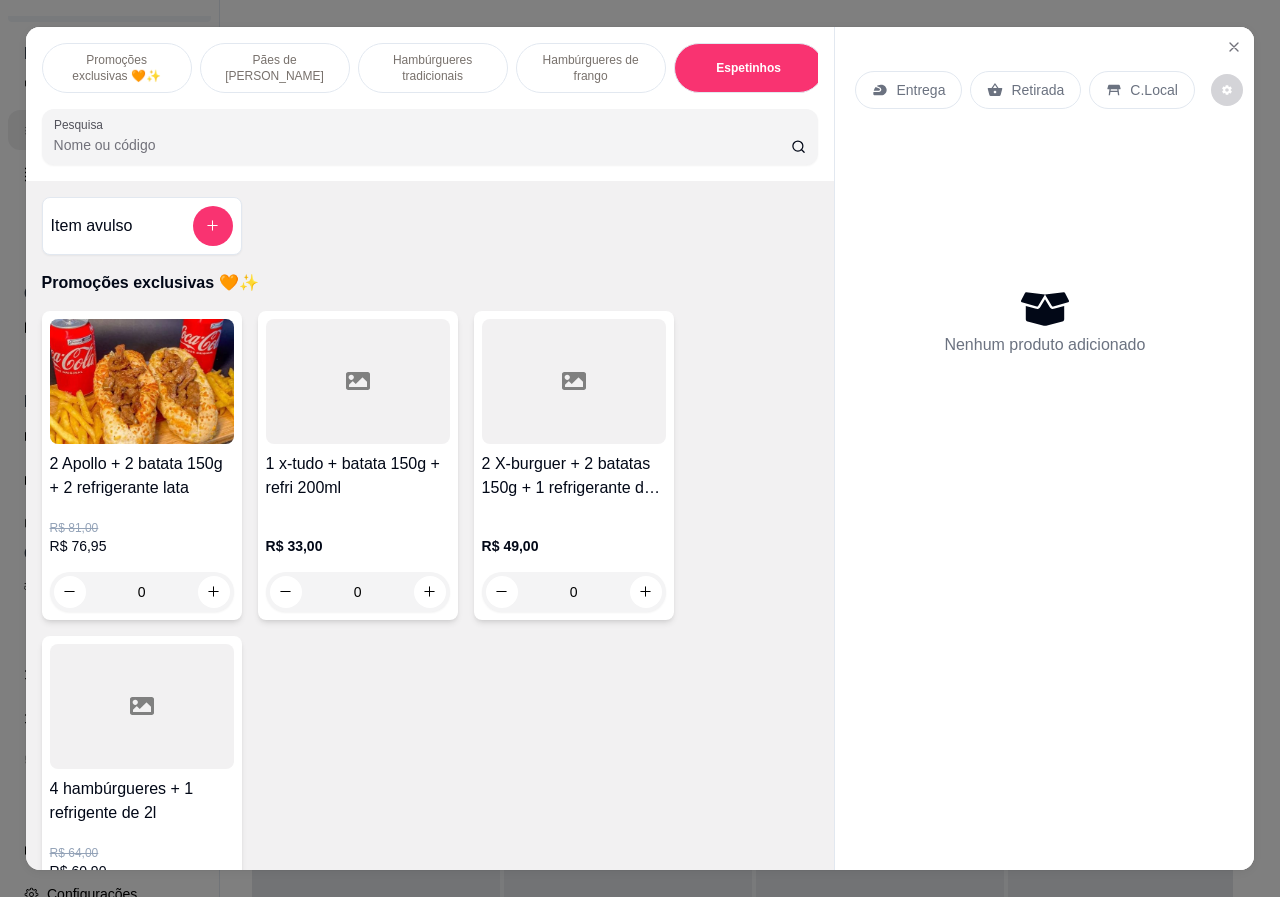 scroll, scrollTop: 3180, scrollLeft: 0, axis: vertical 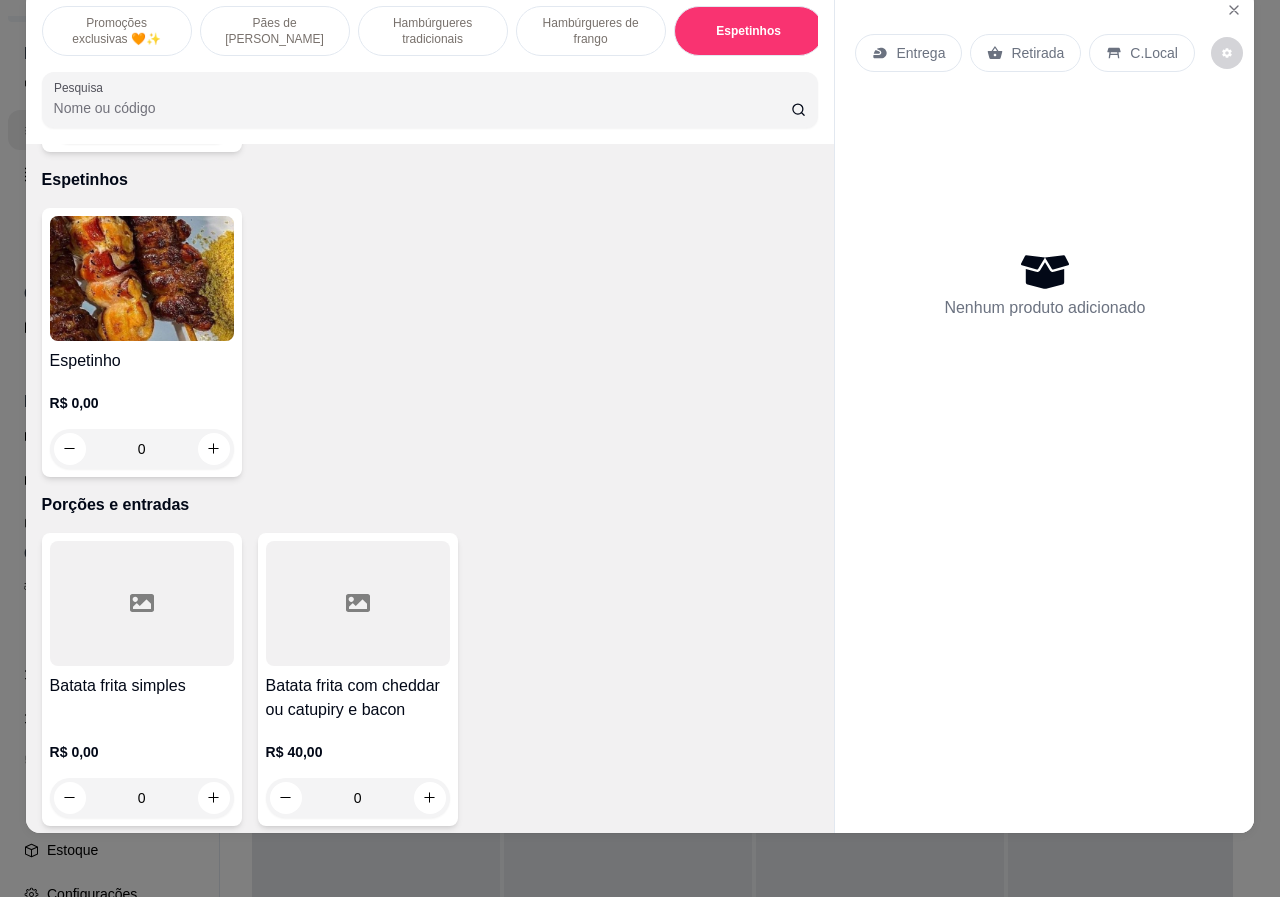 click on "Espetinho" at bounding box center (142, 361) 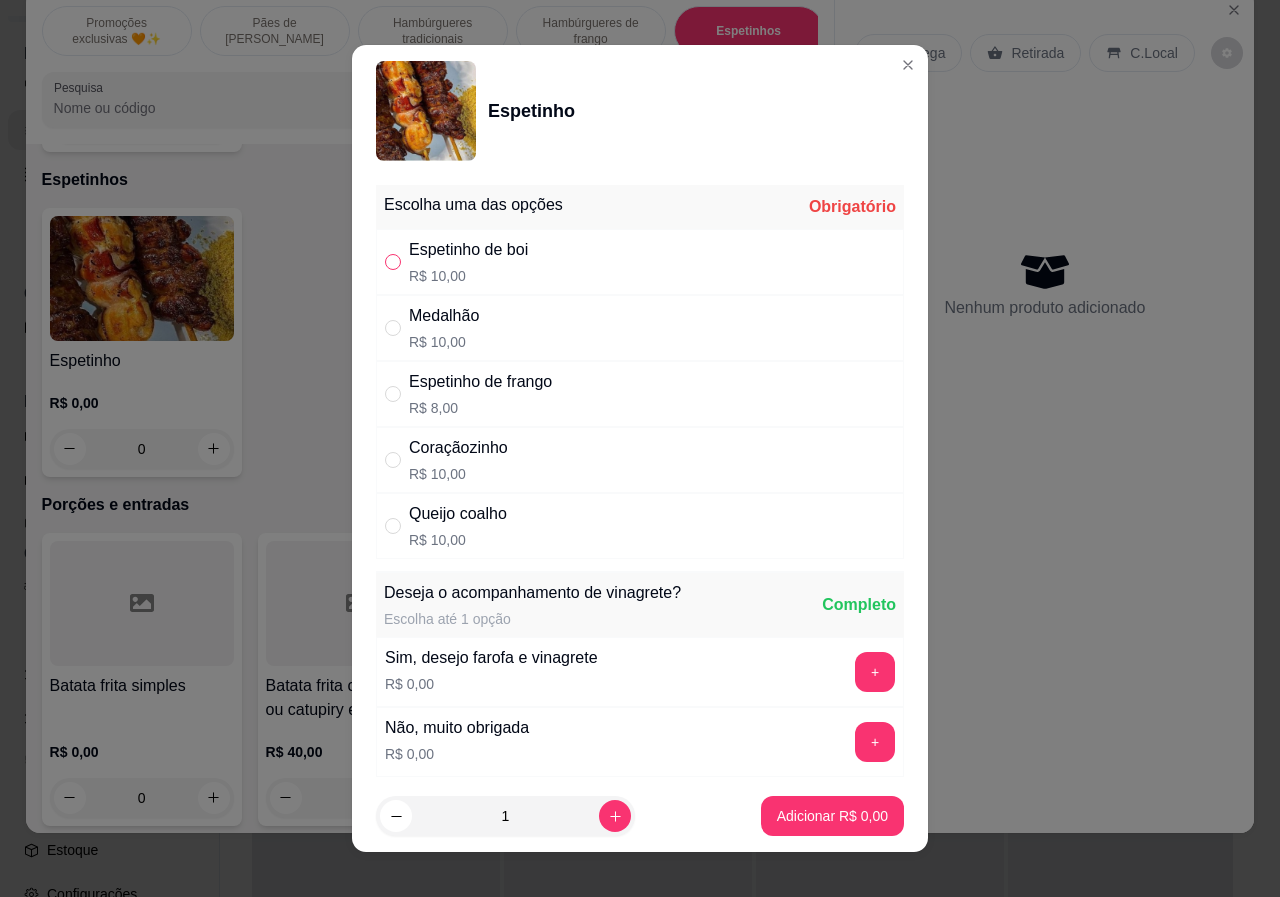 click at bounding box center [393, 262] 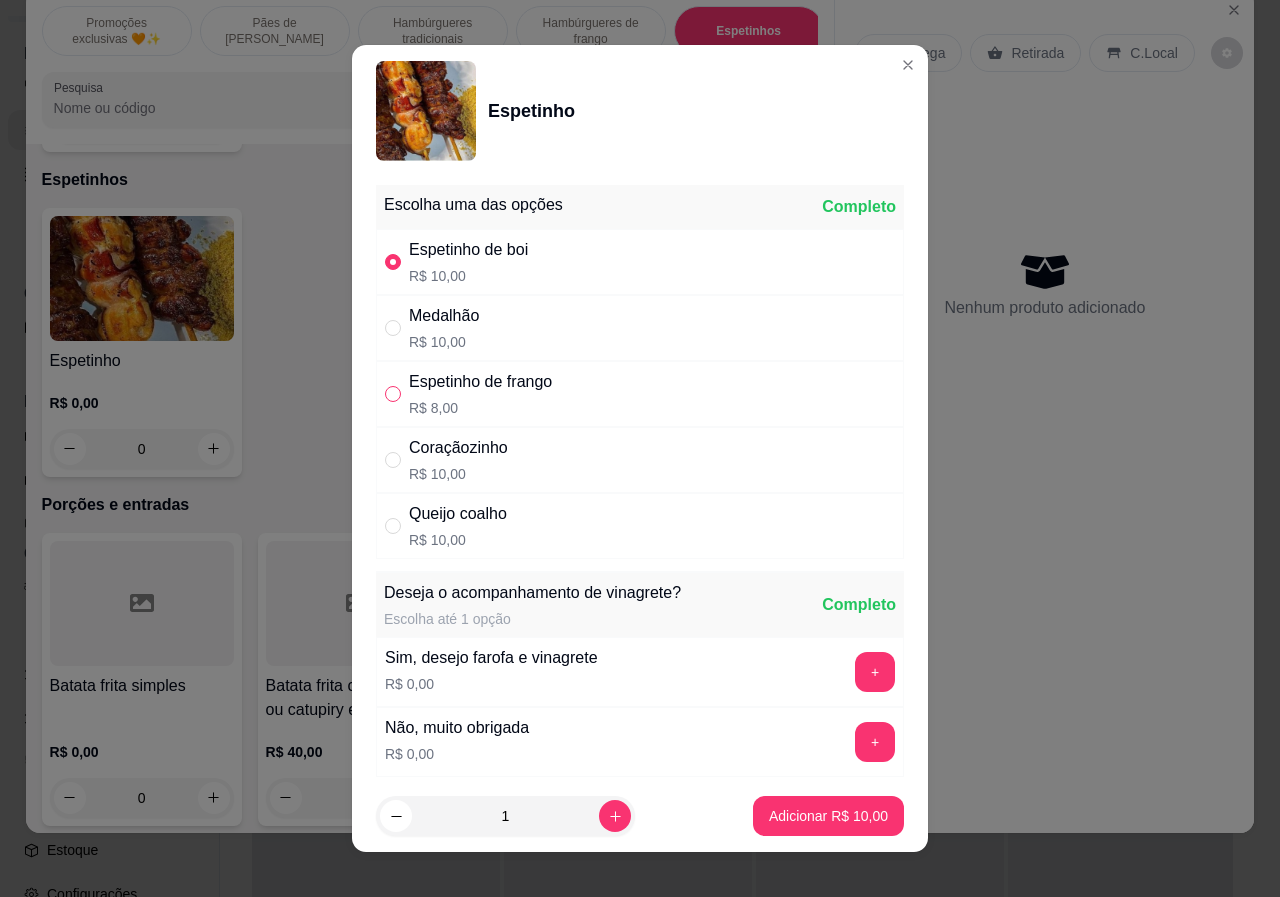 click at bounding box center [393, 394] 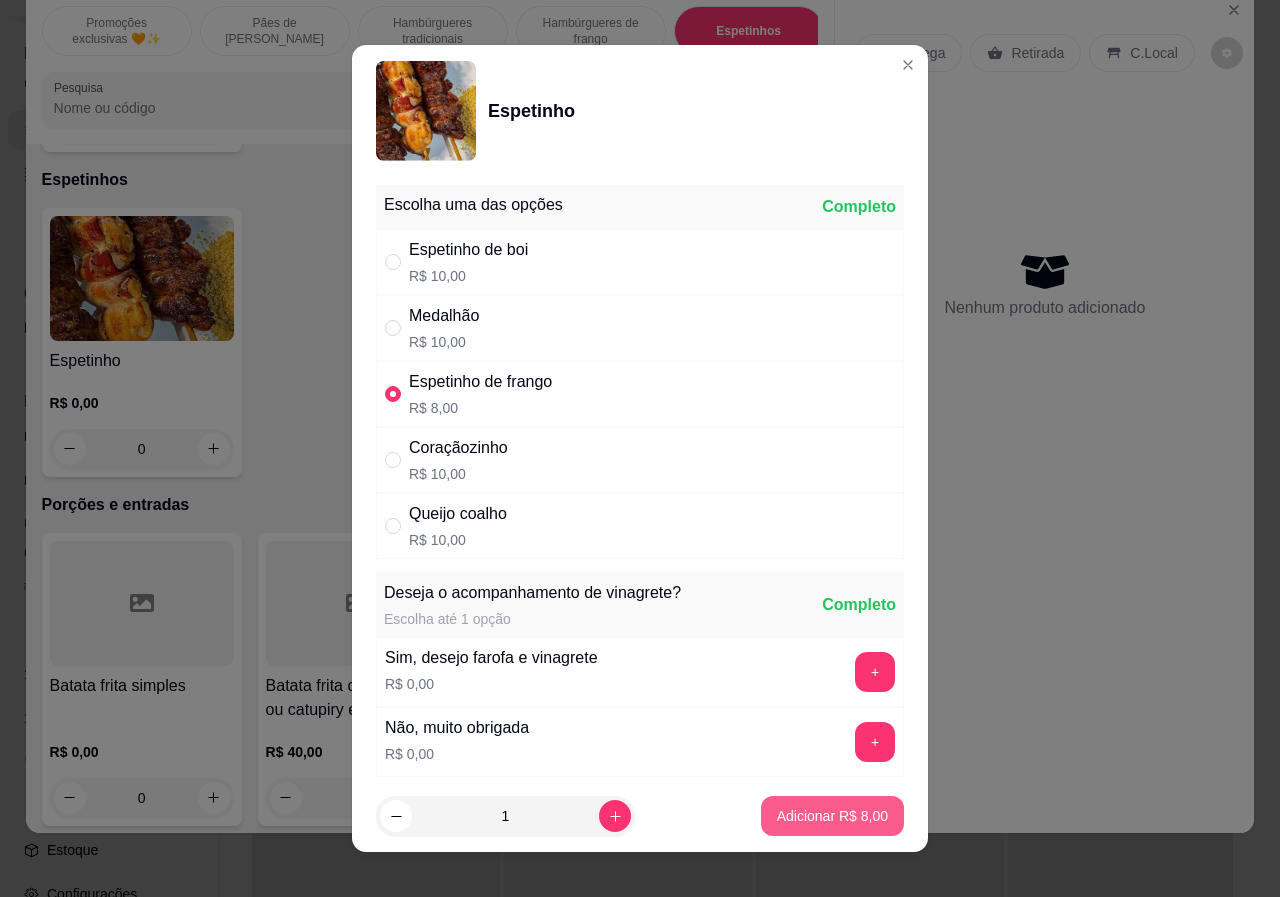 click on "Adicionar   R$ 8,00" at bounding box center (832, 816) 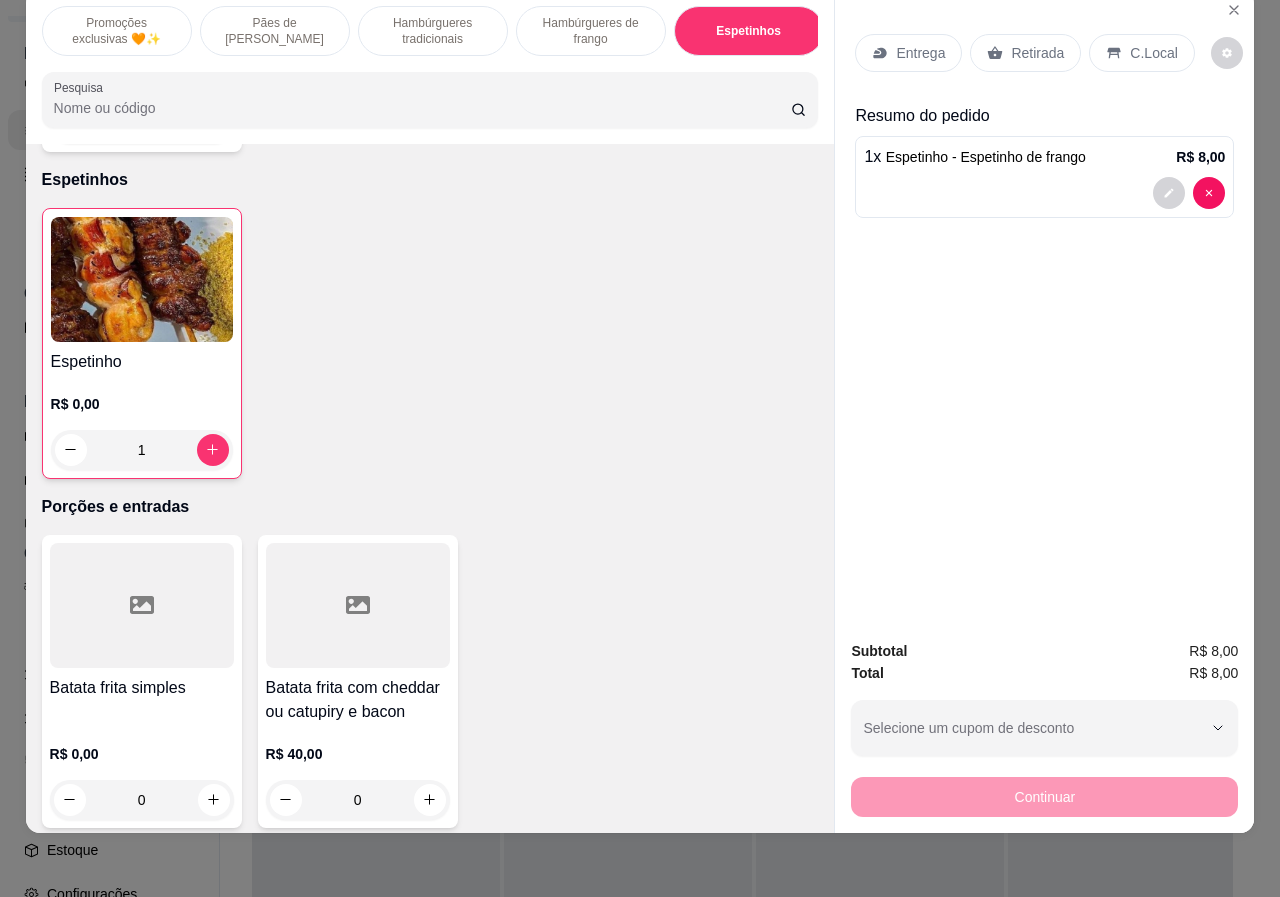 click on "1" at bounding box center [142, 450] 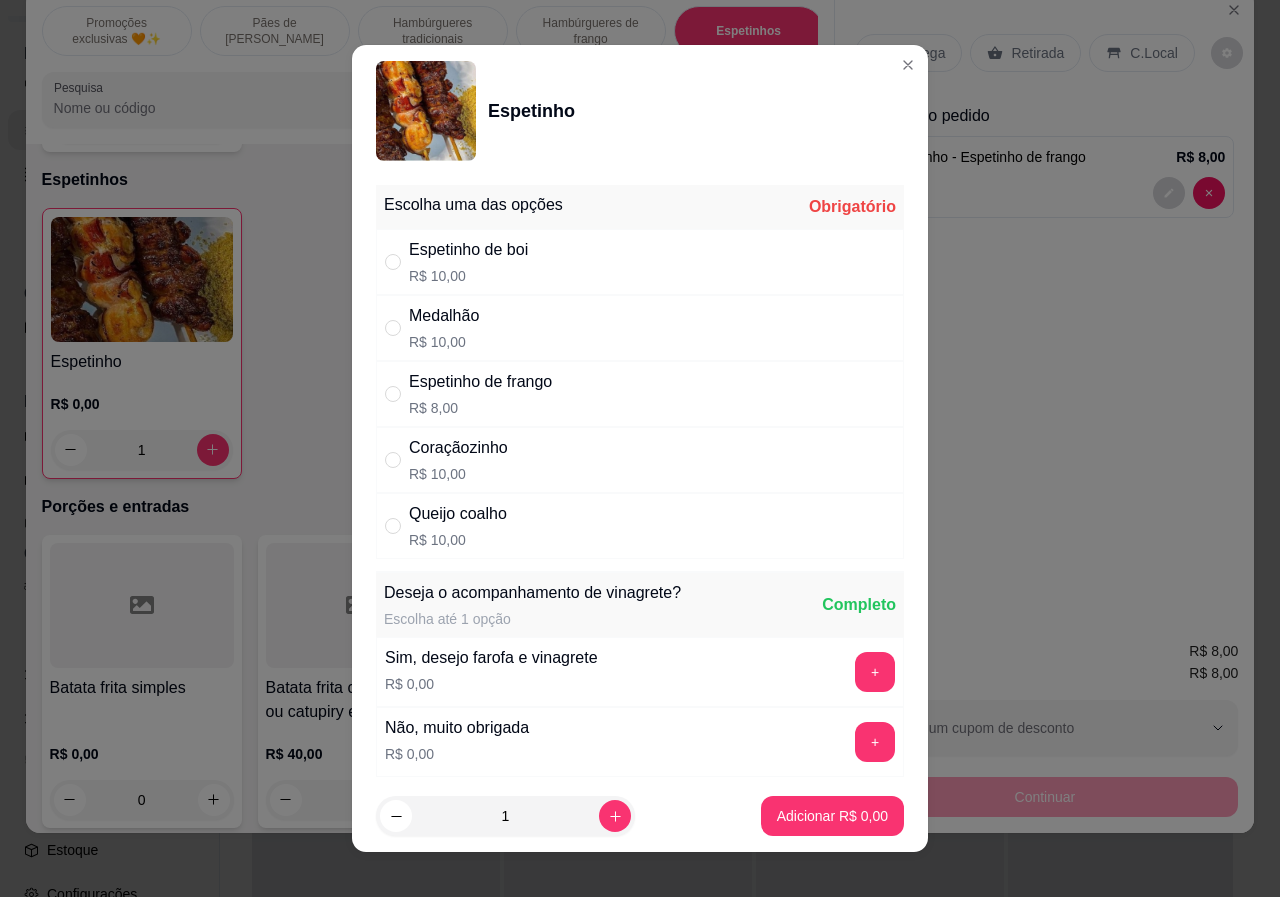 click on "Espetinho de boi" at bounding box center (468, 250) 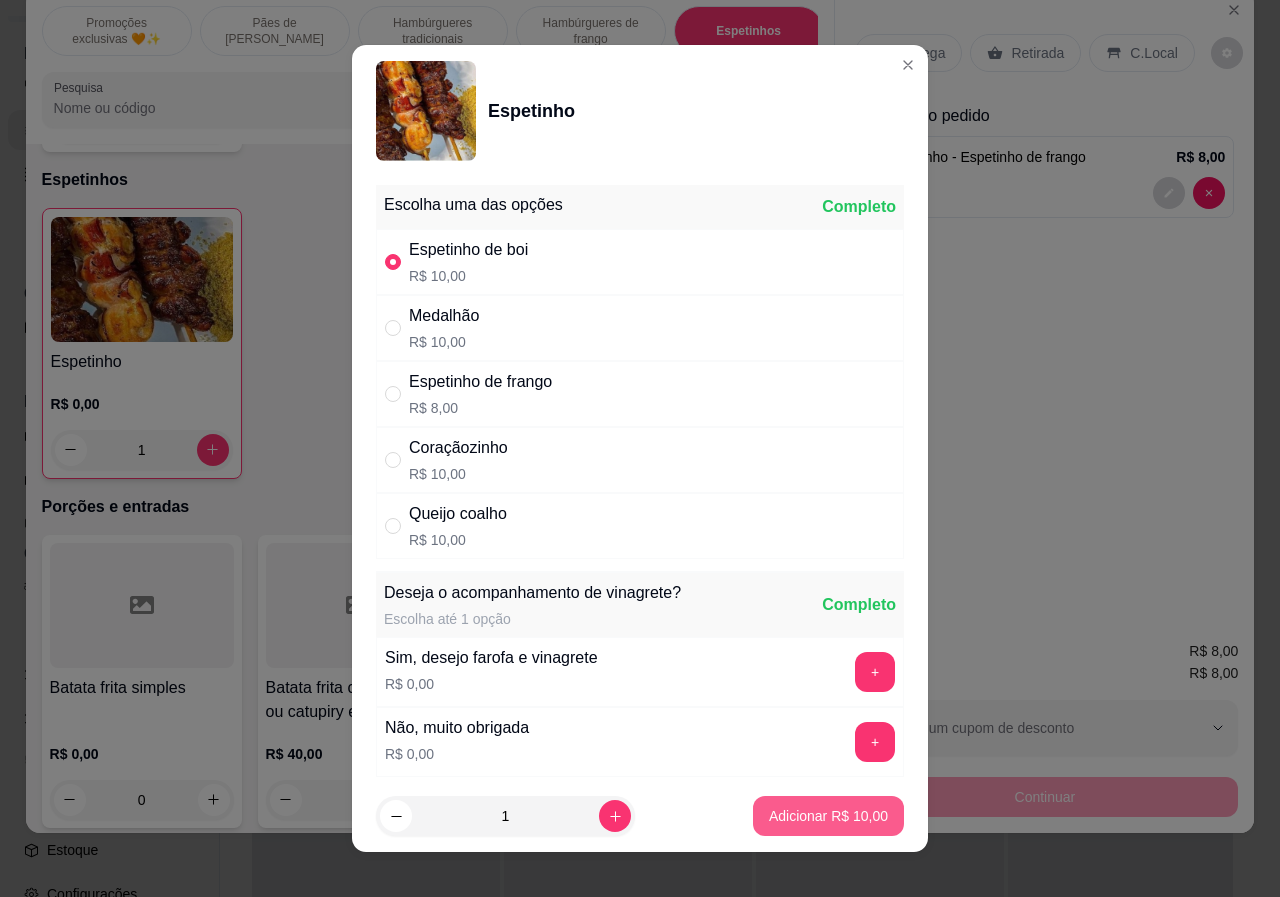 click on "Adicionar   R$ 10,00" at bounding box center (828, 816) 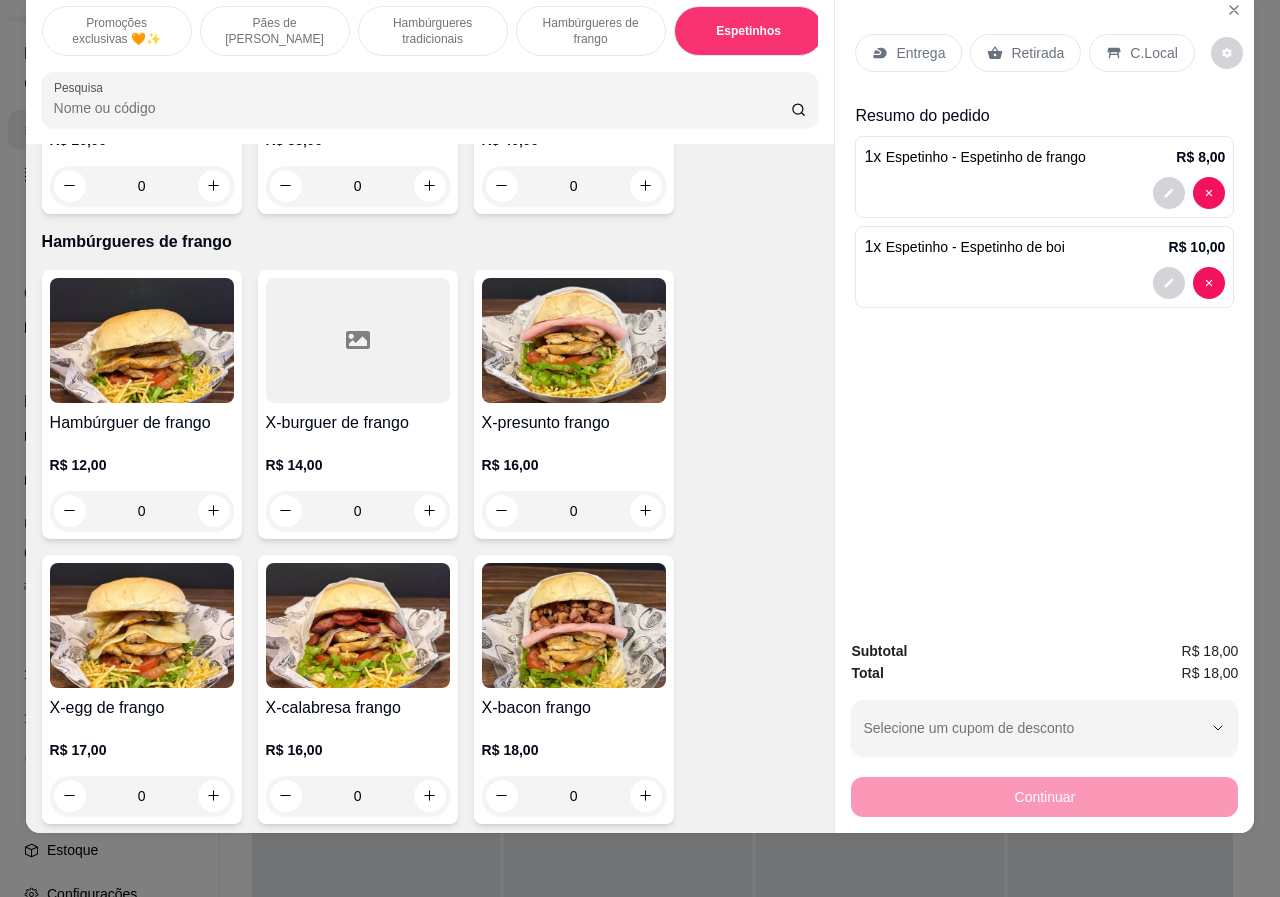 scroll, scrollTop: 2180, scrollLeft: 0, axis: vertical 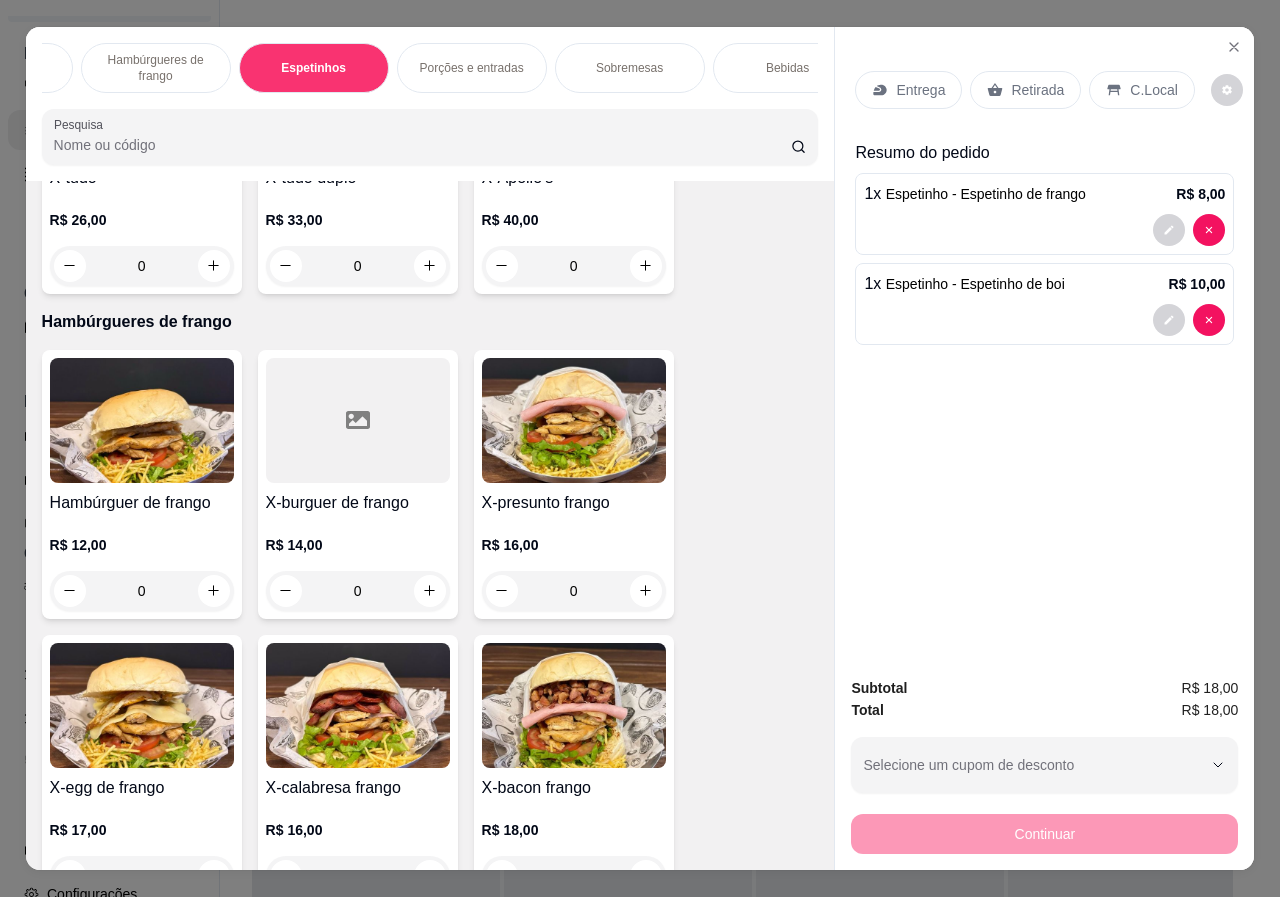 click on "Porções e entradas" at bounding box center [472, 68] 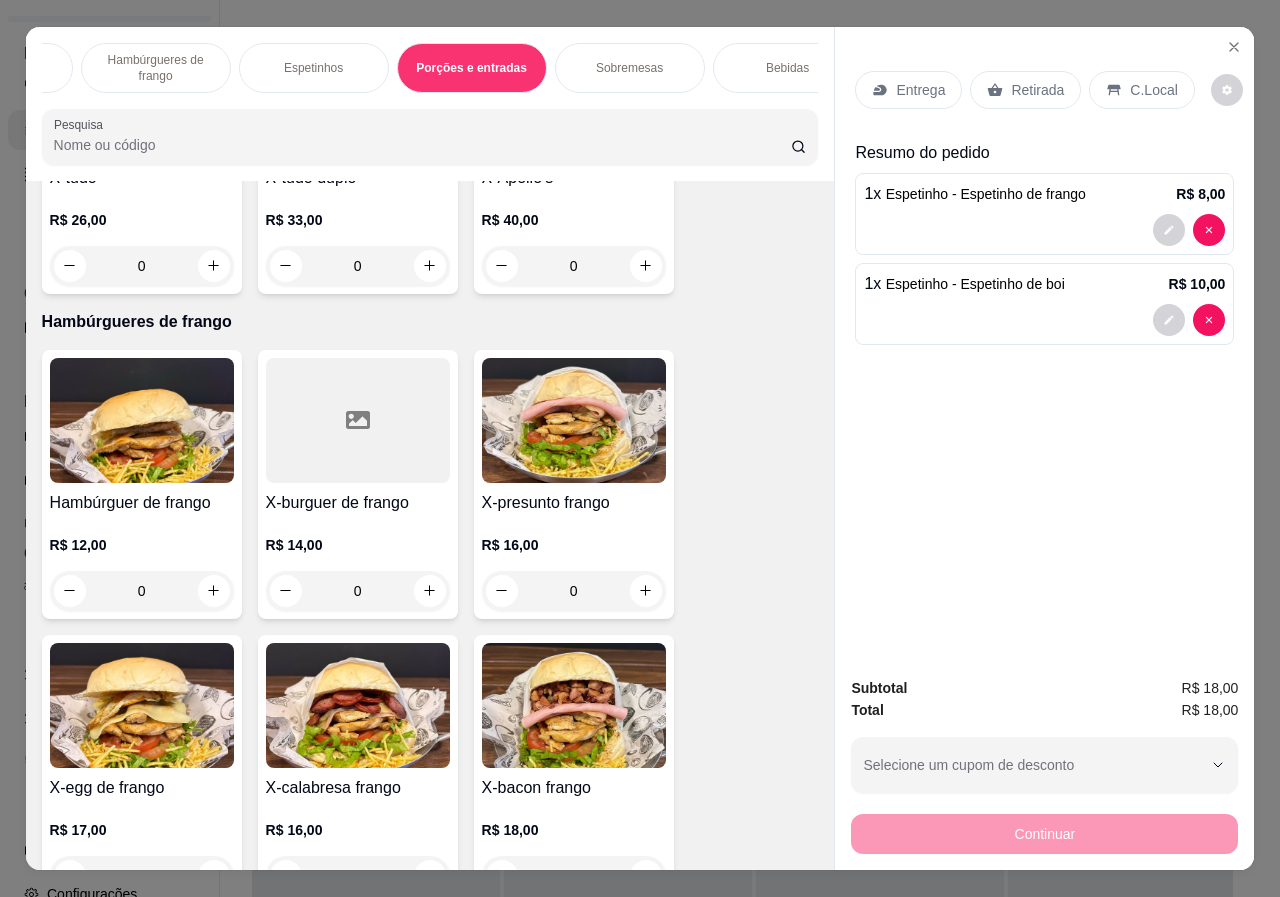 scroll, scrollTop: 3507, scrollLeft: 0, axis: vertical 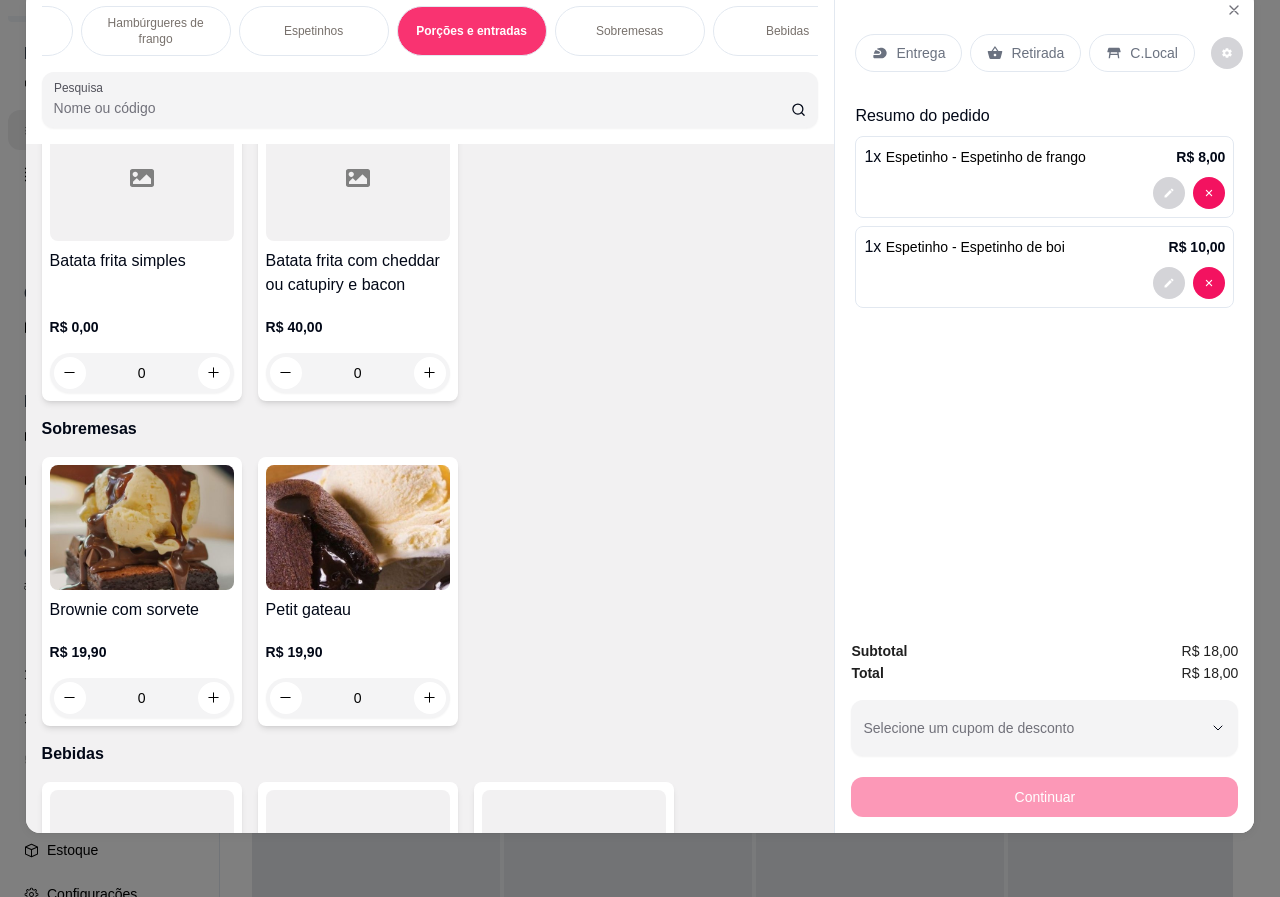 click on "0" at bounding box center (142, 373) 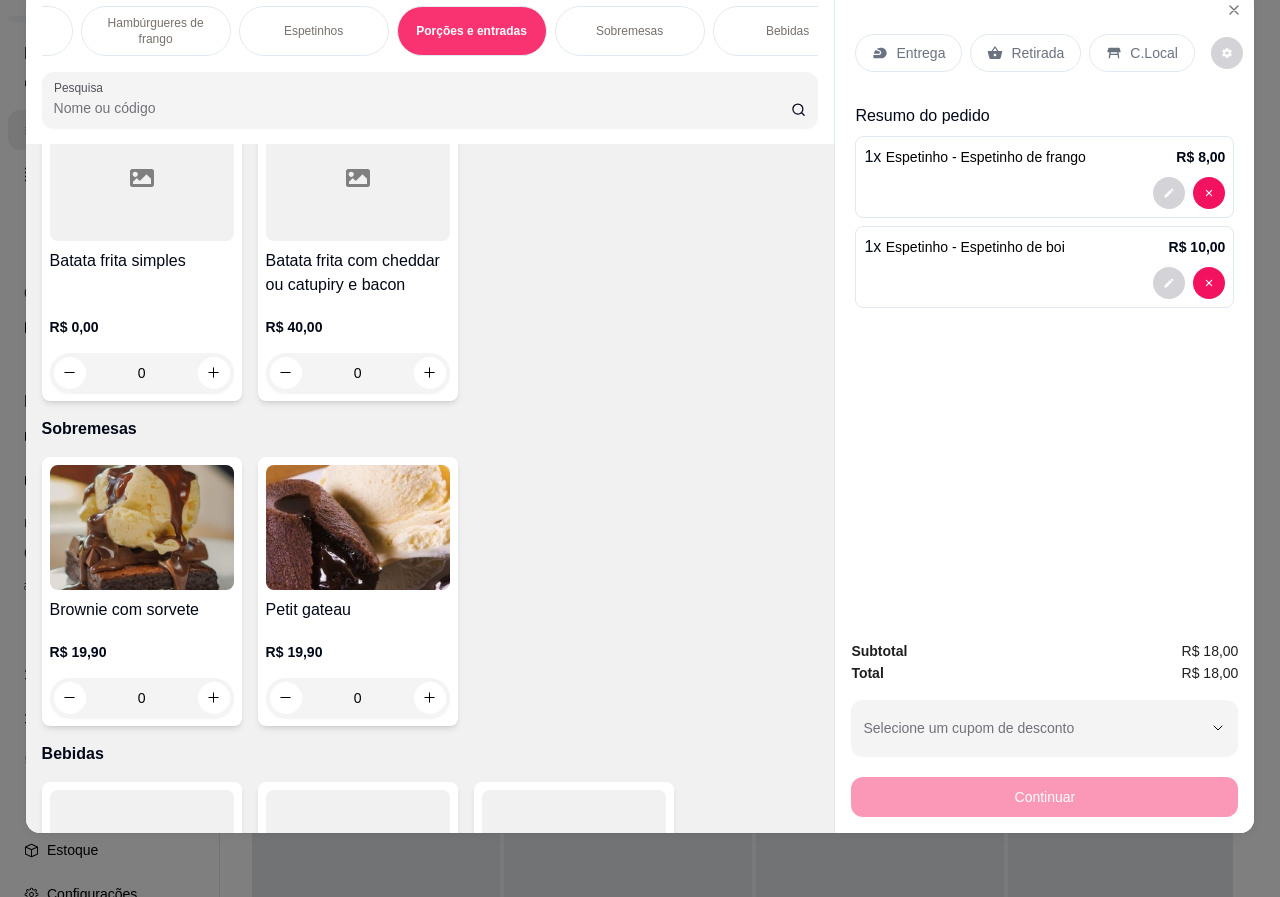 click on "0" at bounding box center (358, 373) 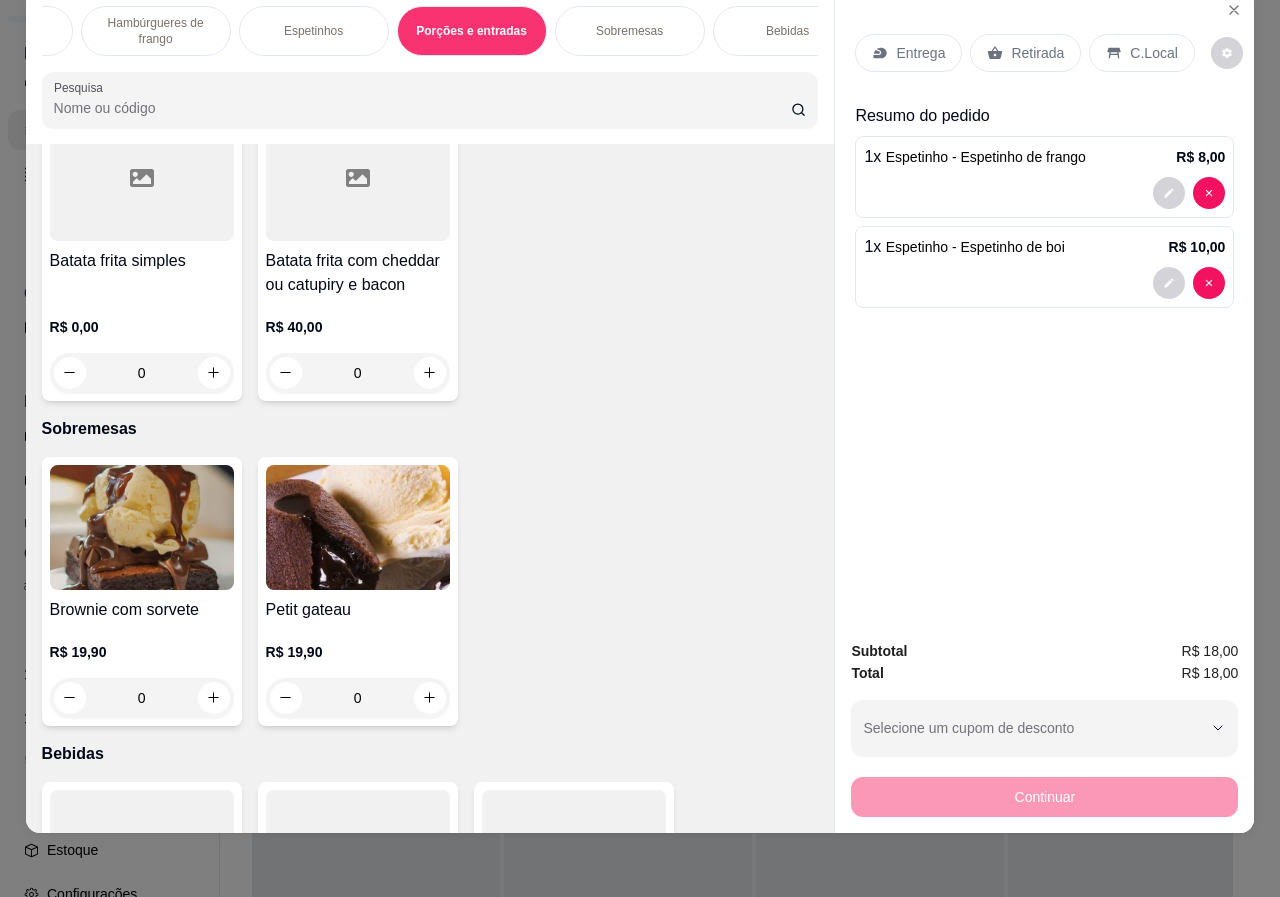 click on "0" at bounding box center (142, 373) 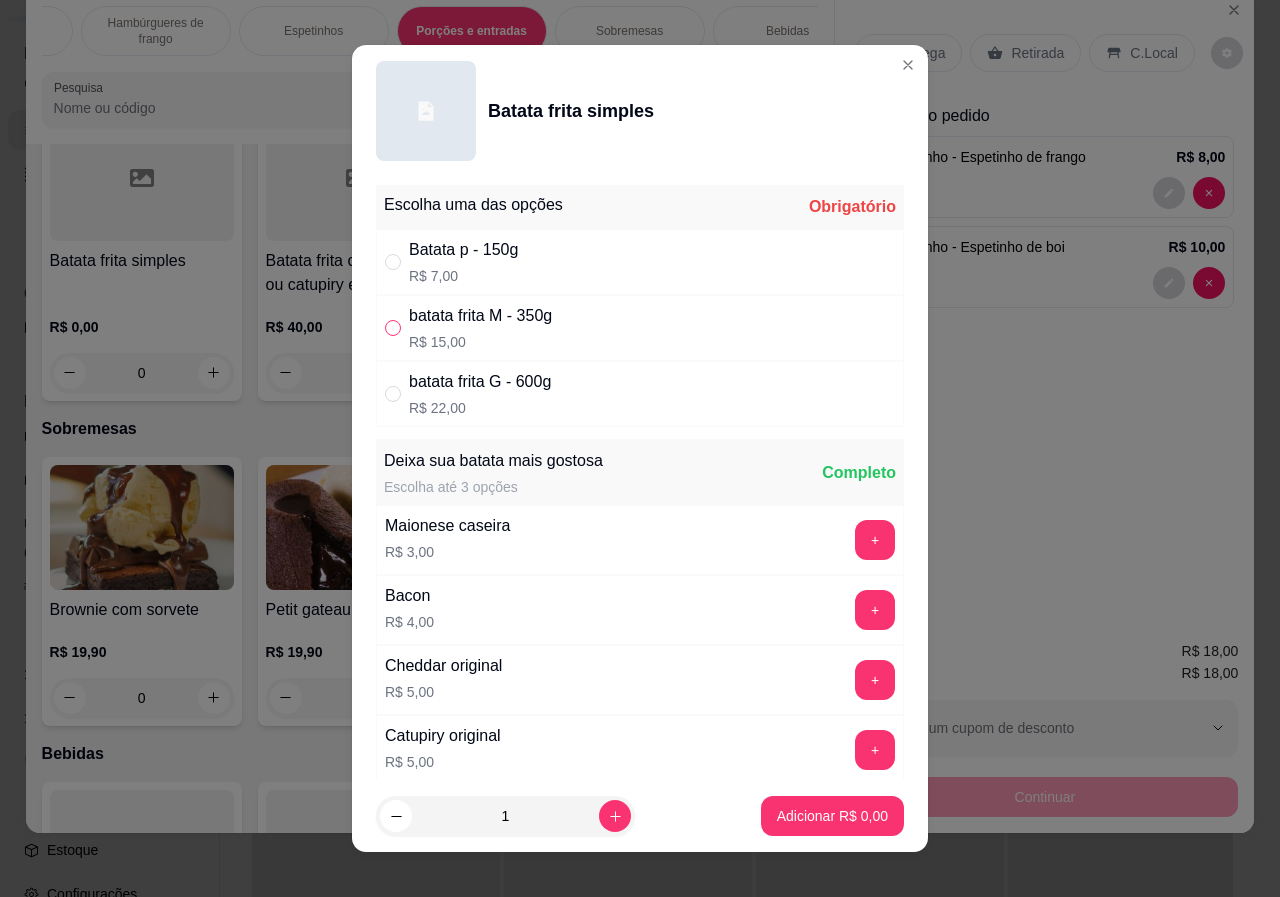 click at bounding box center [393, 328] 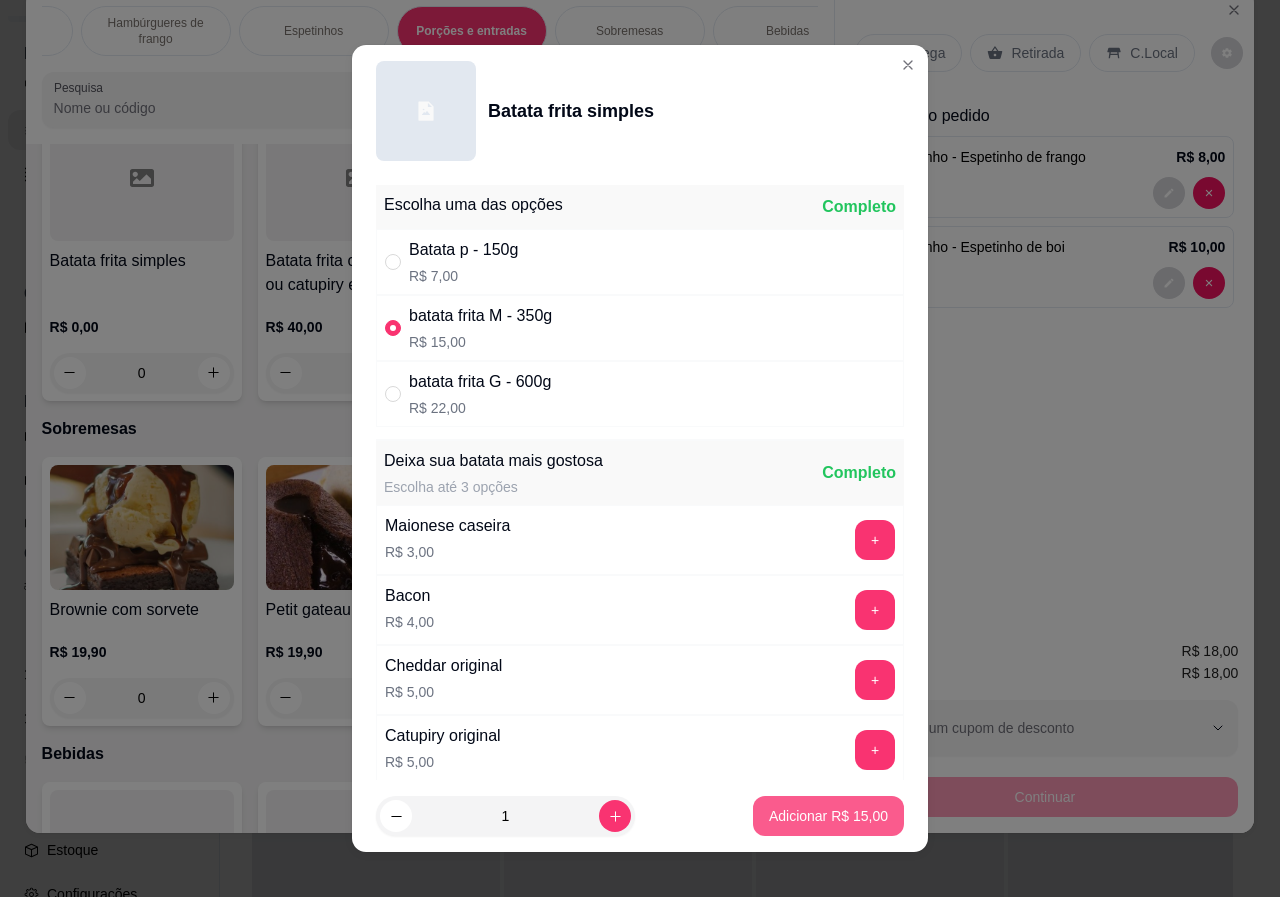 click on "Adicionar   R$ 15,00" at bounding box center [828, 816] 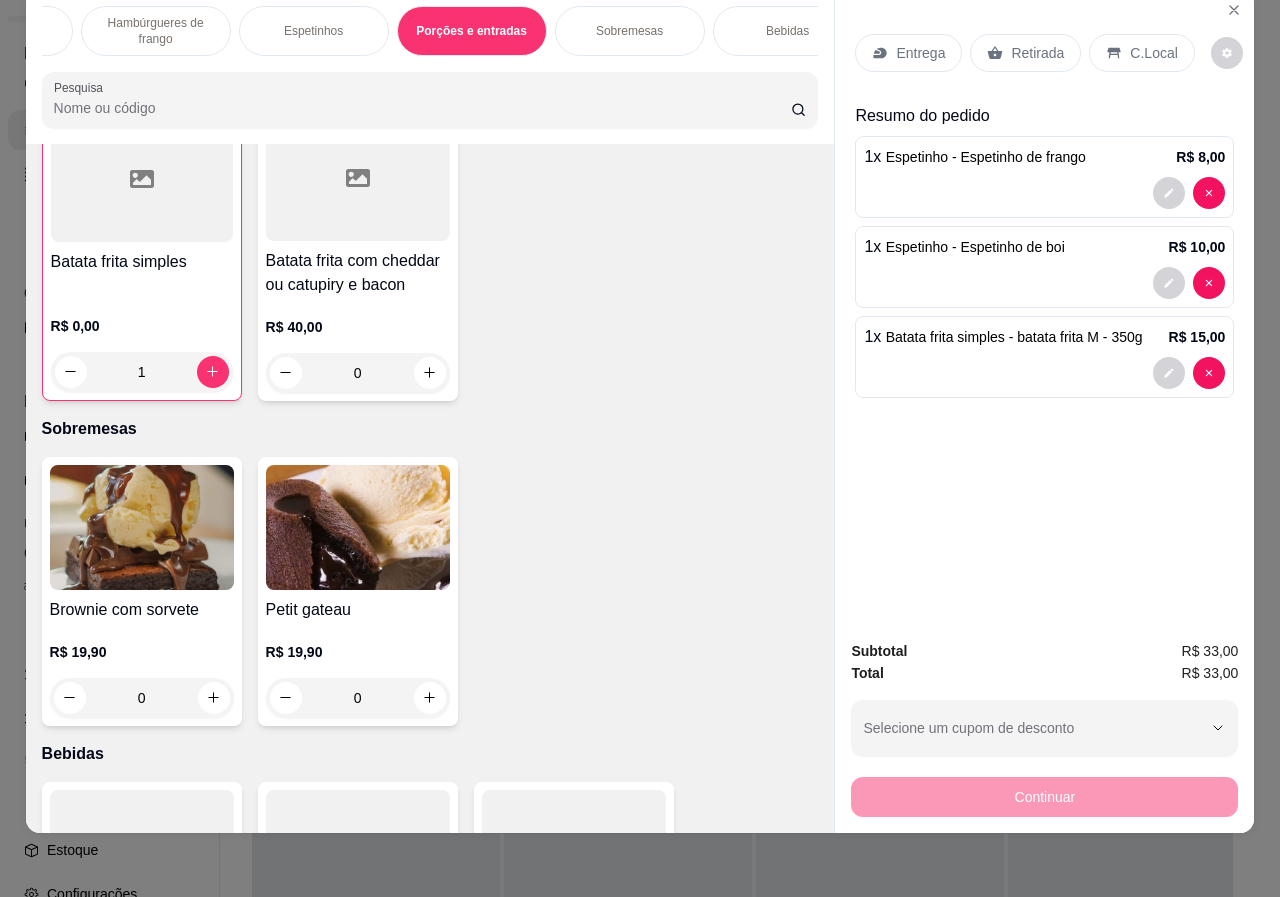 scroll, scrollTop: 3608, scrollLeft: 0, axis: vertical 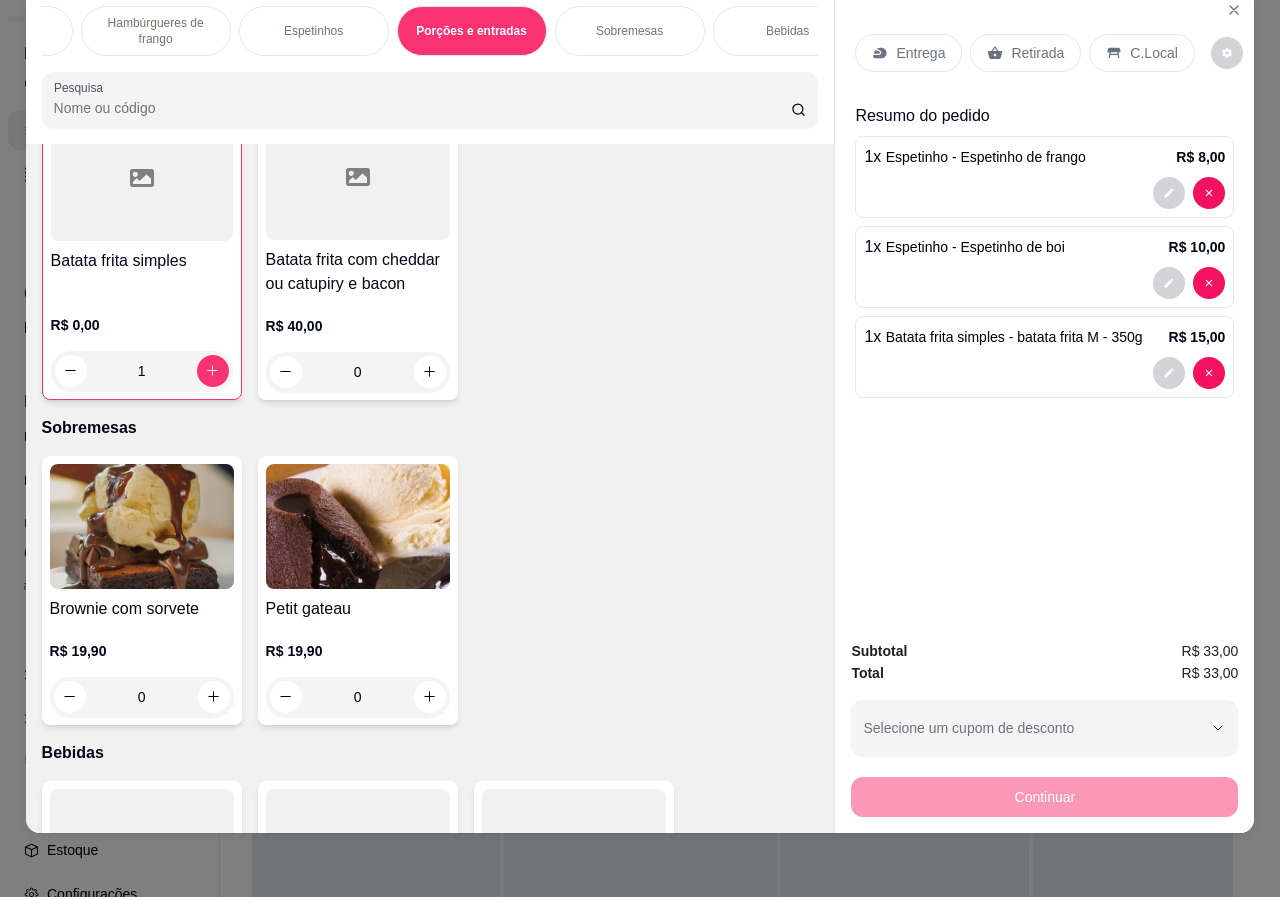 click on "Retirada" at bounding box center [1037, 53] 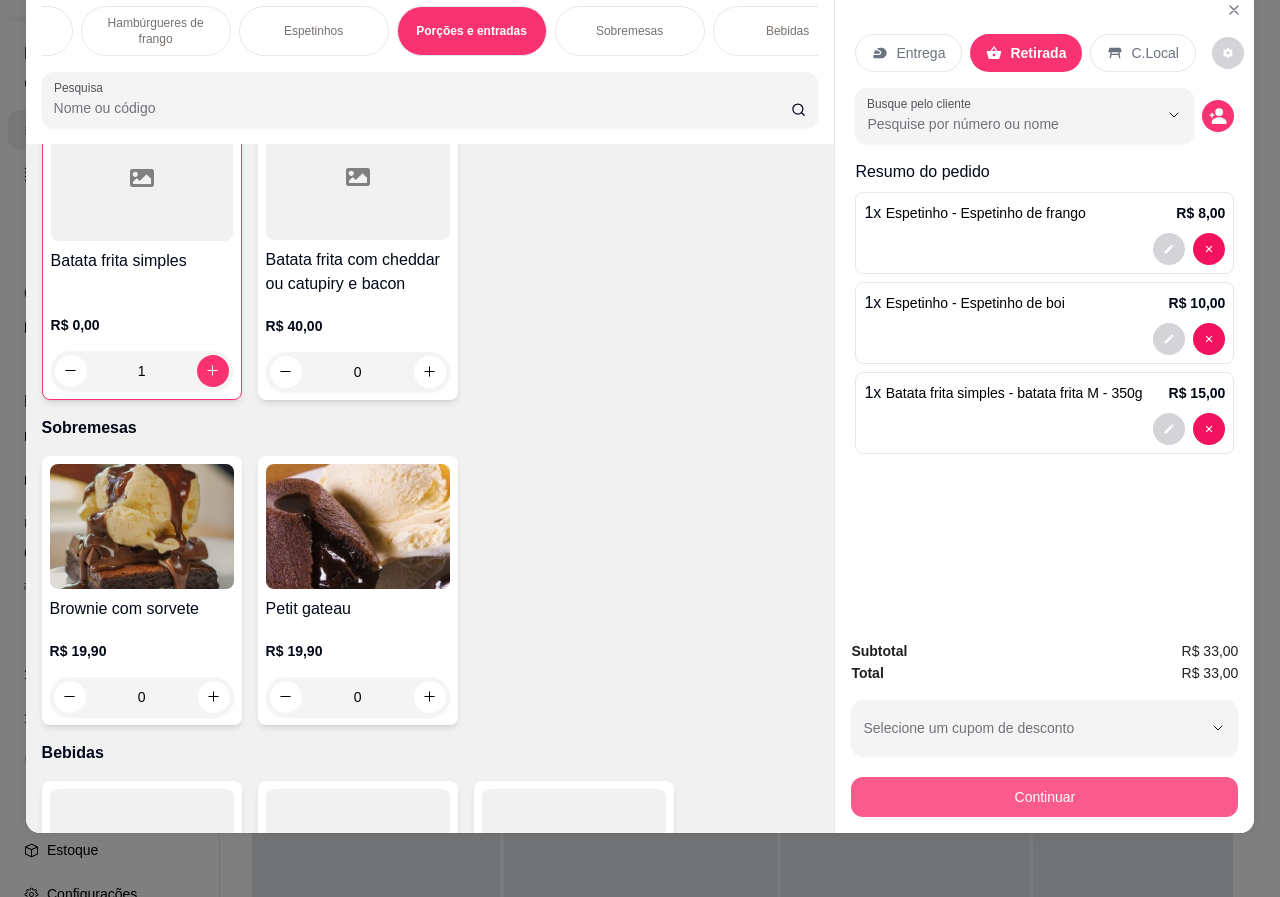 click on "Continuar" at bounding box center (1044, 797) 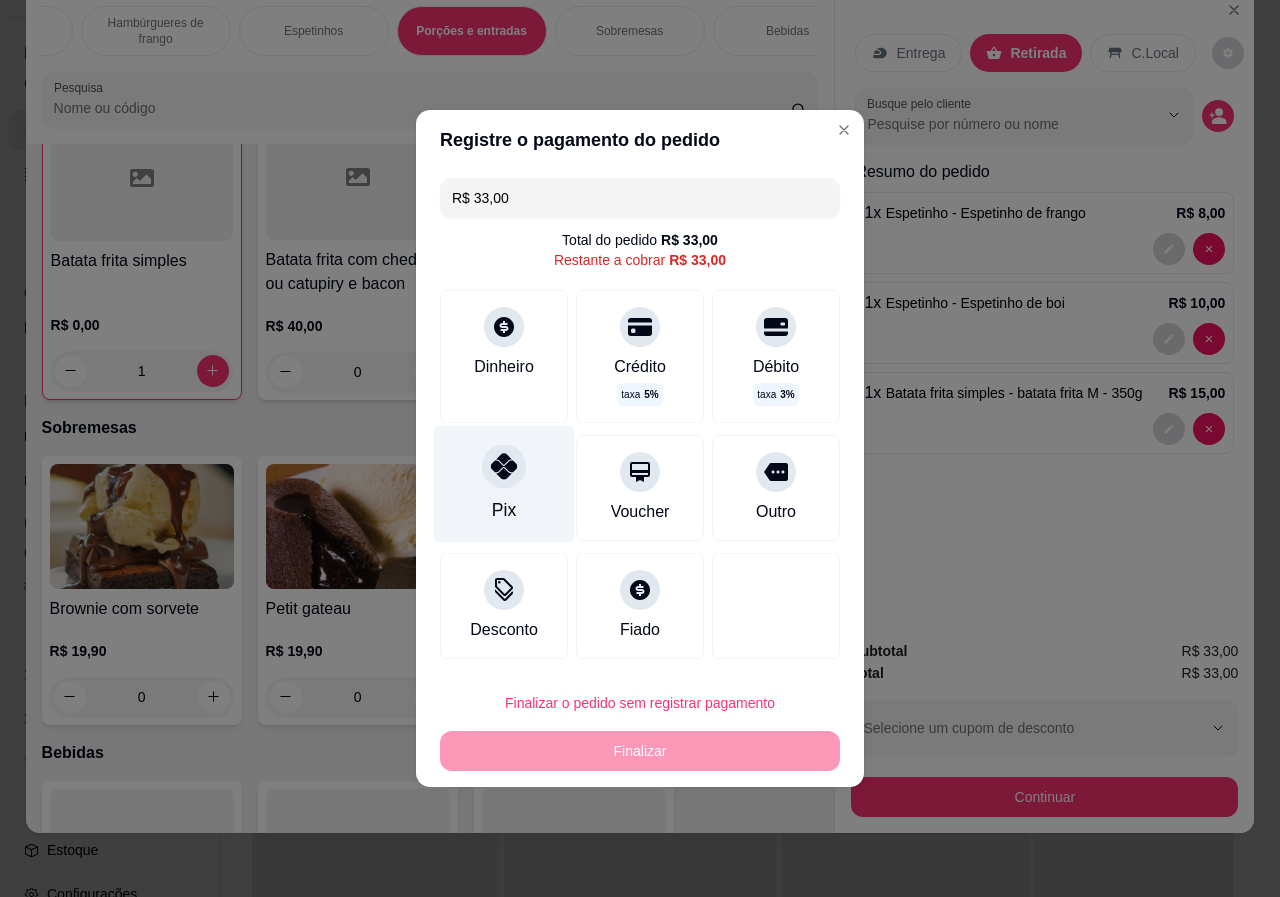 click on "Pix" at bounding box center (504, 484) 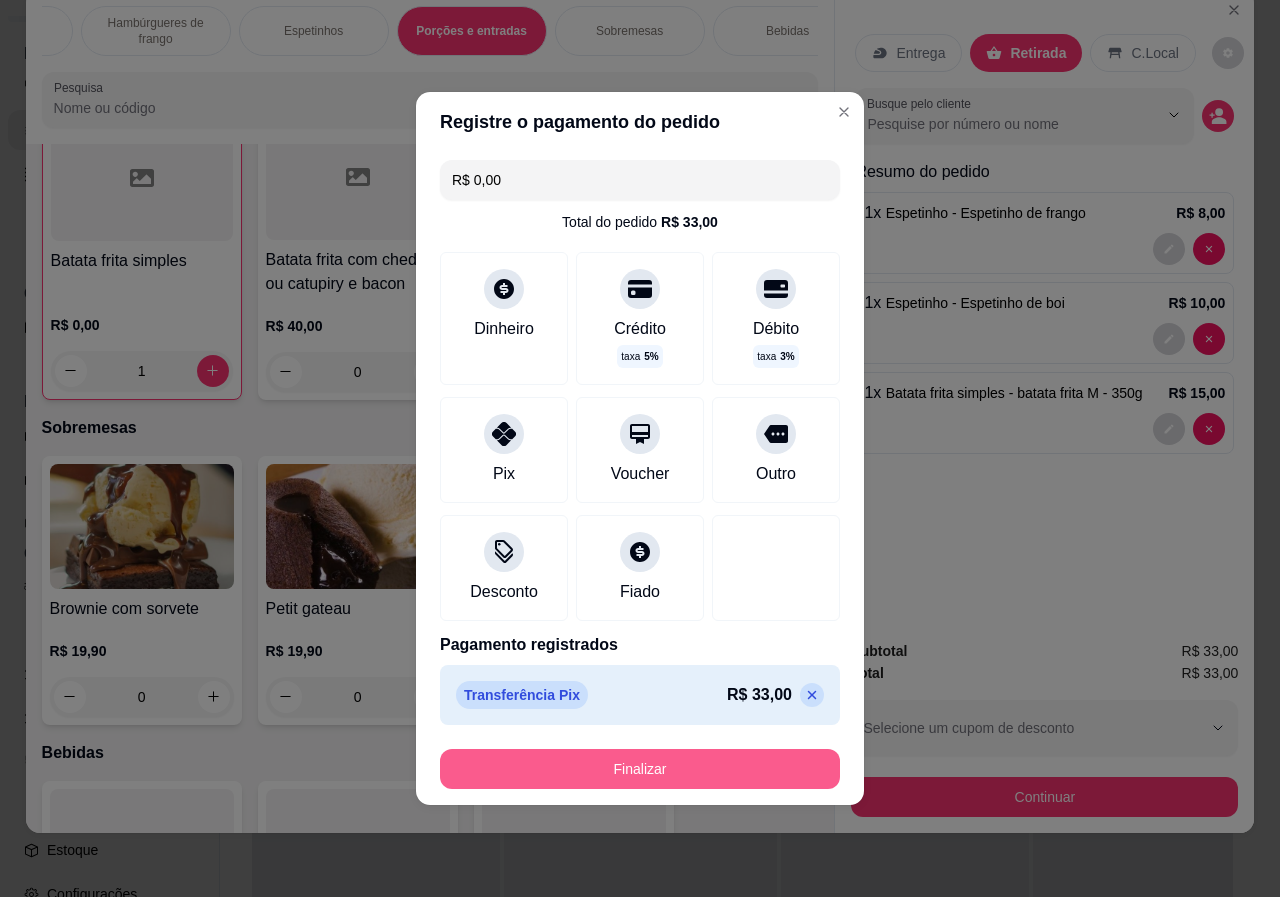 click on "Finalizar" at bounding box center (640, 769) 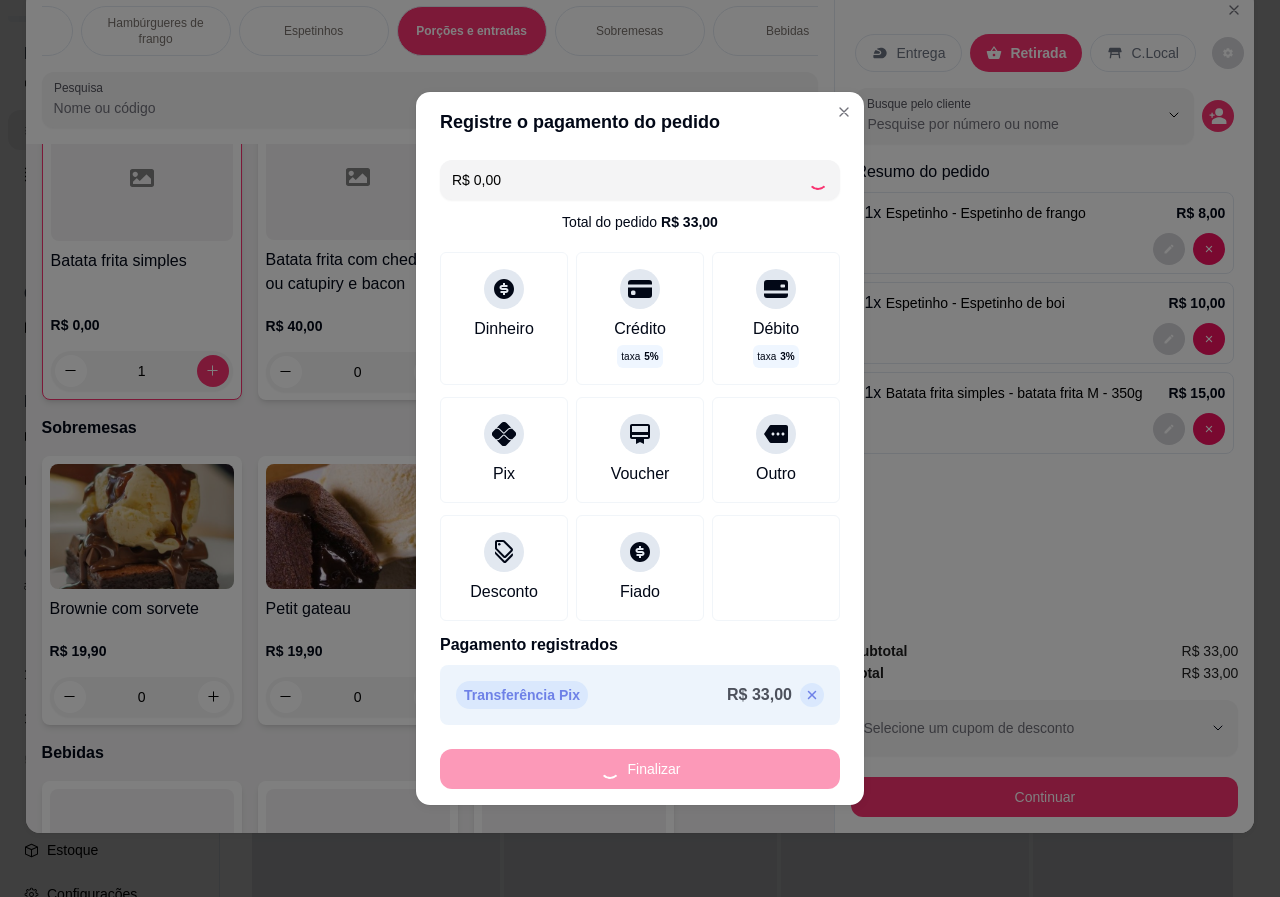 type on "0" 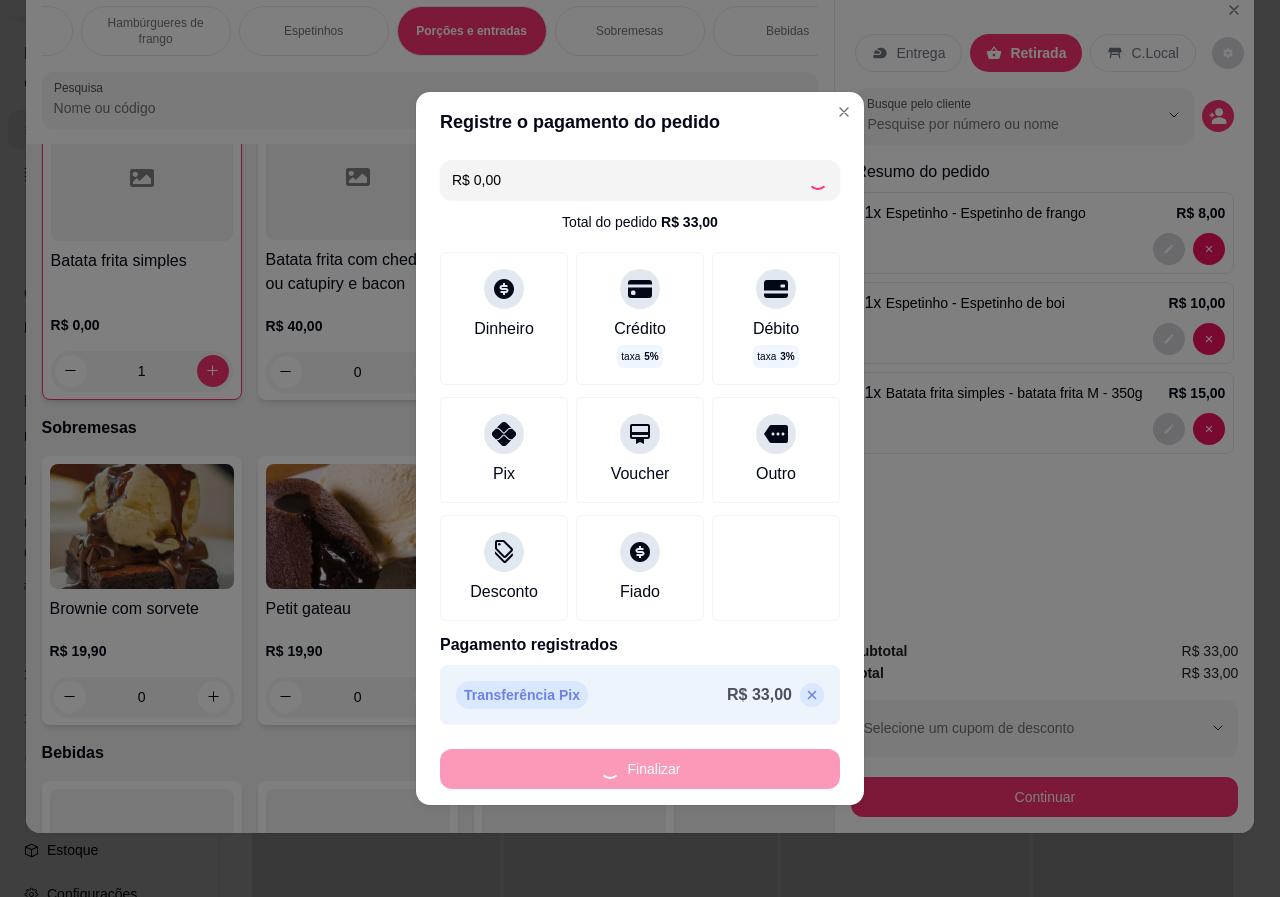 type on "0" 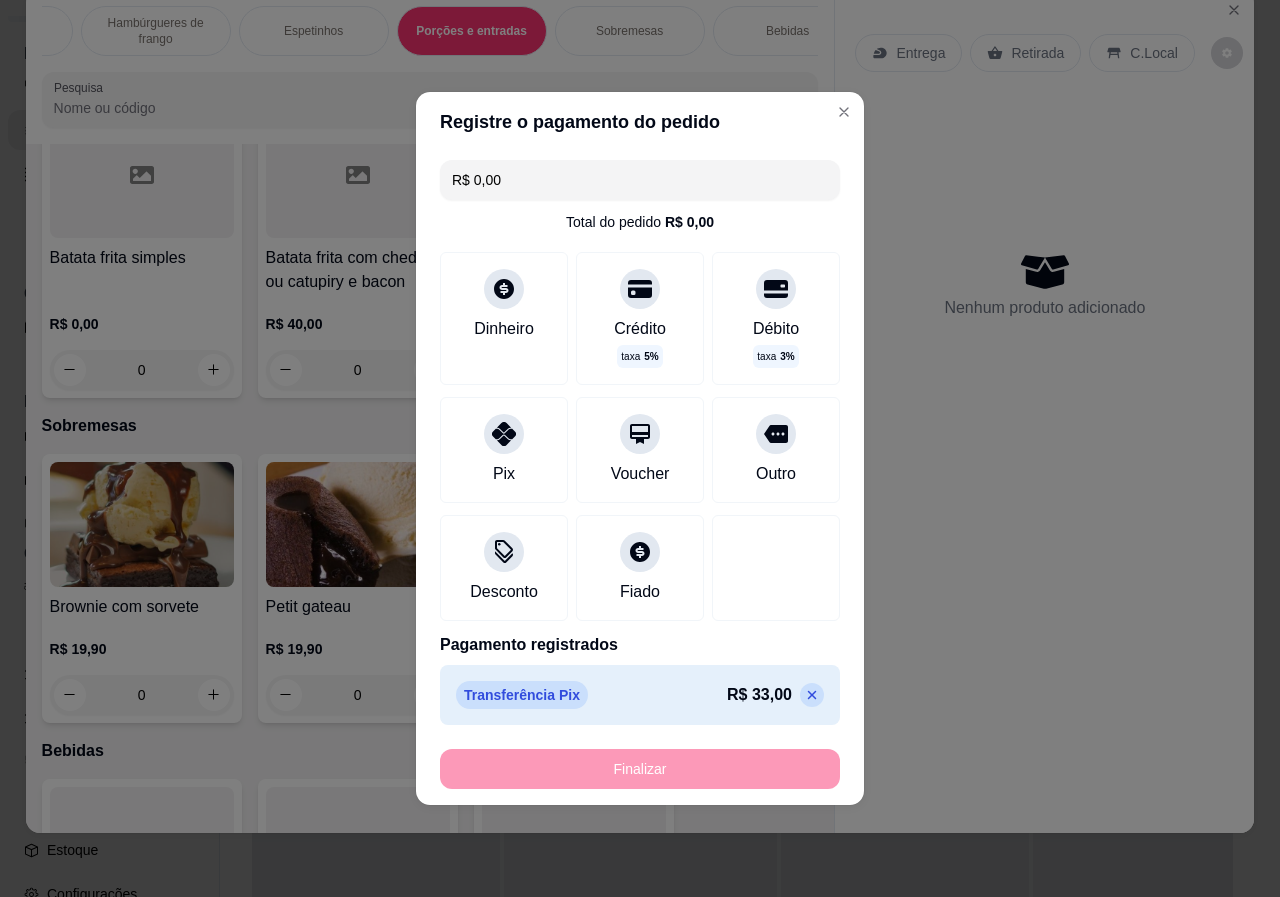 type on "-R$ 33,00" 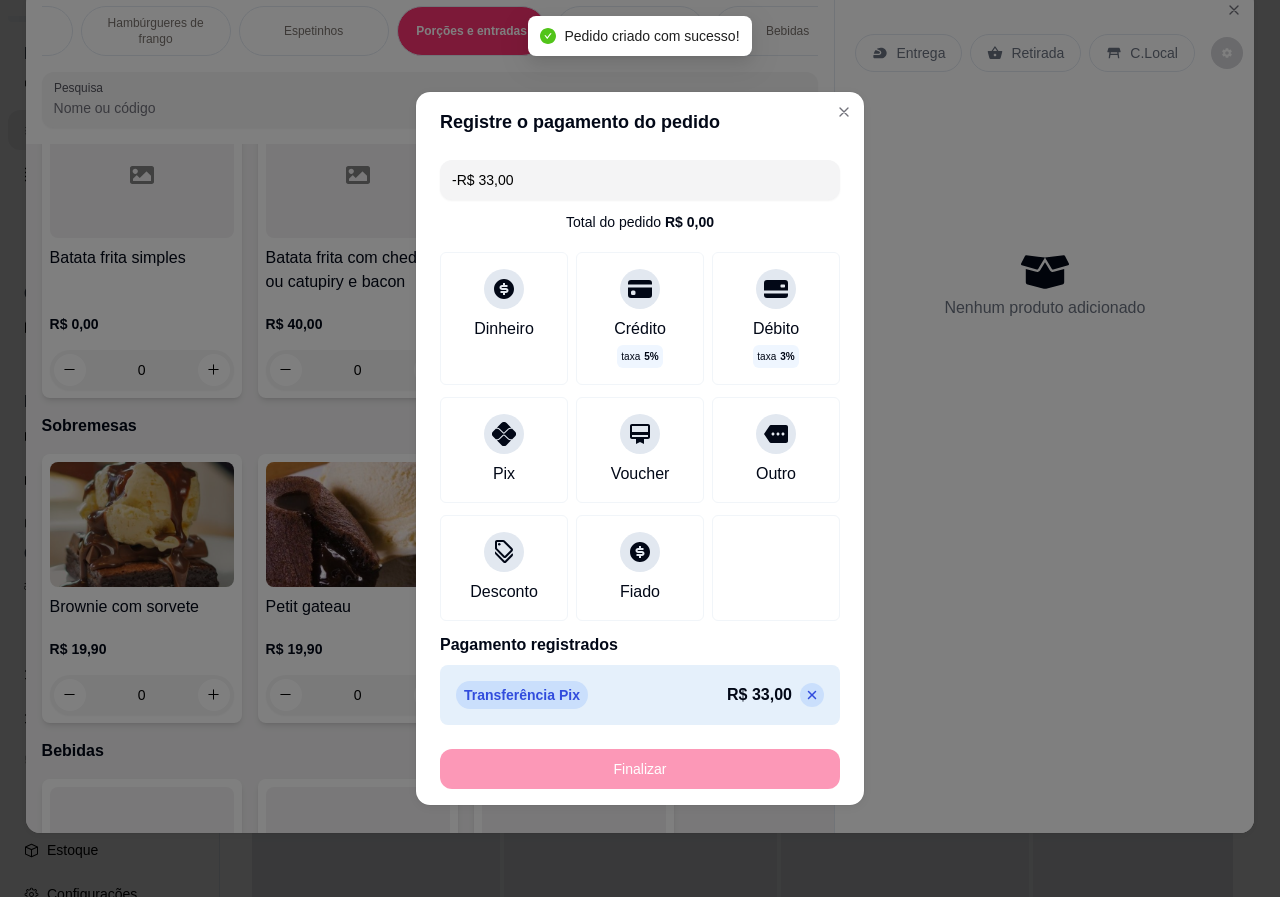 scroll, scrollTop: 3605, scrollLeft: 0, axis: vertical 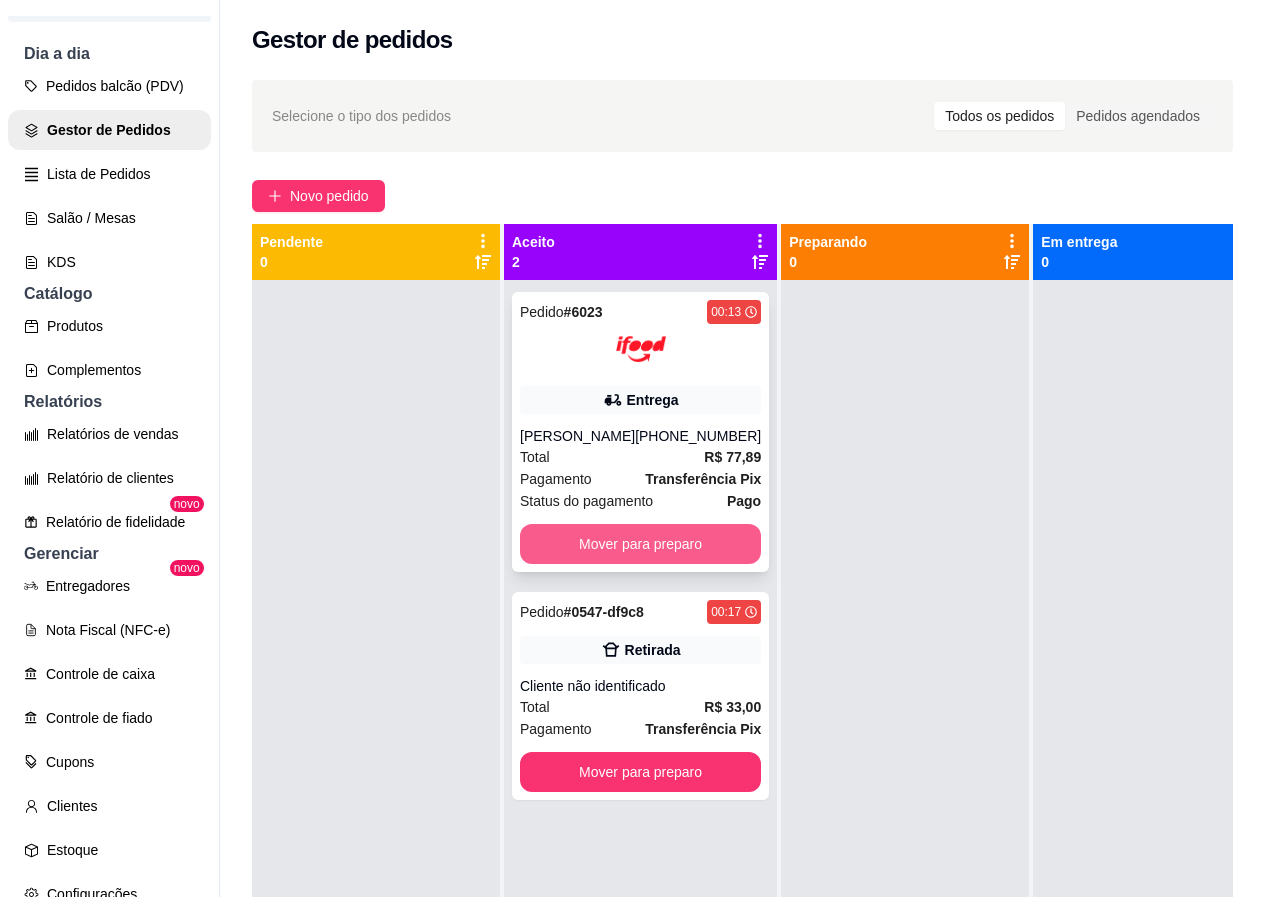click on "Mover para preparo" at bounding box center [640, 544] 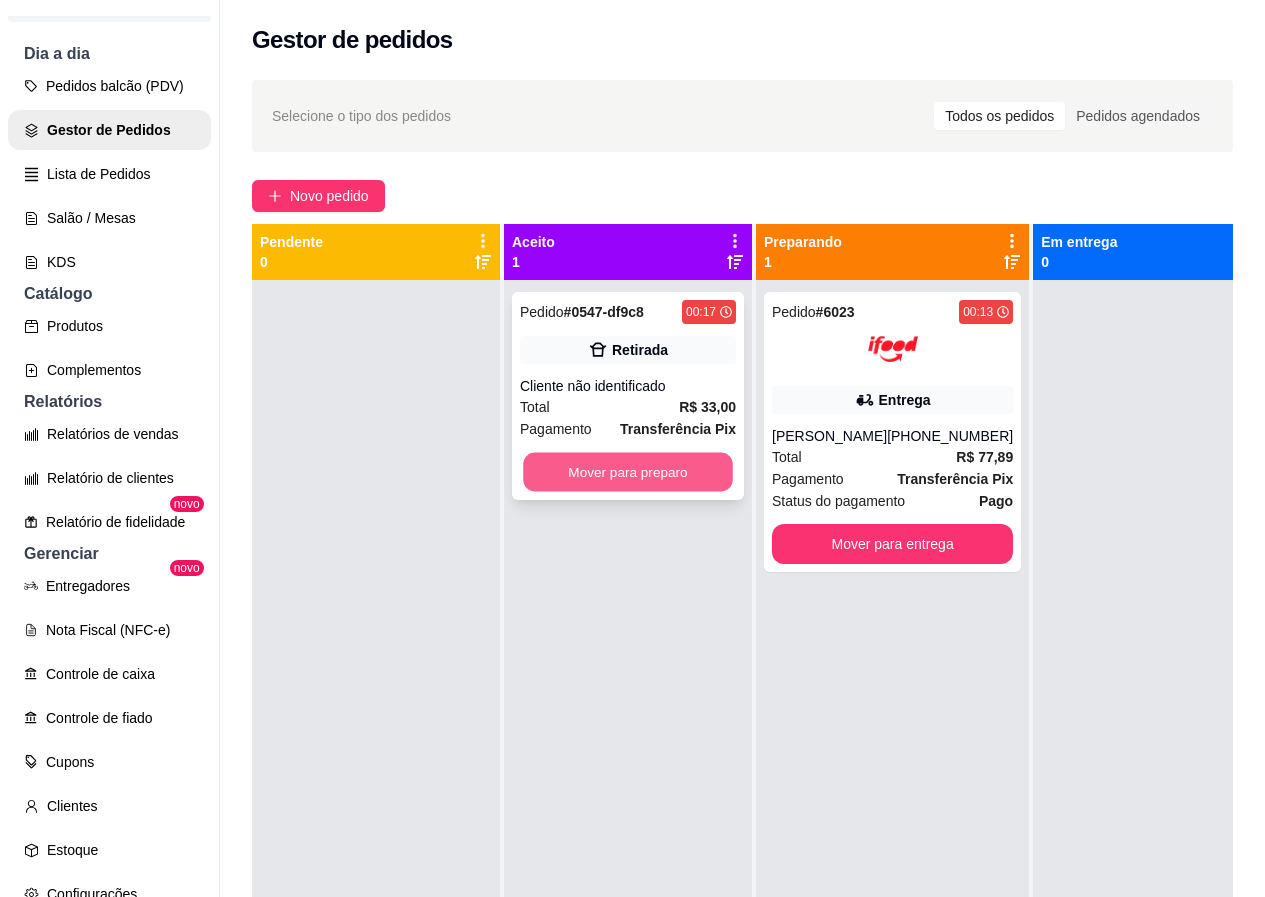 click on "Mover para preparo" at bounding box center [628, 472] 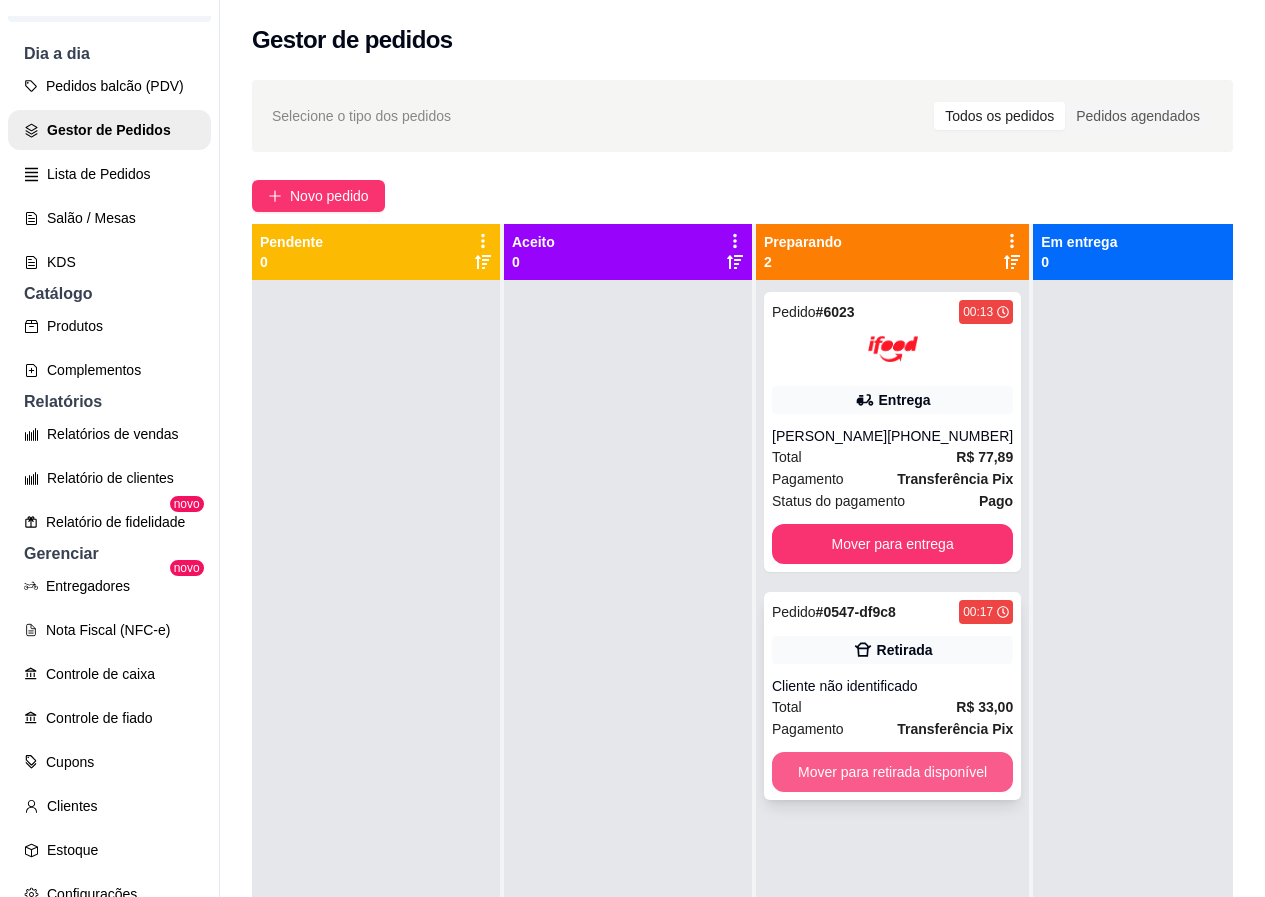 click on "Mover para retirada disponível" at bounding box center (892, 772) 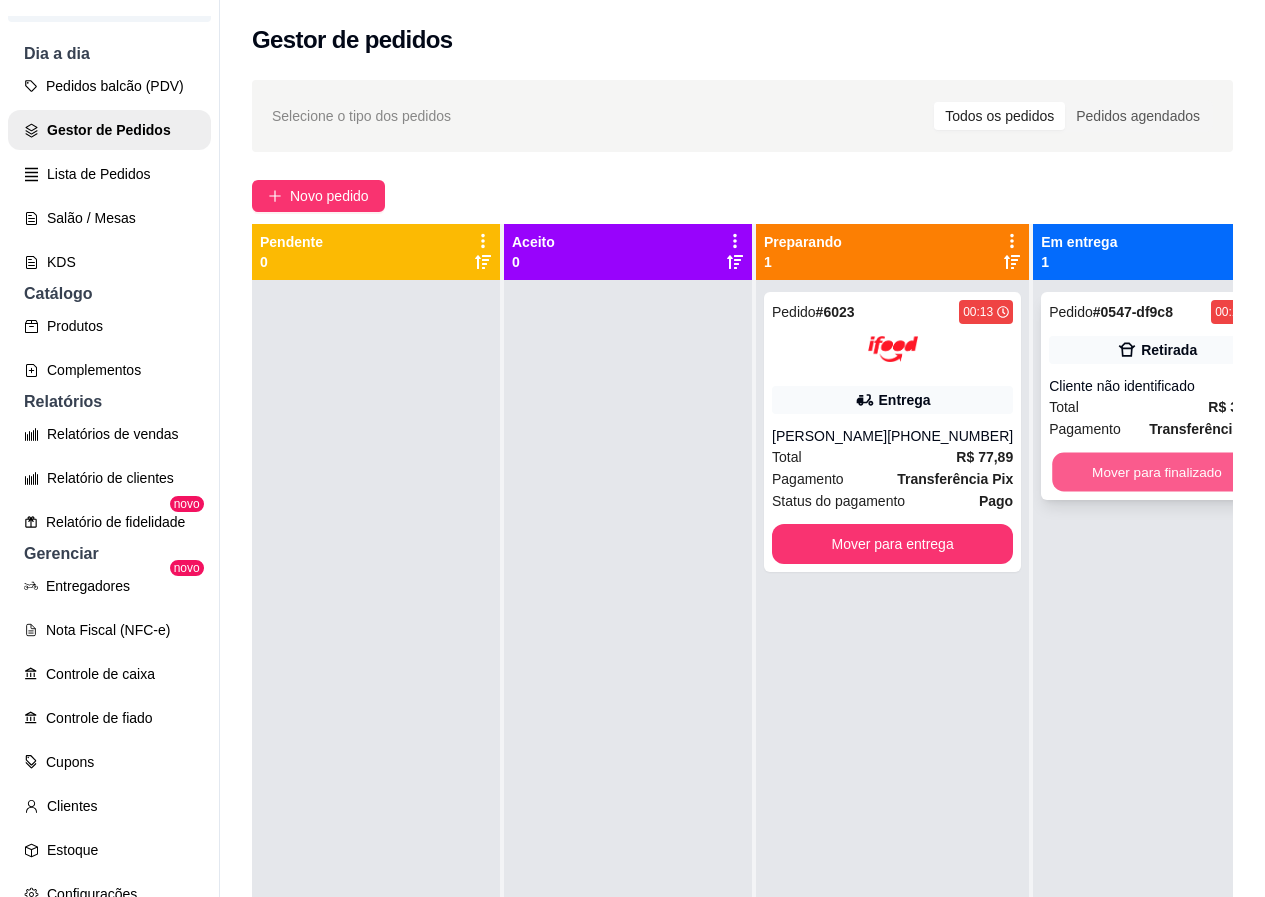 click on "Mover para finalizado" at bounding box center [1157, 472] 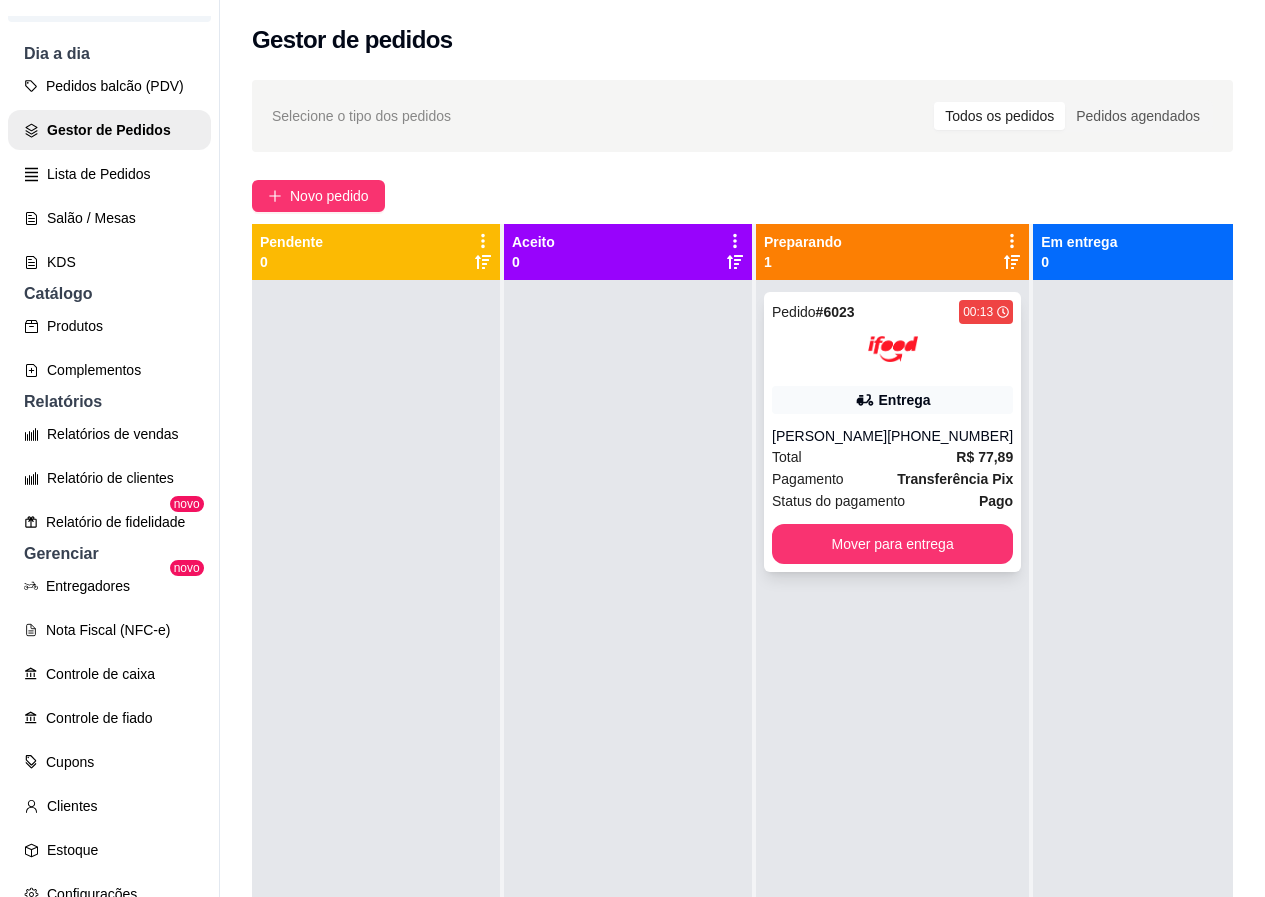 click on "Pedido  # 6023 00:13 Entrega Yula Luzia [PHONE_NUMBER] Total R$ 77,89 Pagamento Transferência Pix Status do pagamento Pago Mover para entrega" at bounding box center [892, 432] 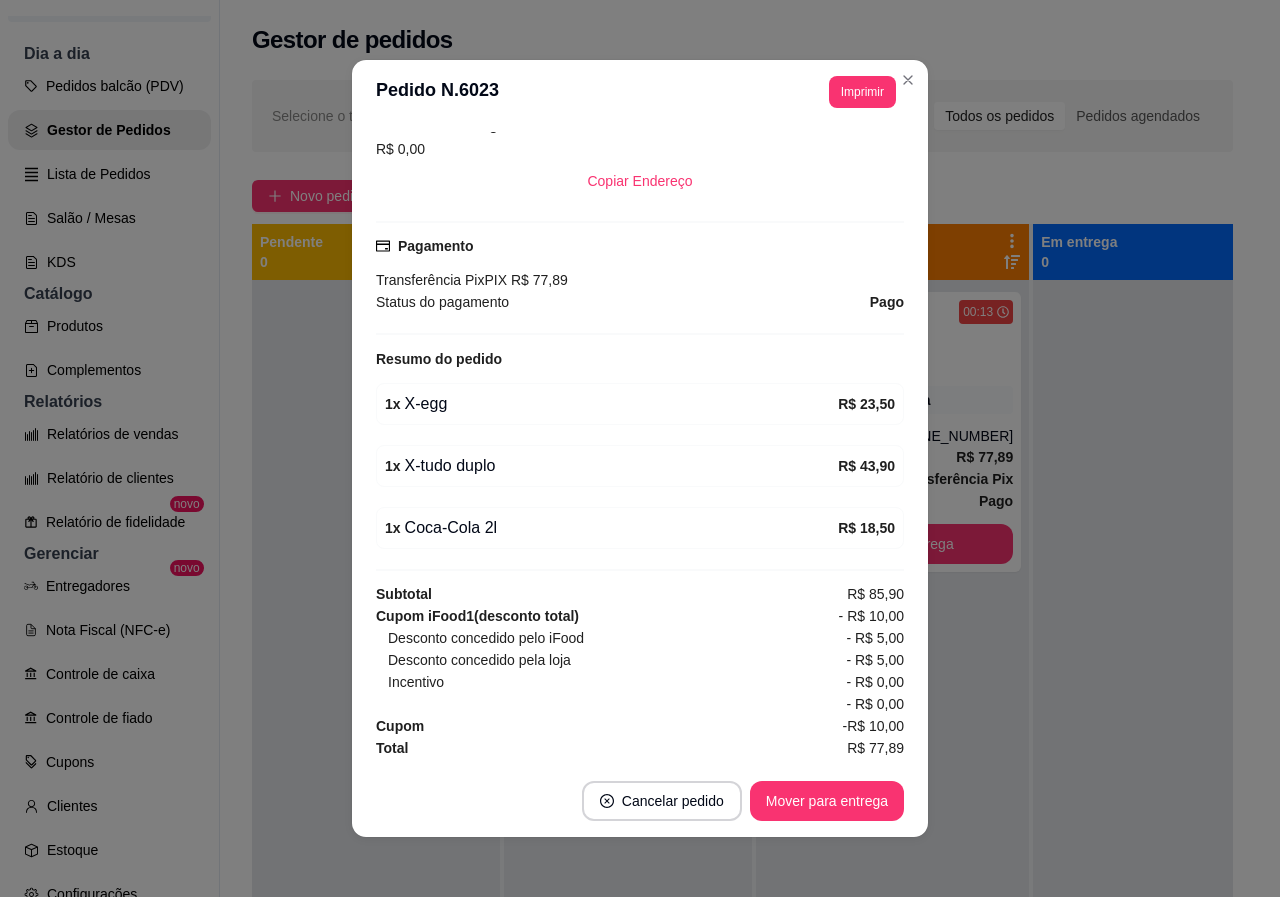 scroll, scrollTop: 482, scrollLeft: 0, axis: vertical 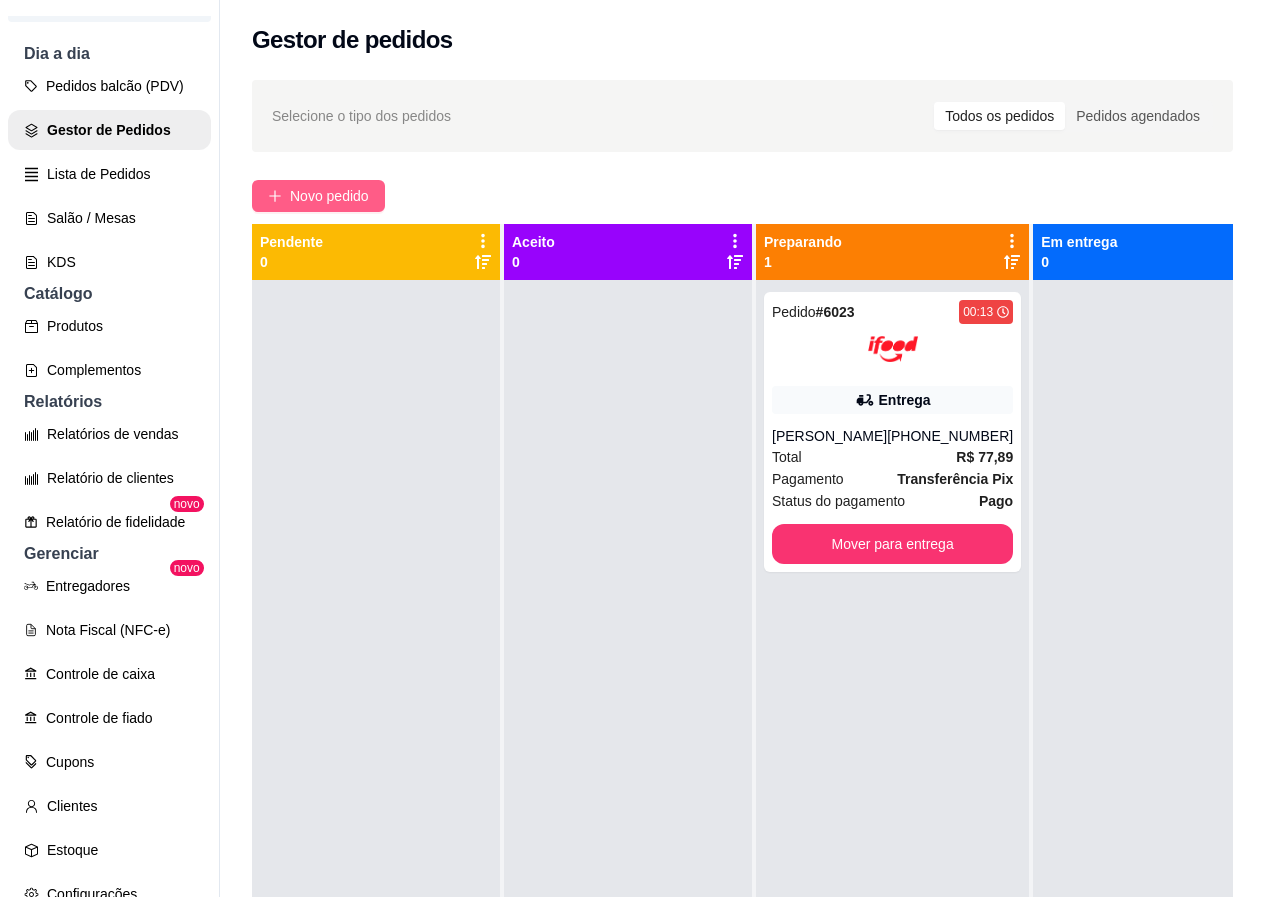 click on "Novo pedido" at bounding box center [329, 196] 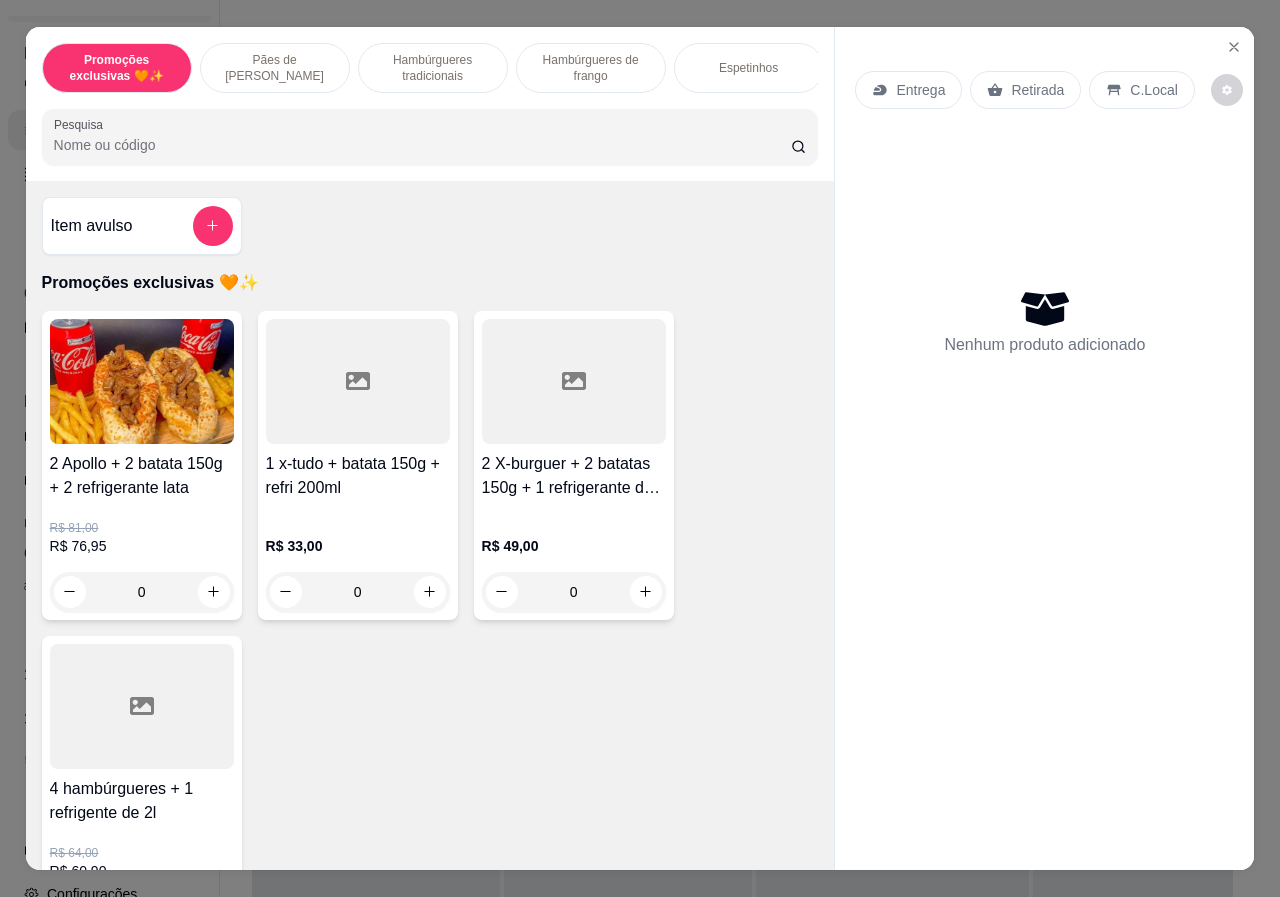 click on "Pães de [PERSON_NAME]" at bounding box center (275, 68) 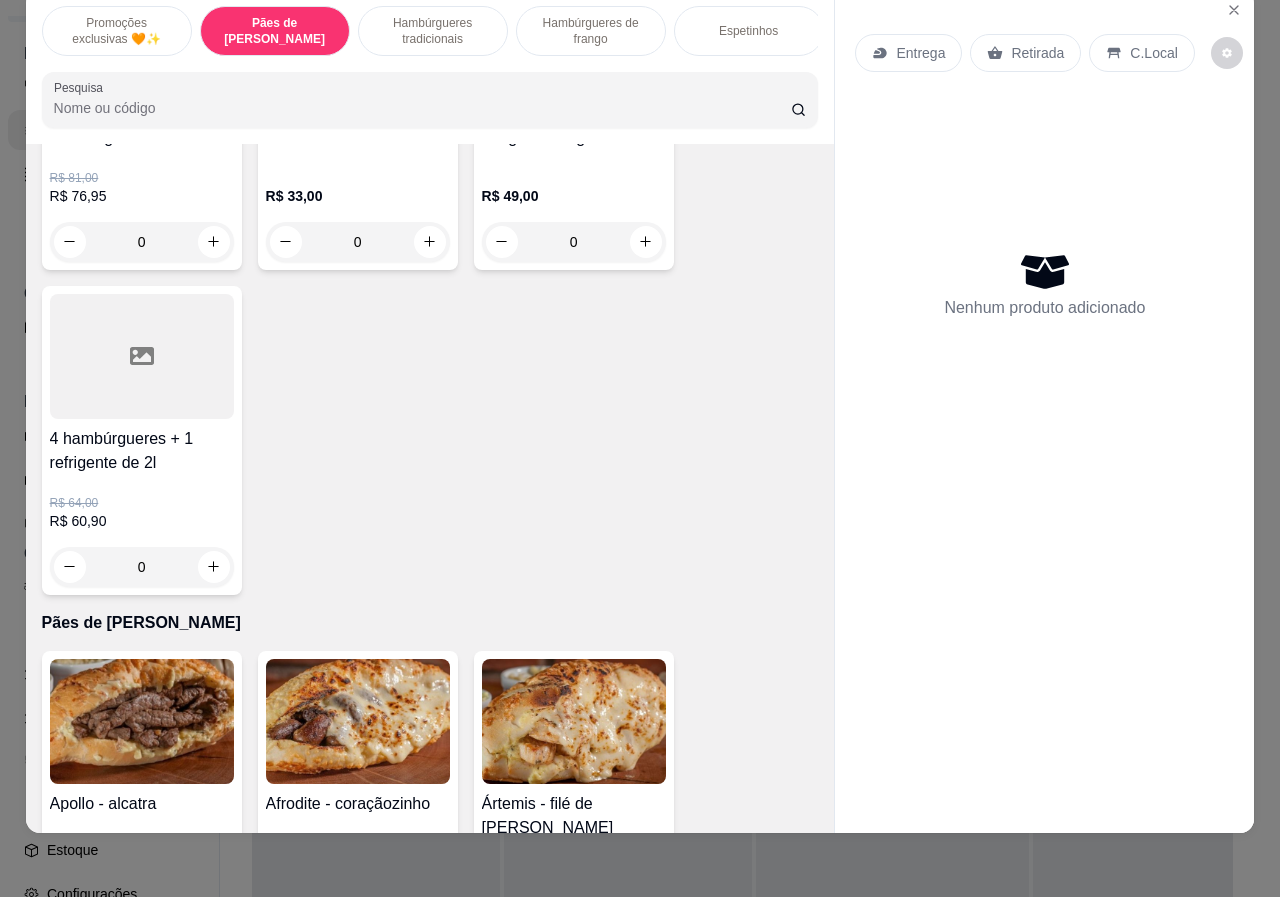scroll, scrollTop: 0, scrollLeft: 0, axis: both 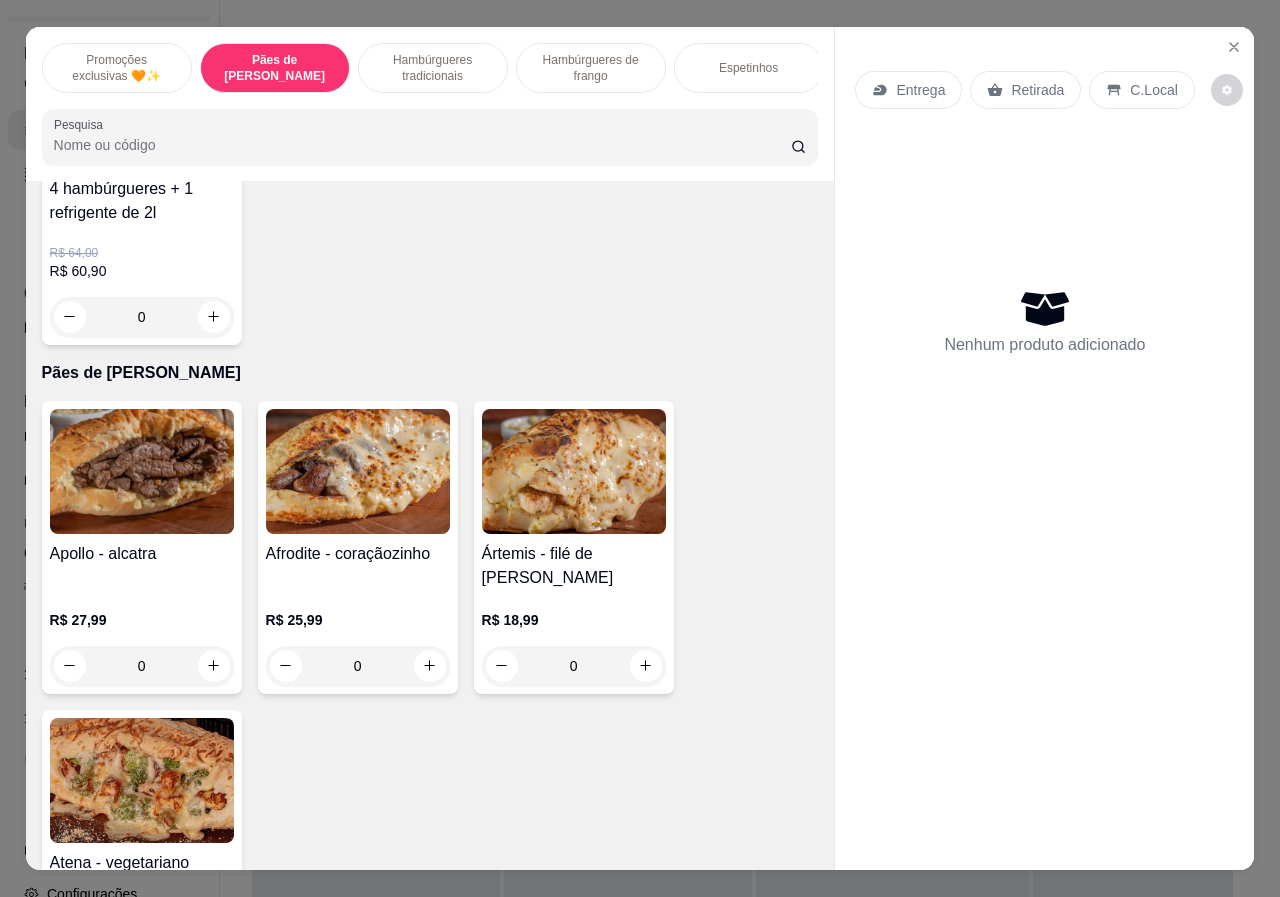 click on "0" at bounding box center (142, 666) 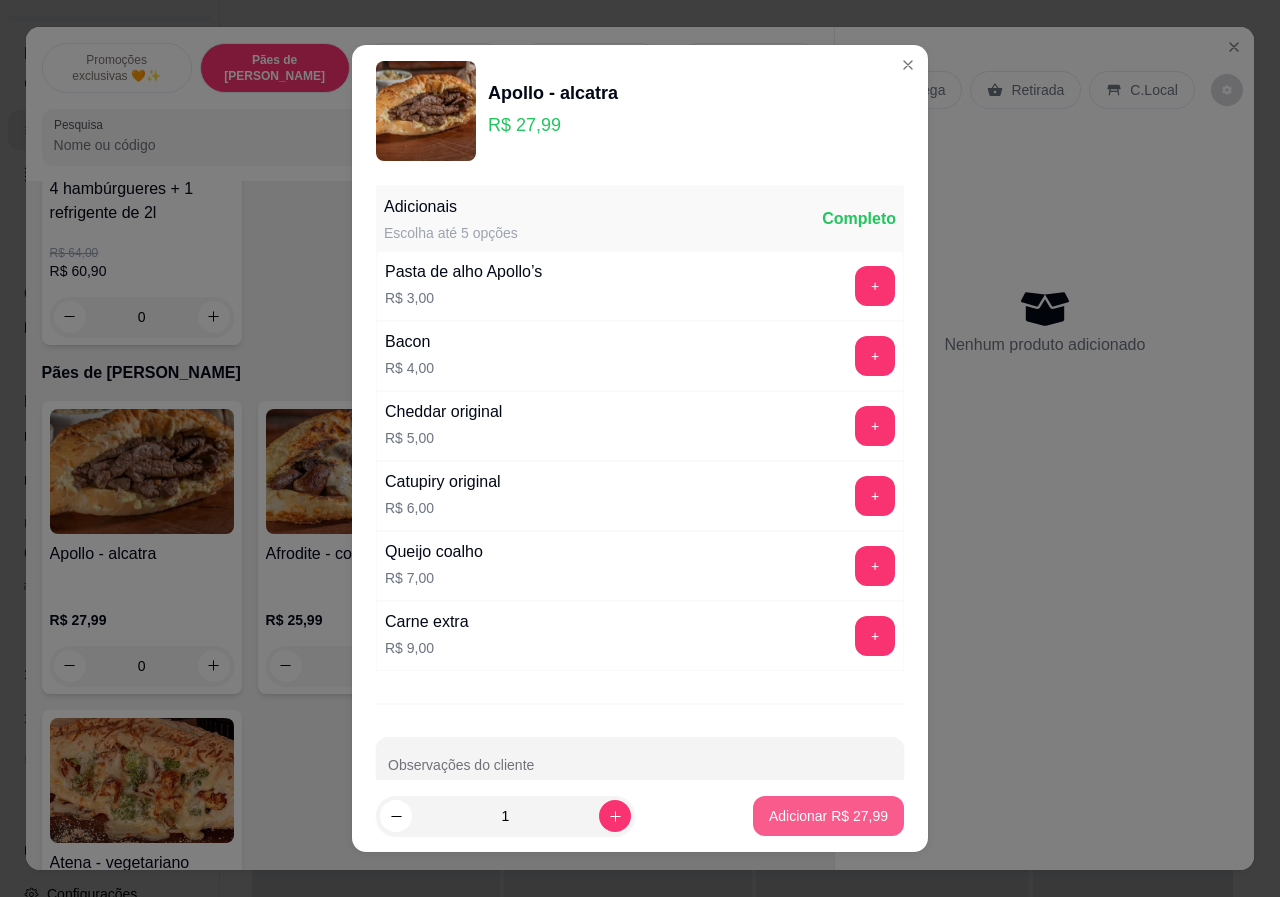 click on "Adicionar   R$ 27,99" at bounding box center [828, 816] 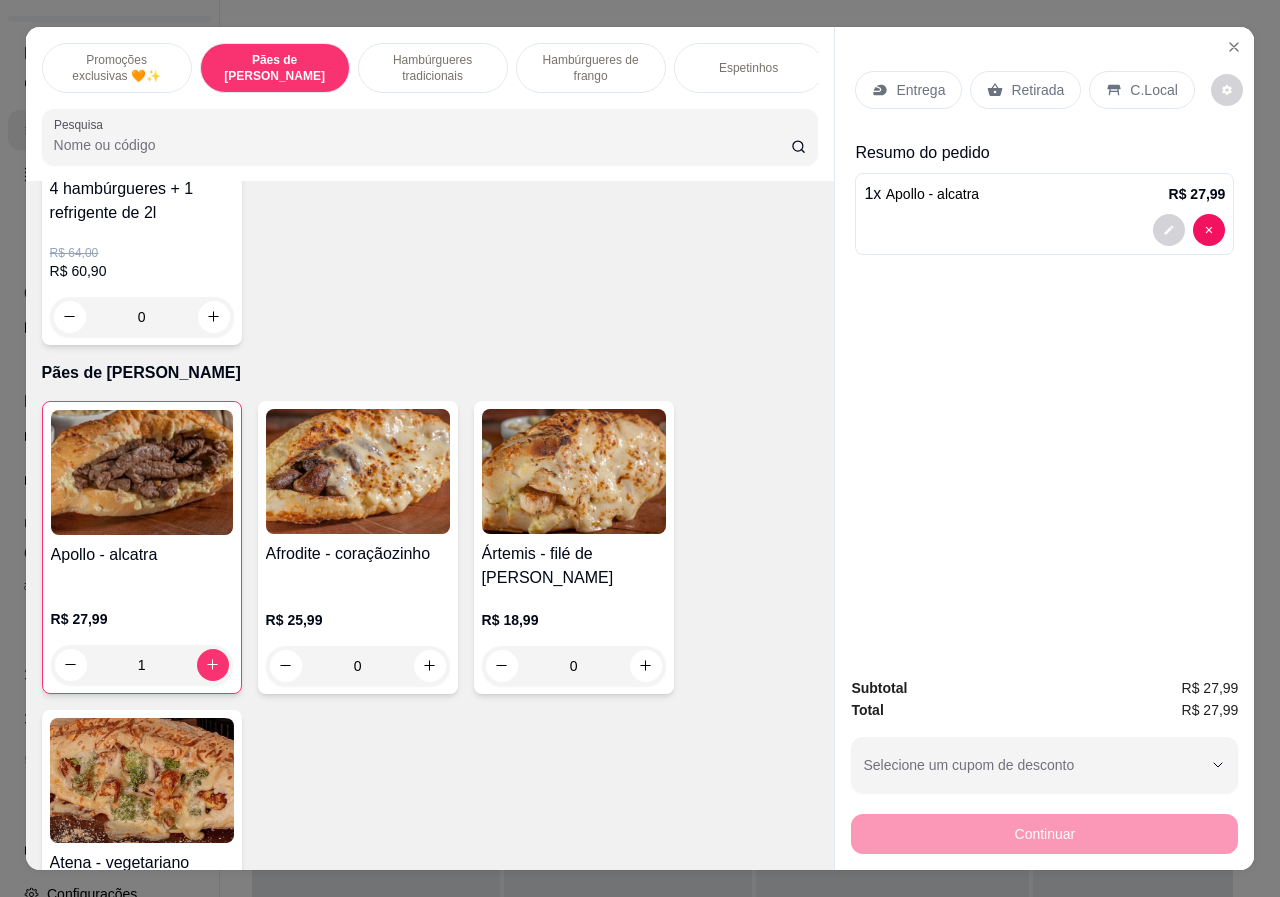click on "Hambúrgueres tradicionais" at bounding box center [433, 68] 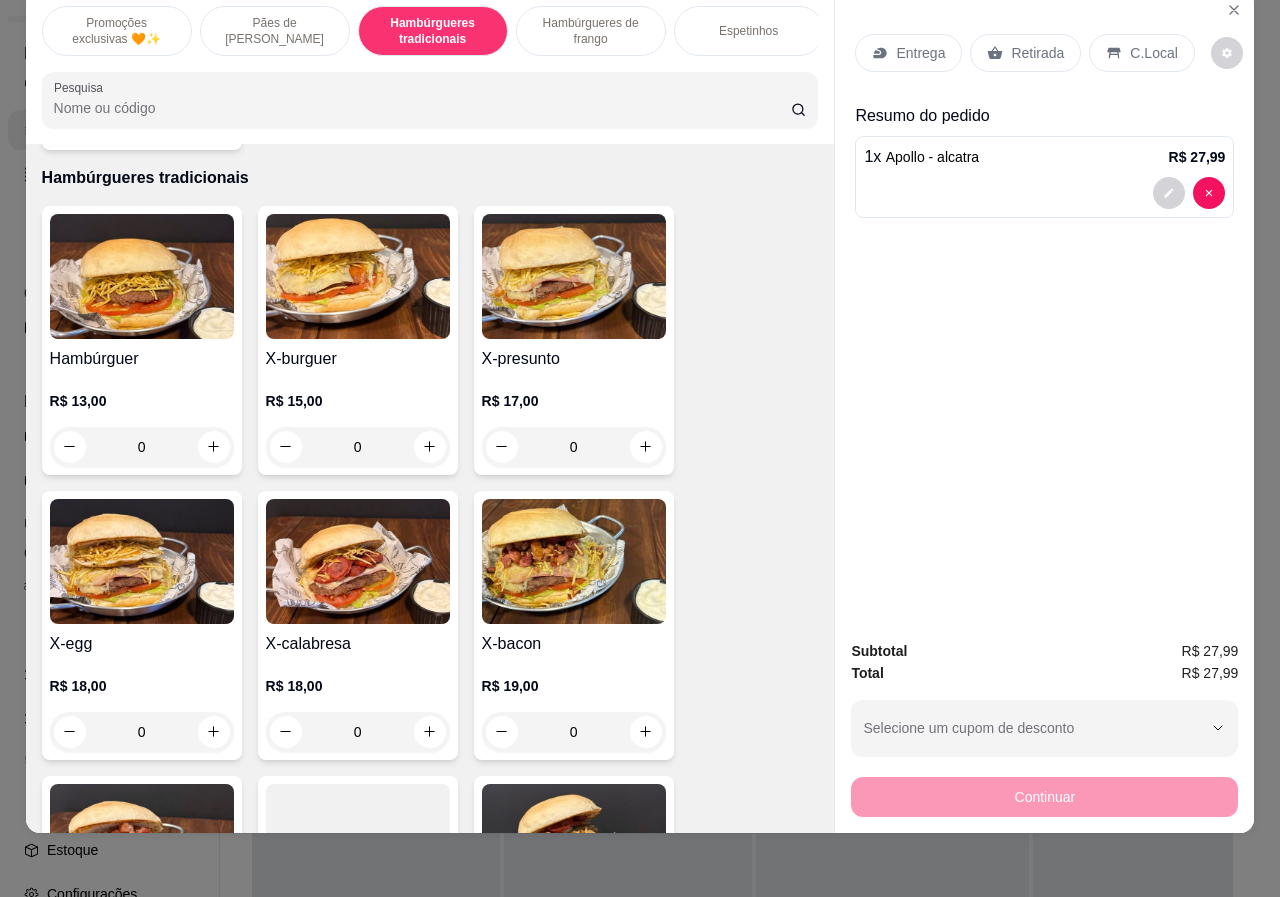 click on "0" at bounding box center (358, 447) 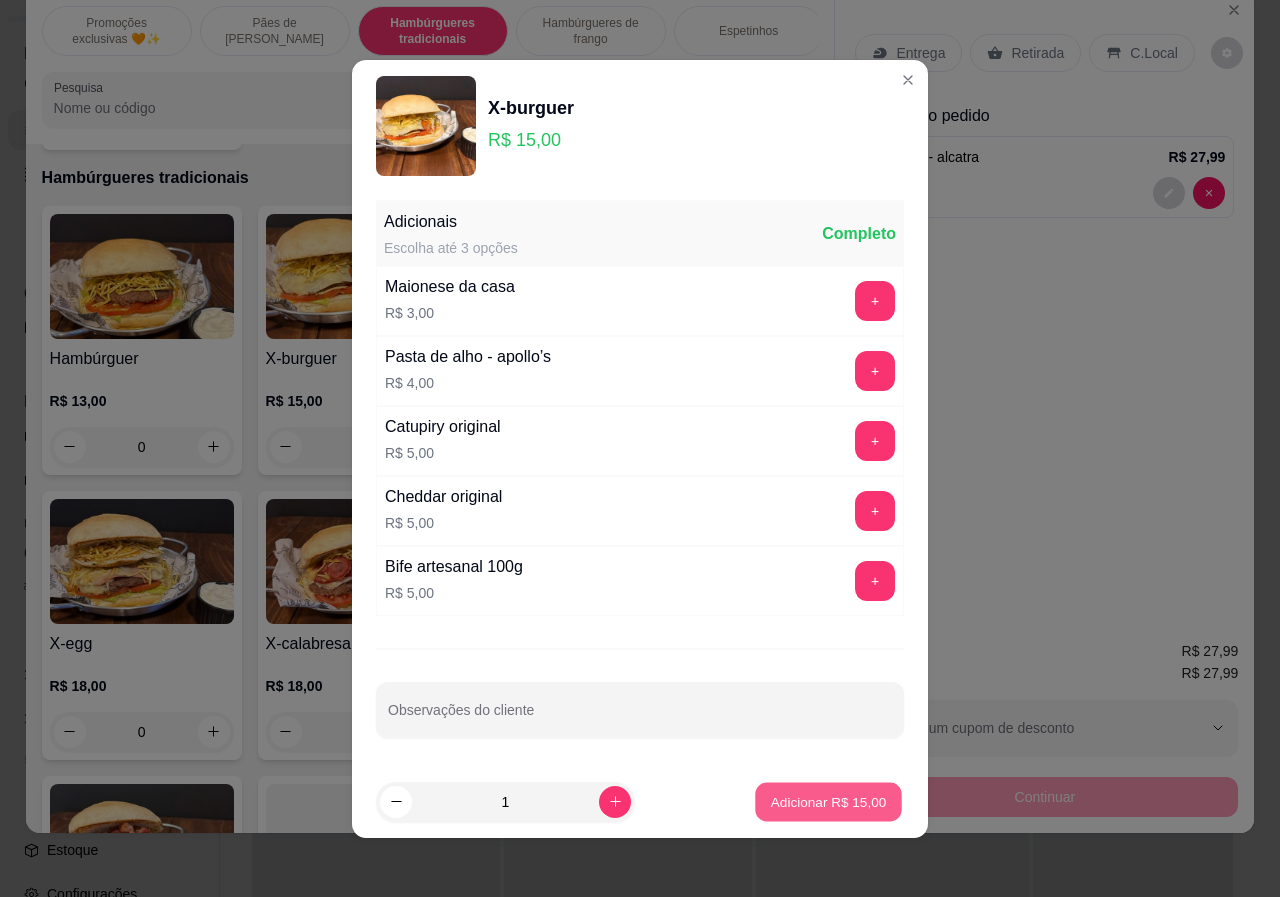click on "Adicionar   R$ 15,00" at bounding box center (828, 801) 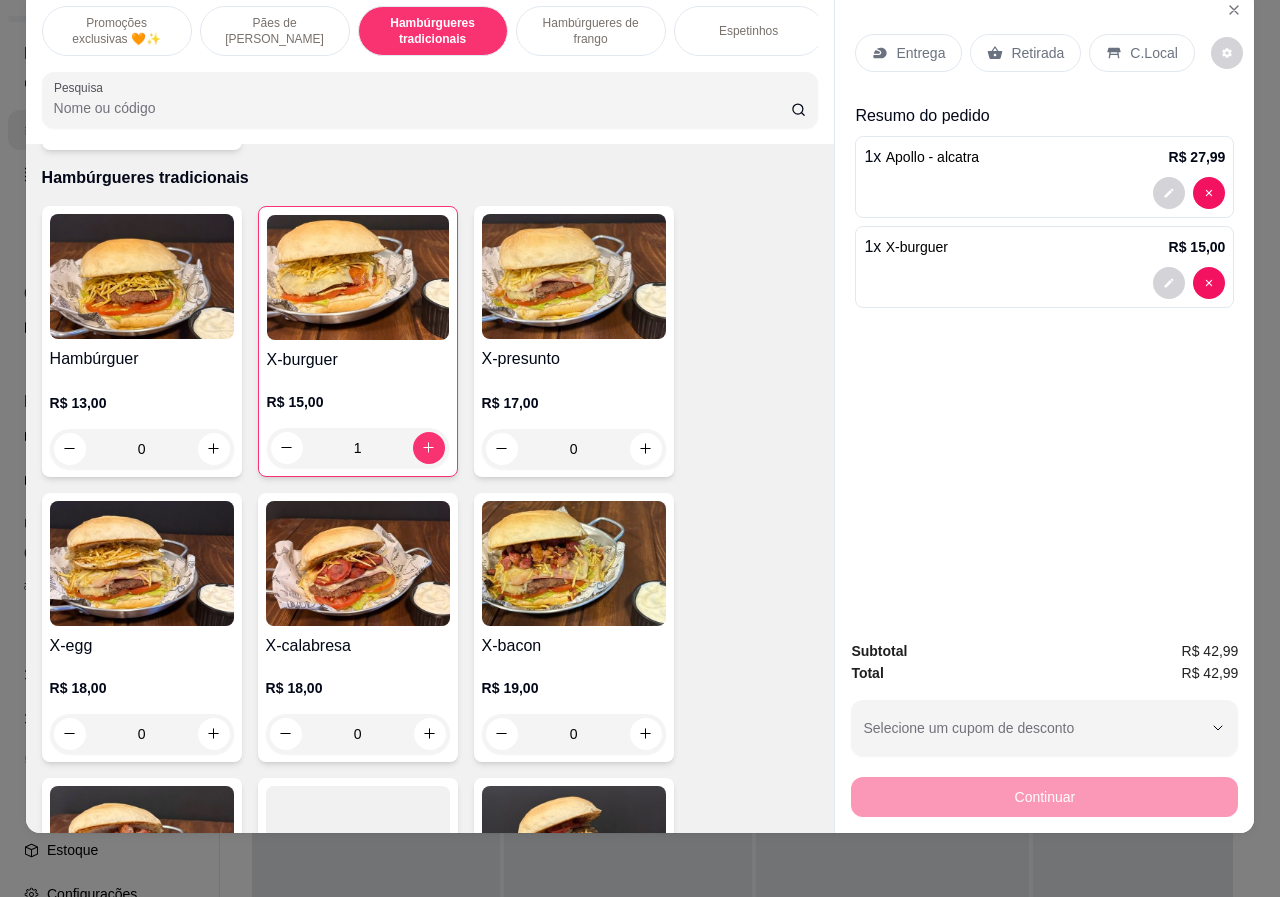 click on "C.Local" at bounding box center [1153, 53] 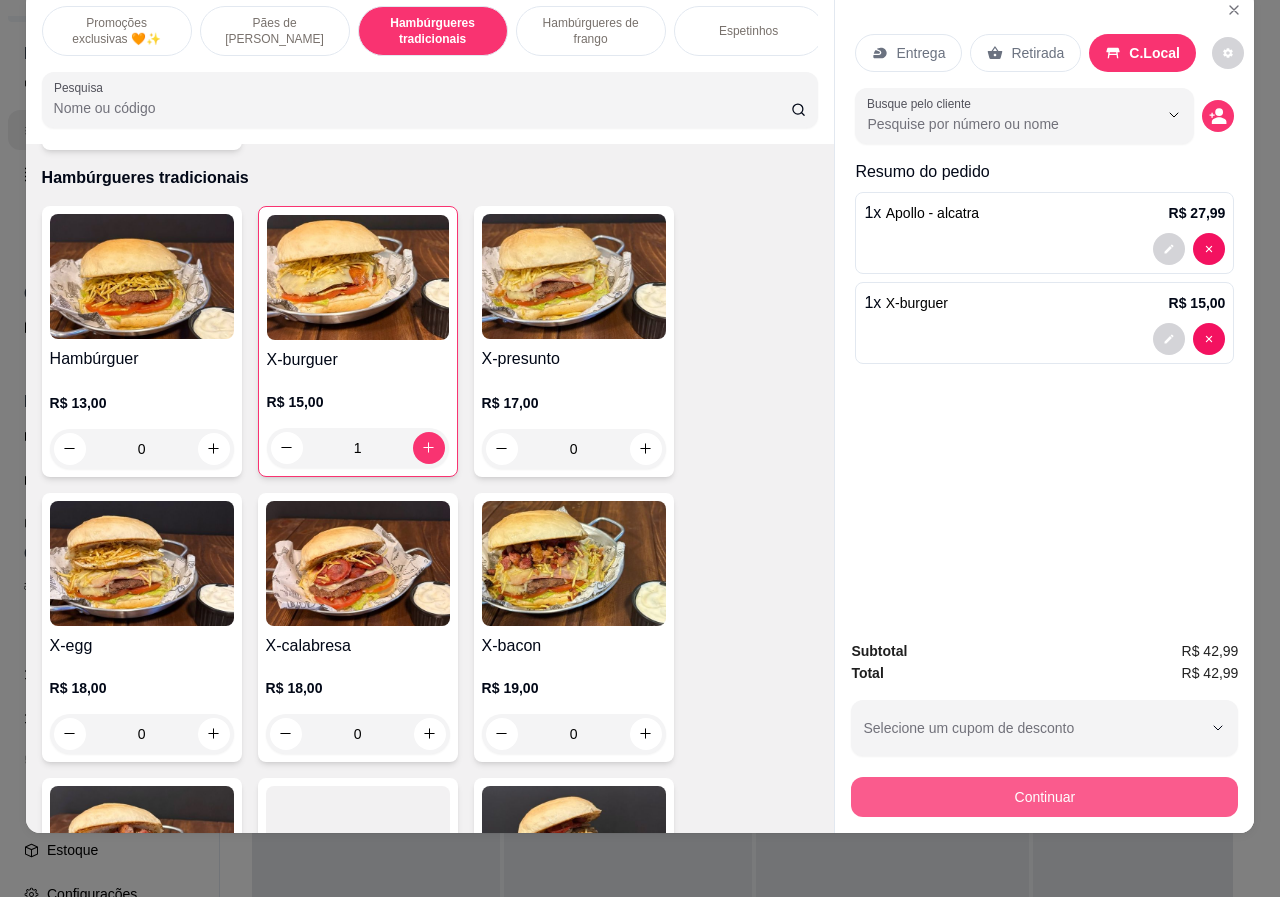click on "Continuar" at bounding box center (1044, 797) 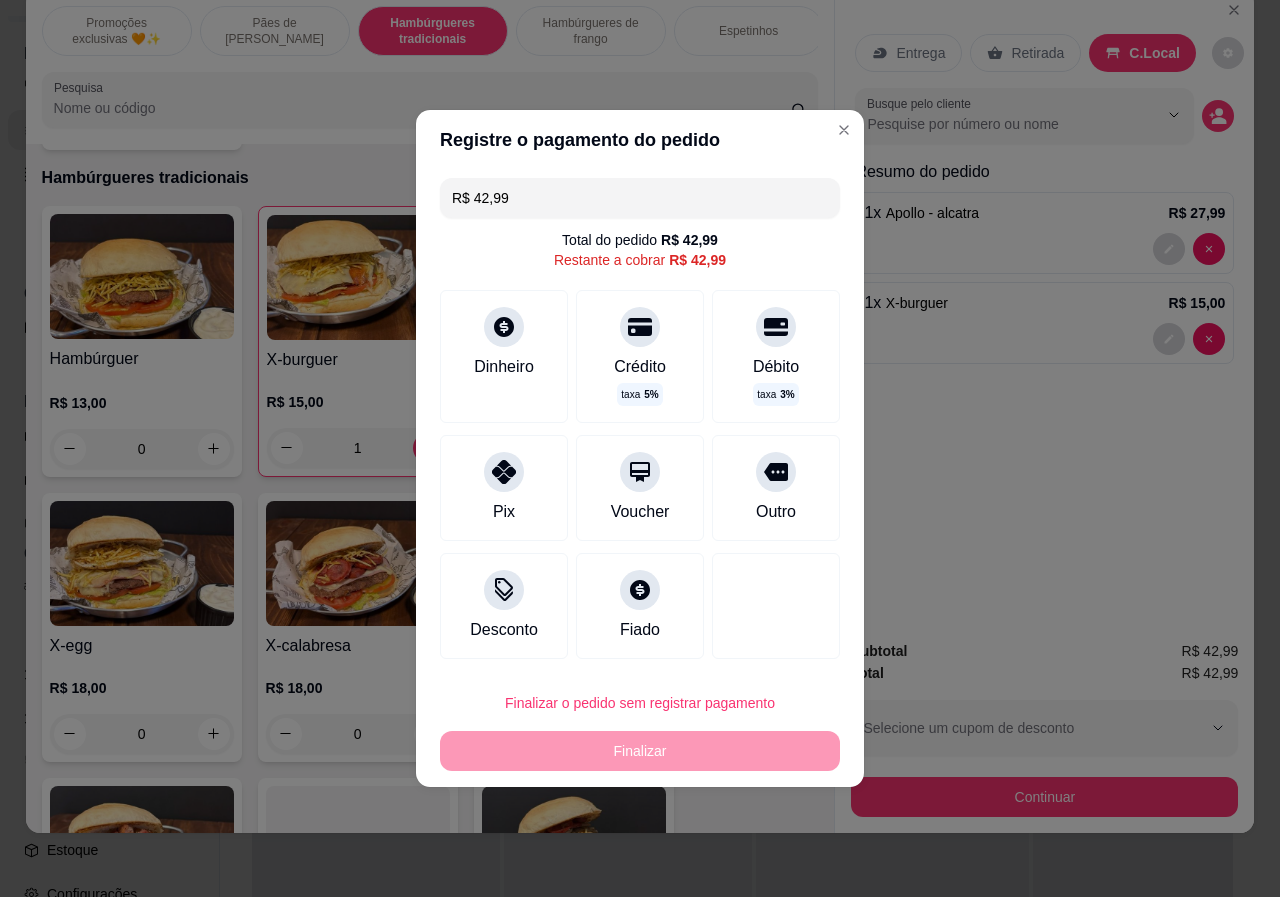 drag, startPoint x: 764, startPoint y: 488, endPoint x: 694, endPoint y: 619, distance: 148.52946 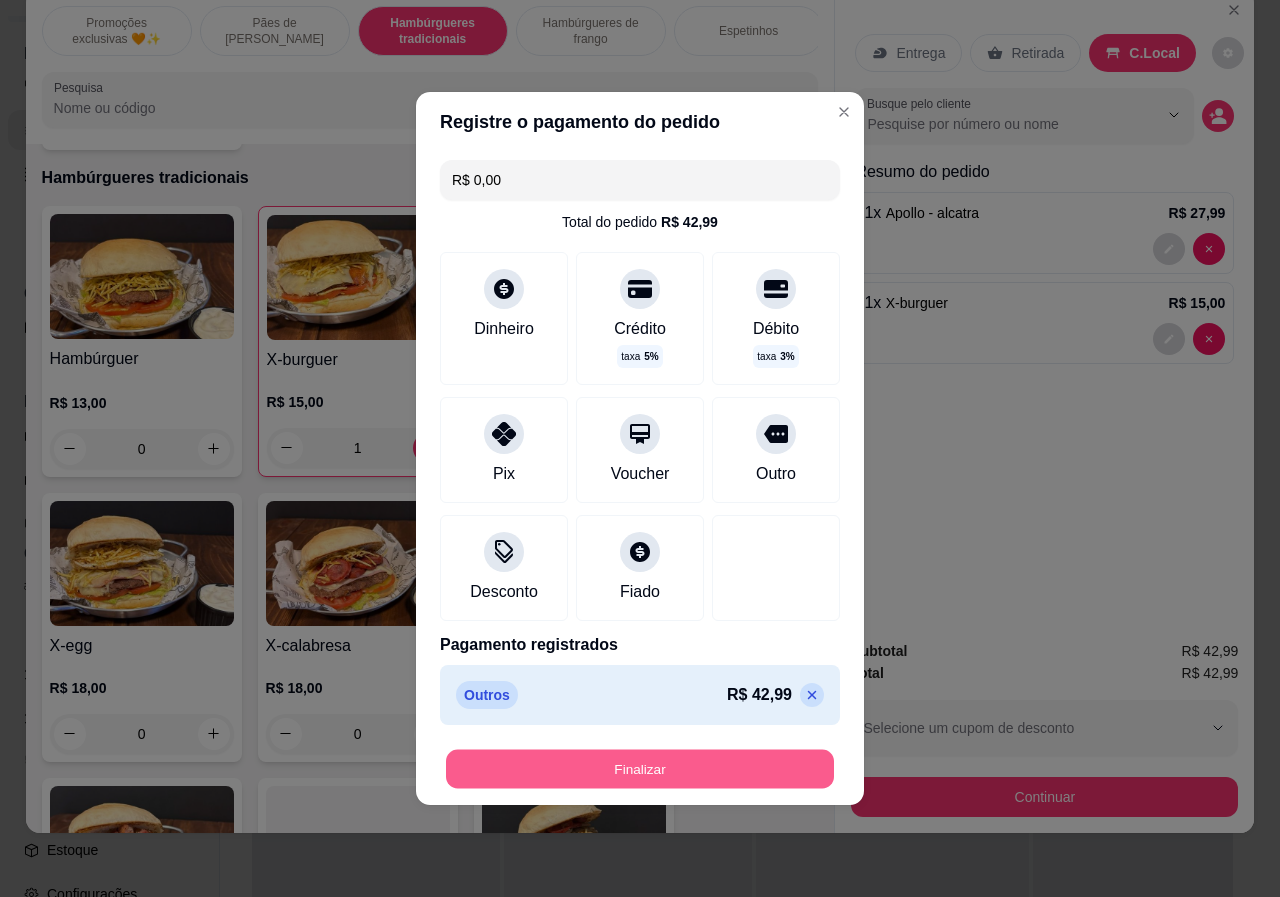 click on "Finalizar" at bounding box center [640, 769] 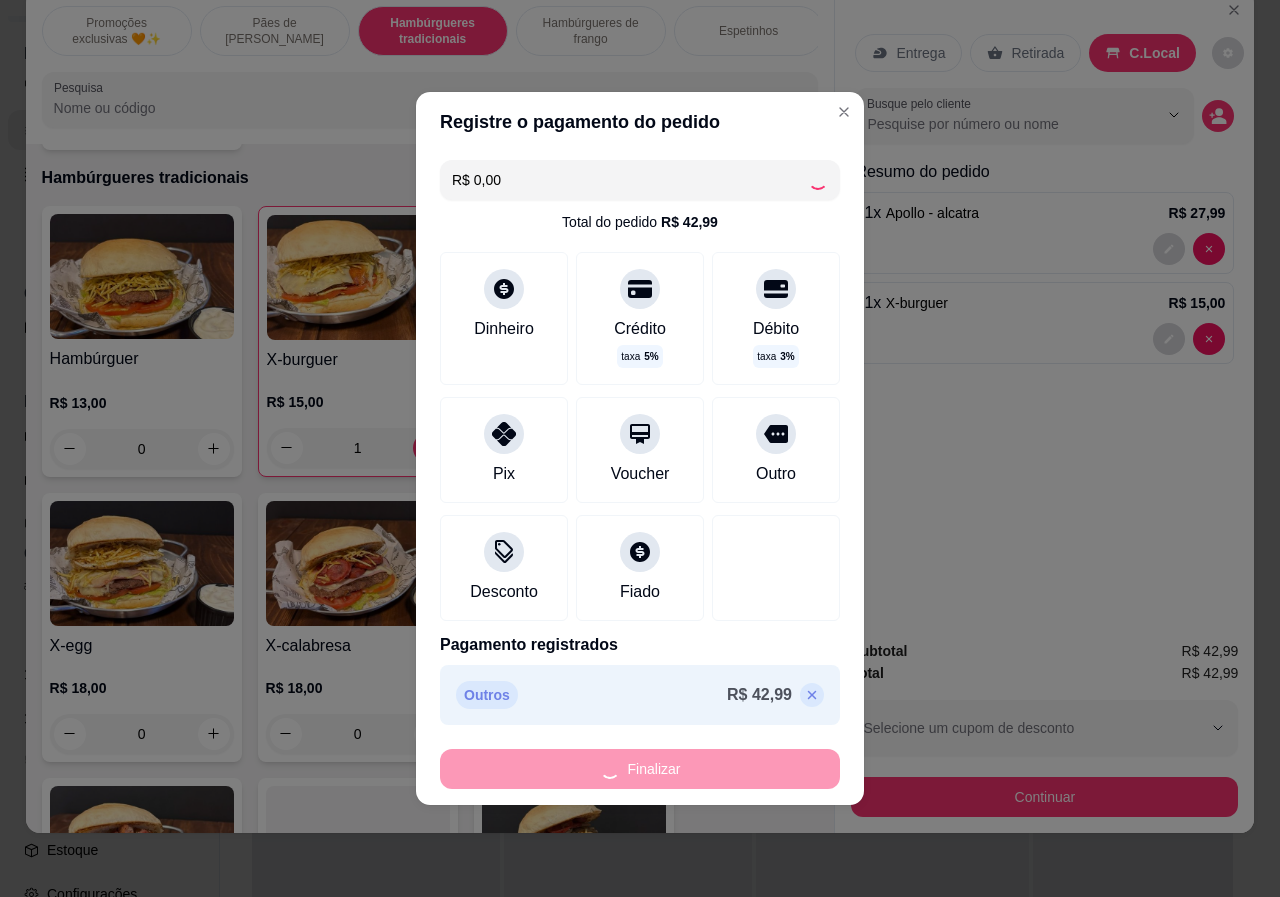 type on "0" 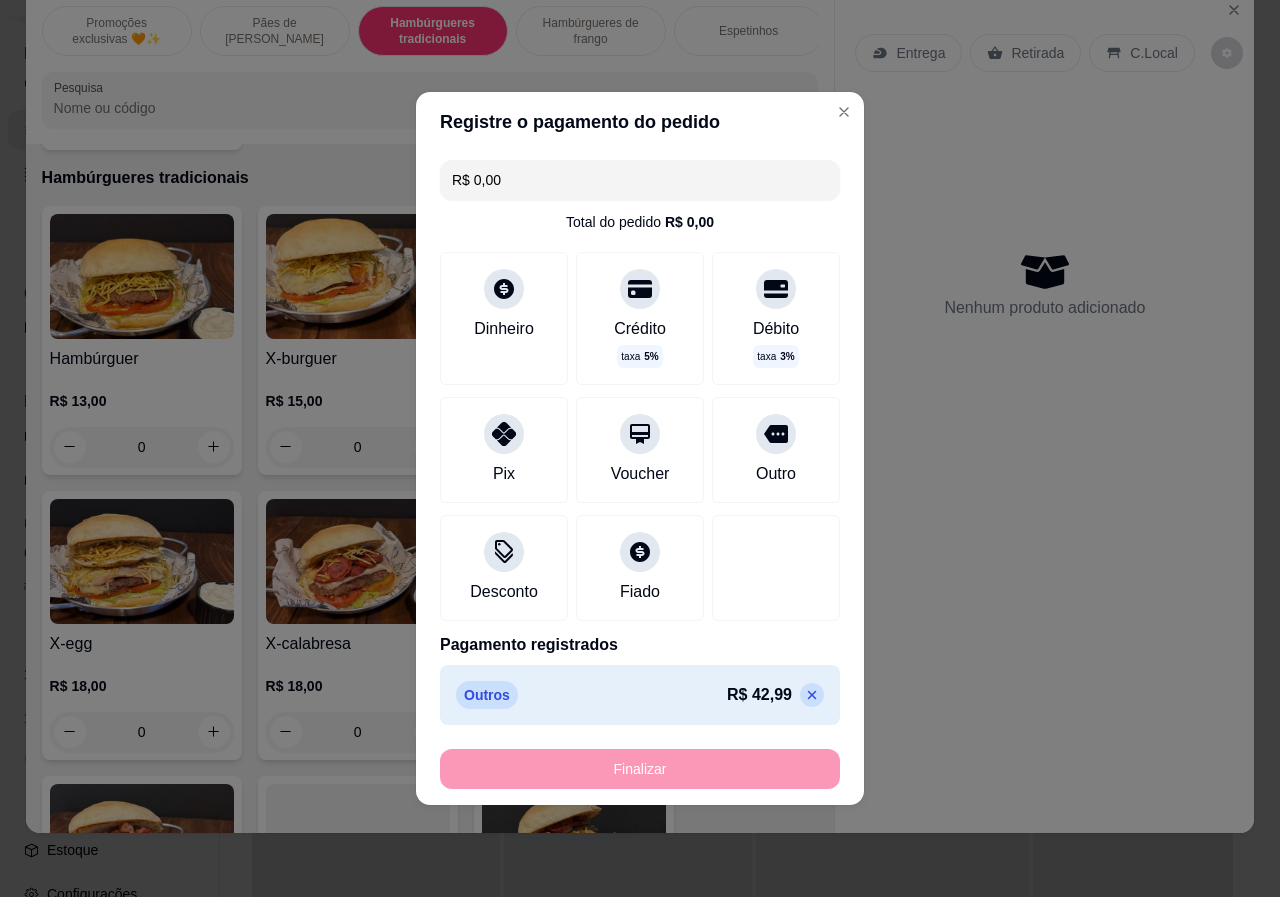 type on "-R$ 42,99" 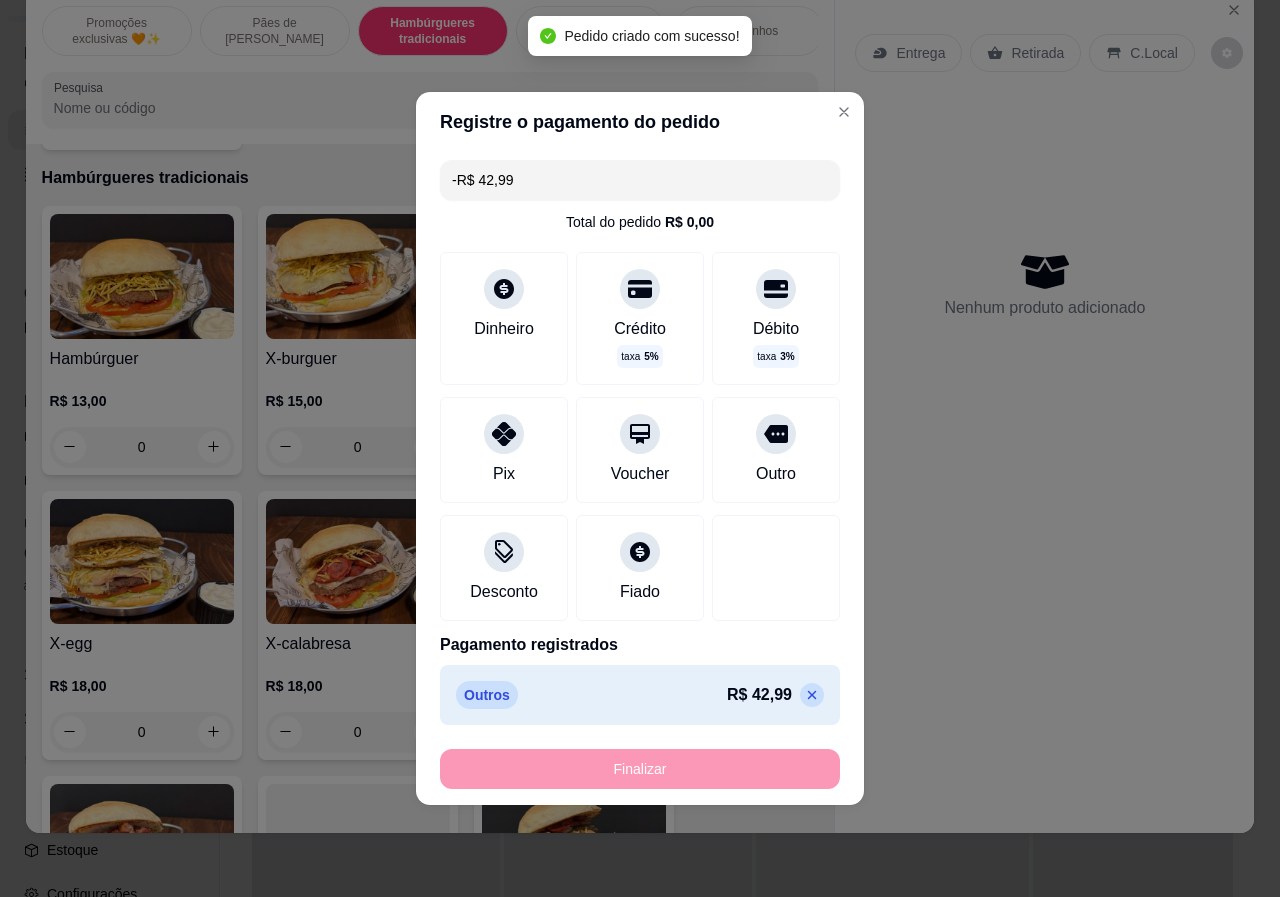 scroll, scrollTop: 1390, scrollLeft: 0, axis: vertical 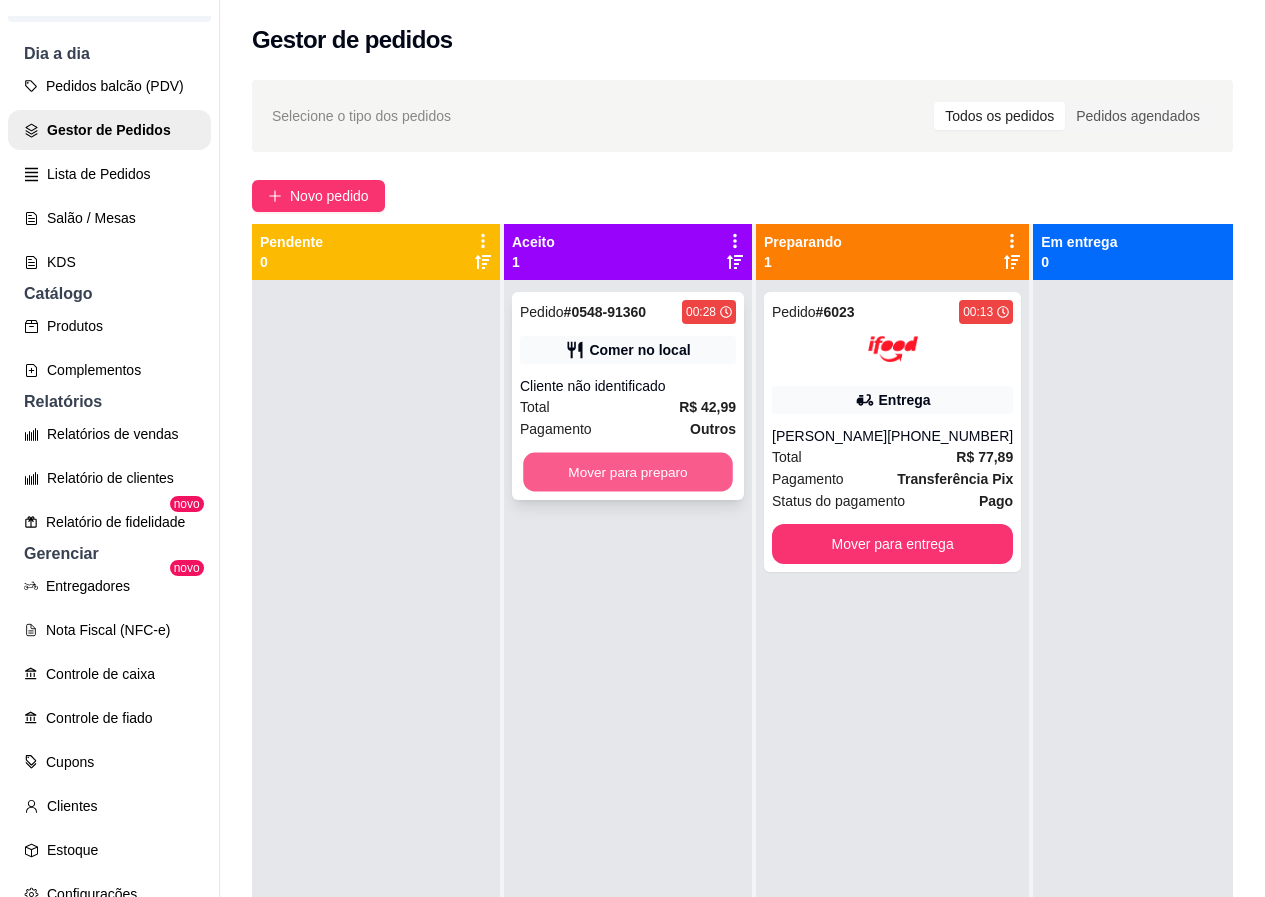 click on "Mover para preparo" at bounding box center (628, 472) 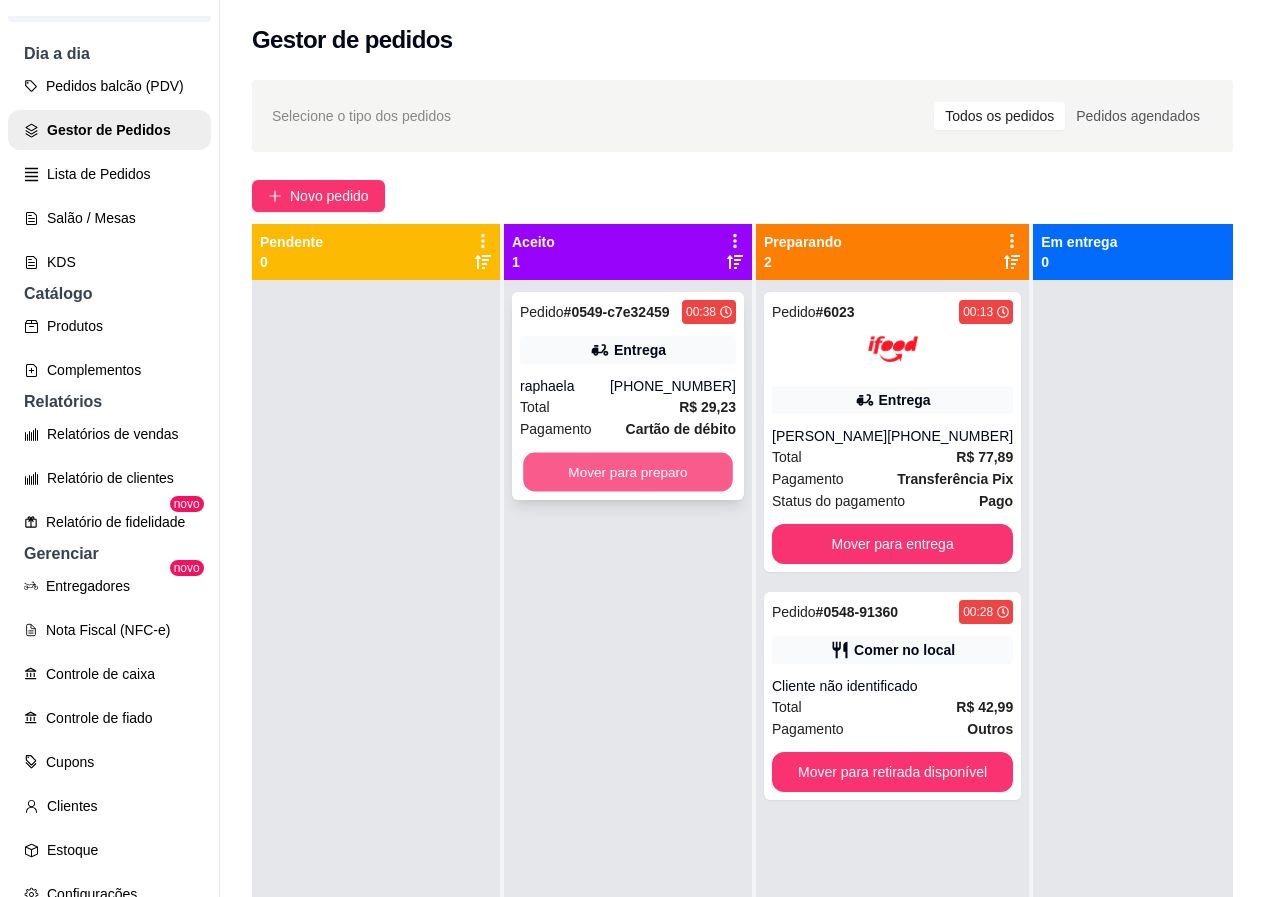click on "Mover para preparo" at bounding box center [628, 472] 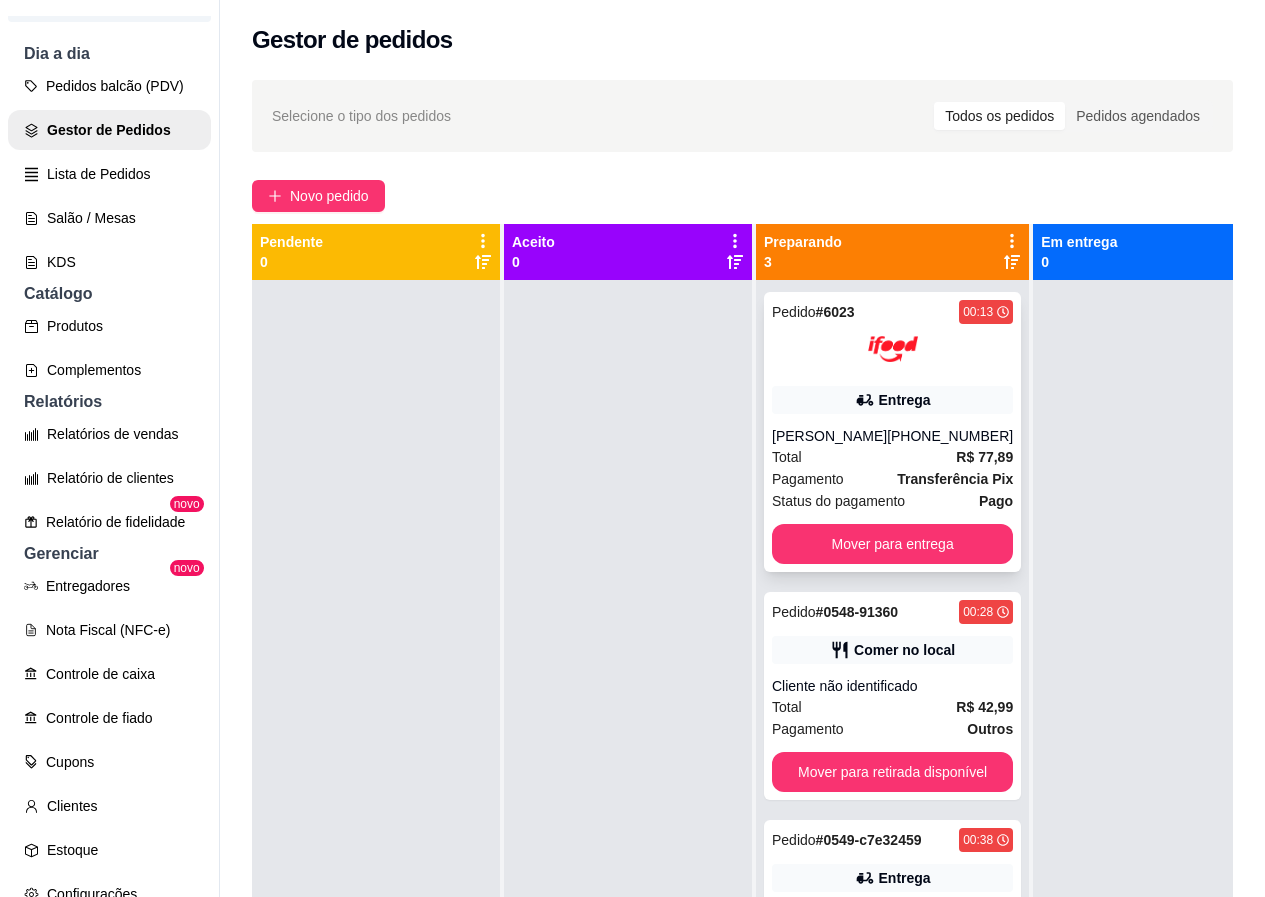 click on "Total R$ 77,89" at bounding box center [892, 457] 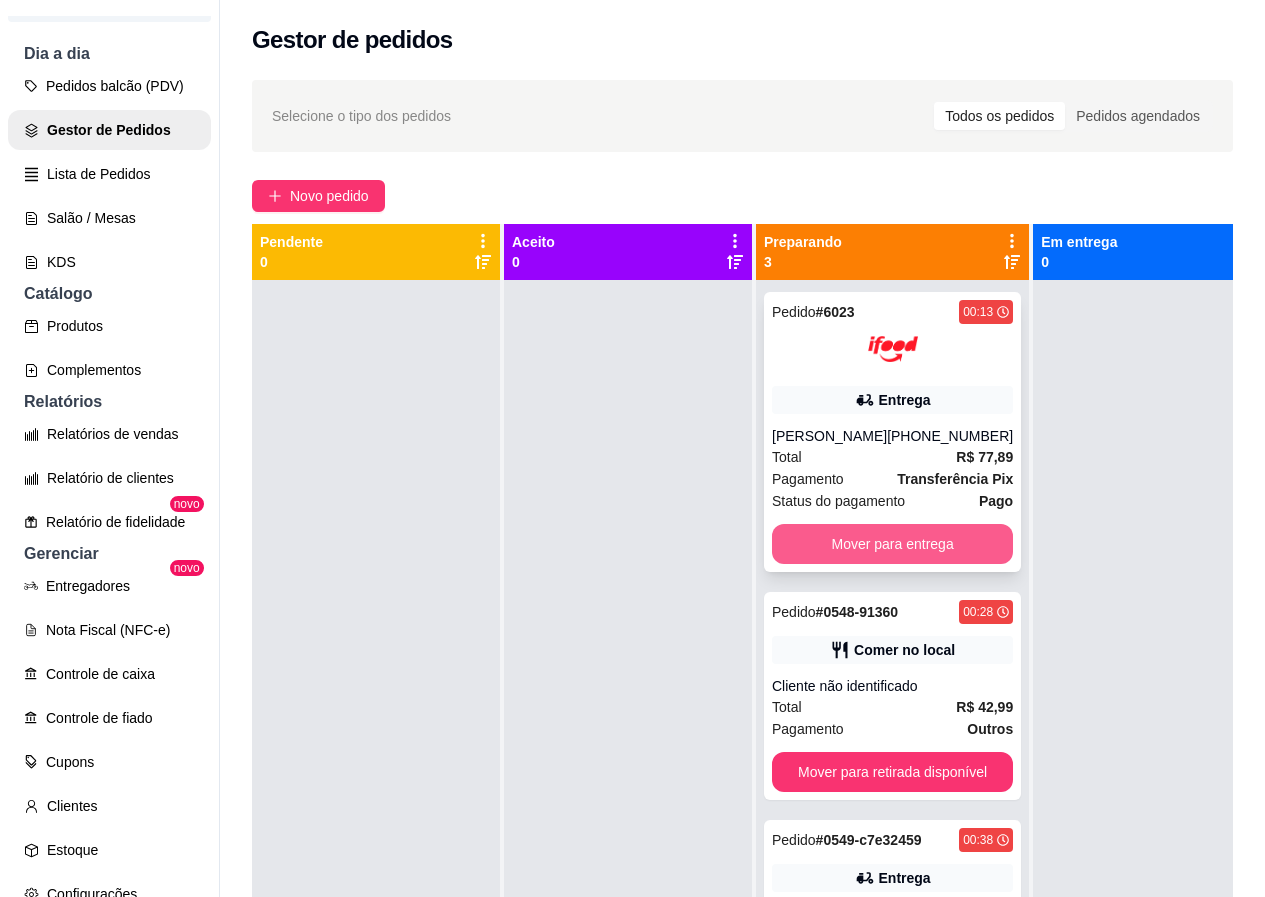 click on "Mover para entrega" at bounding box center [892, 544] 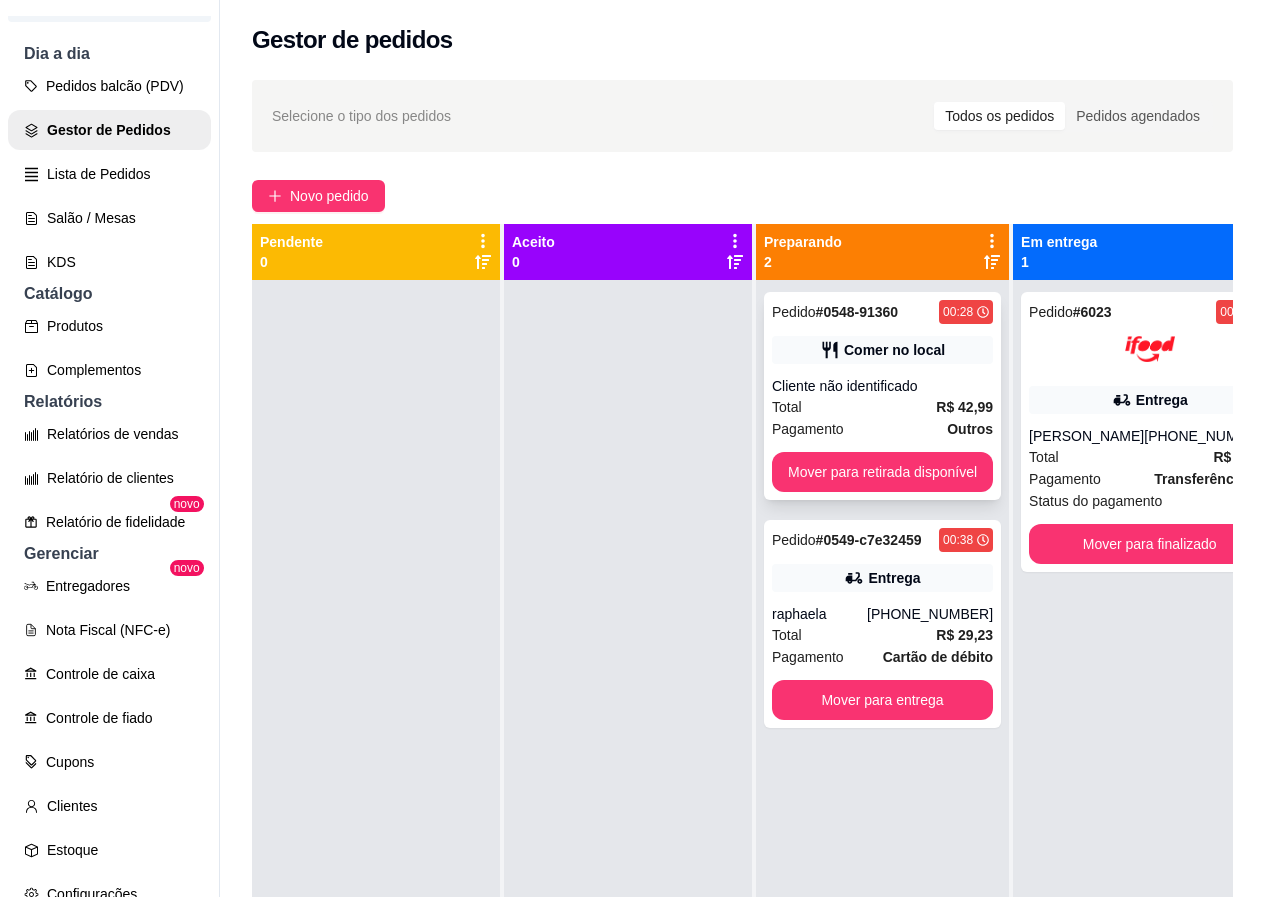 click on "Cliente não identificado" at bounding box center (882, 386) 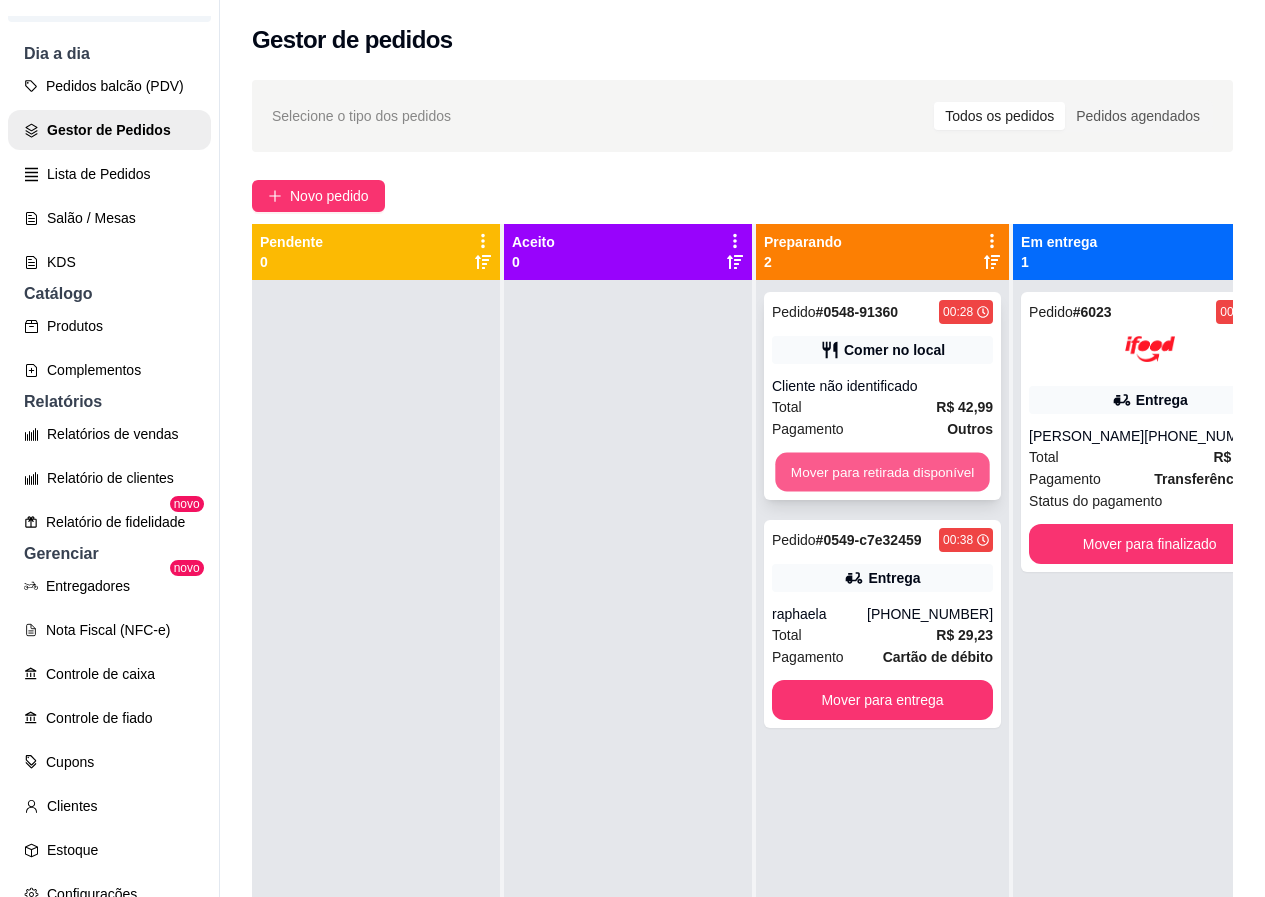 click on "Mover para retirada disponível" at bounding box center [882, 472] 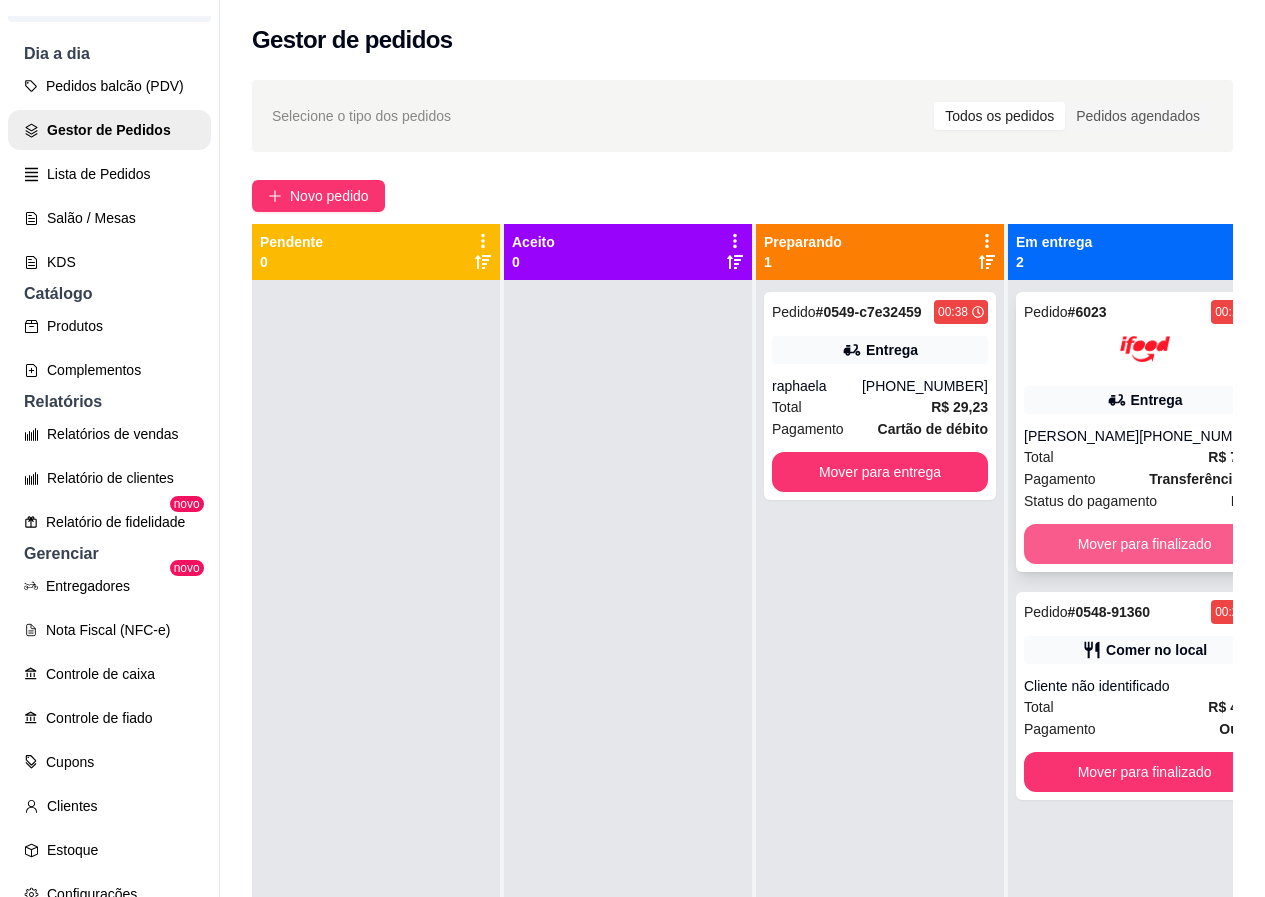 click on "Mover para finalizado" at bounding box center [1144, 544] 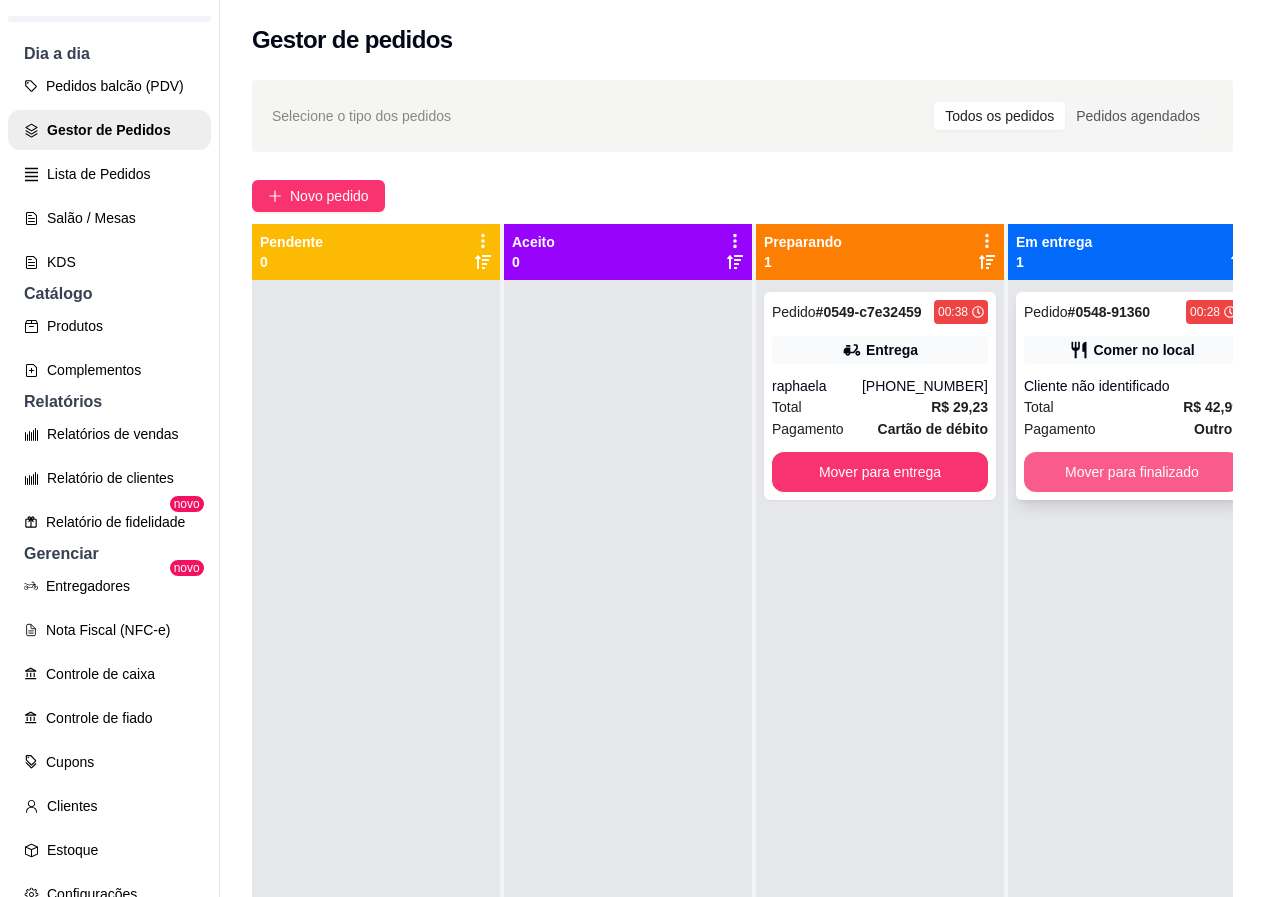 click on "Mover para finalizado" at bounding box center (1132, 472) 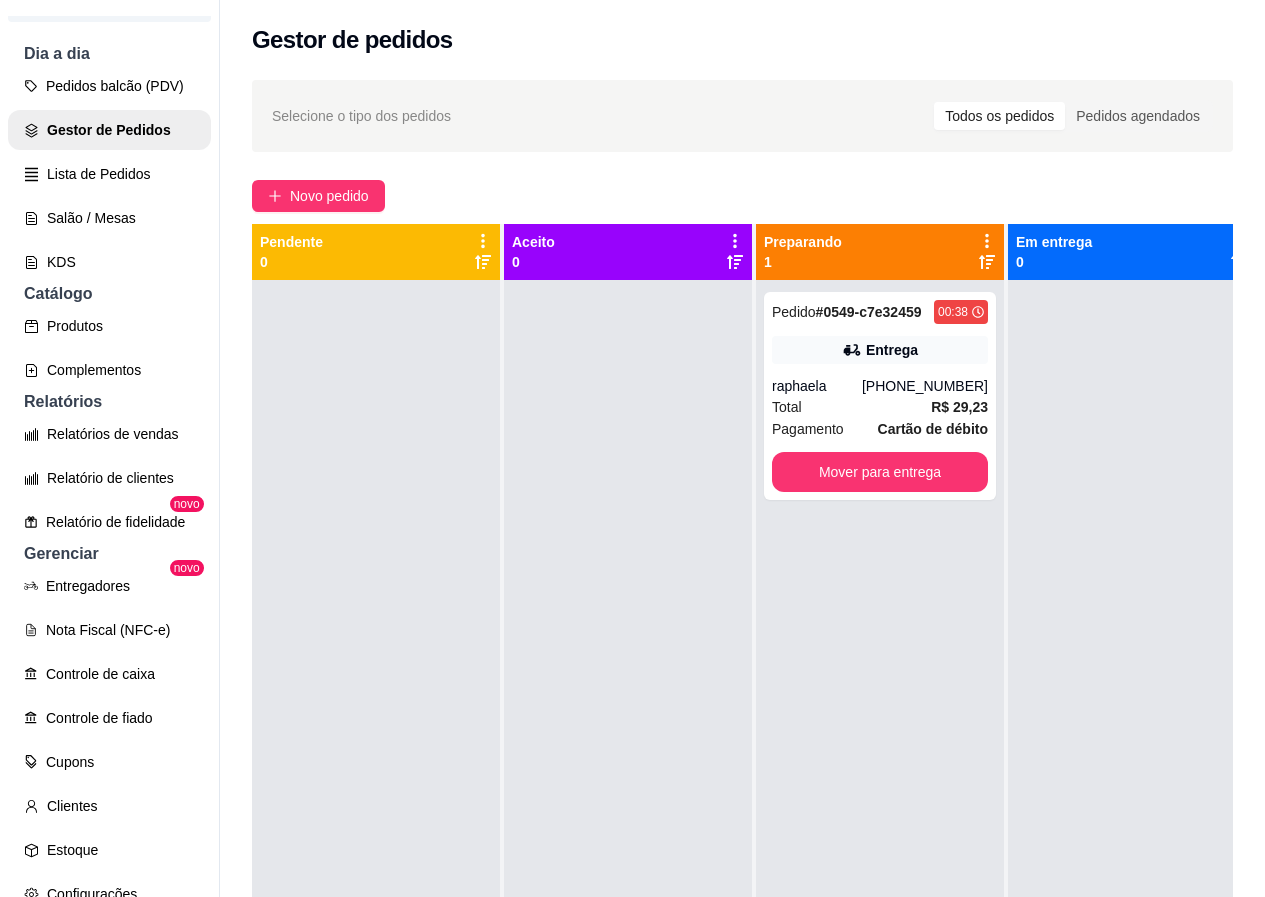 click at bounding box center (628, 728) 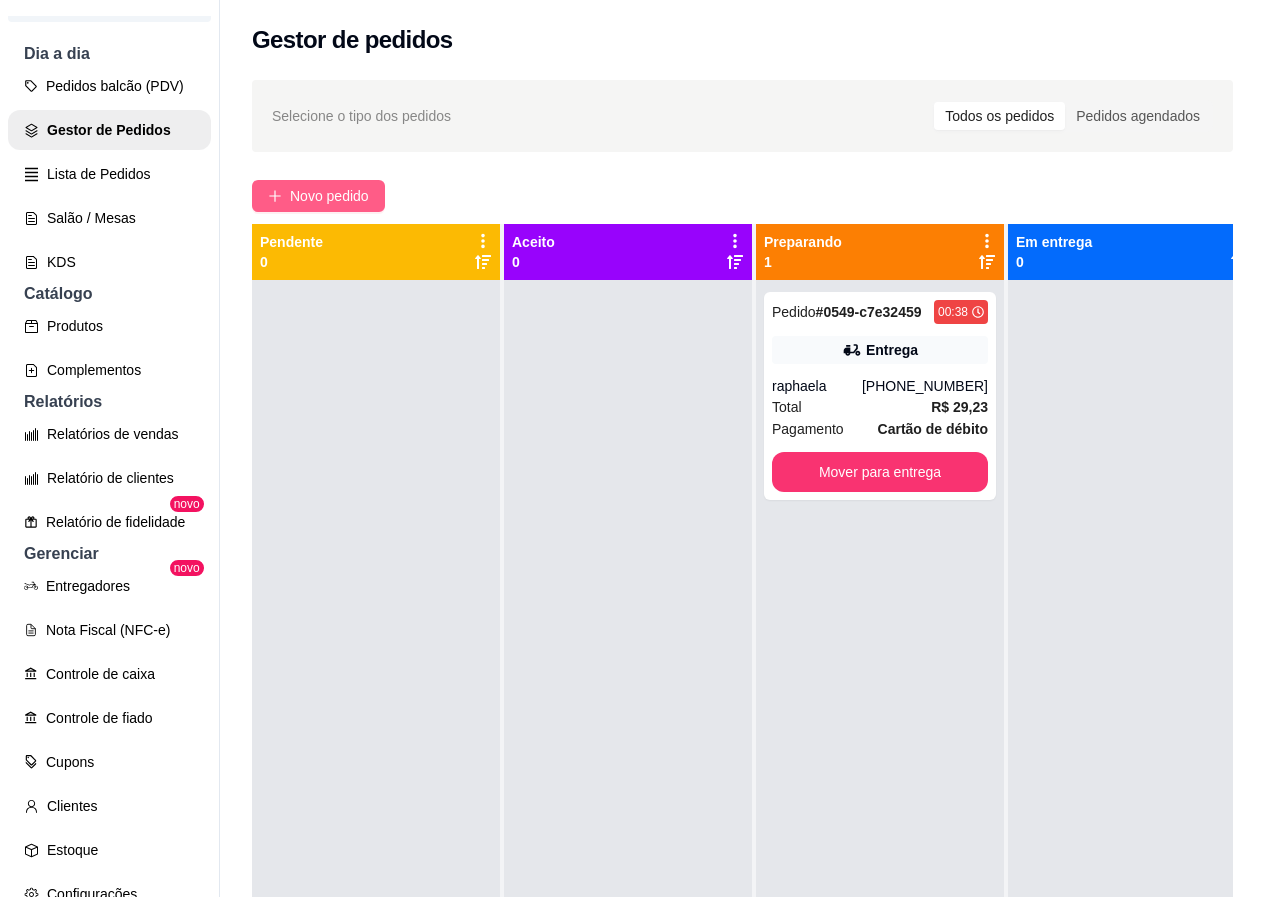 click on "Novo pedido" at bounding box center [329, 196] 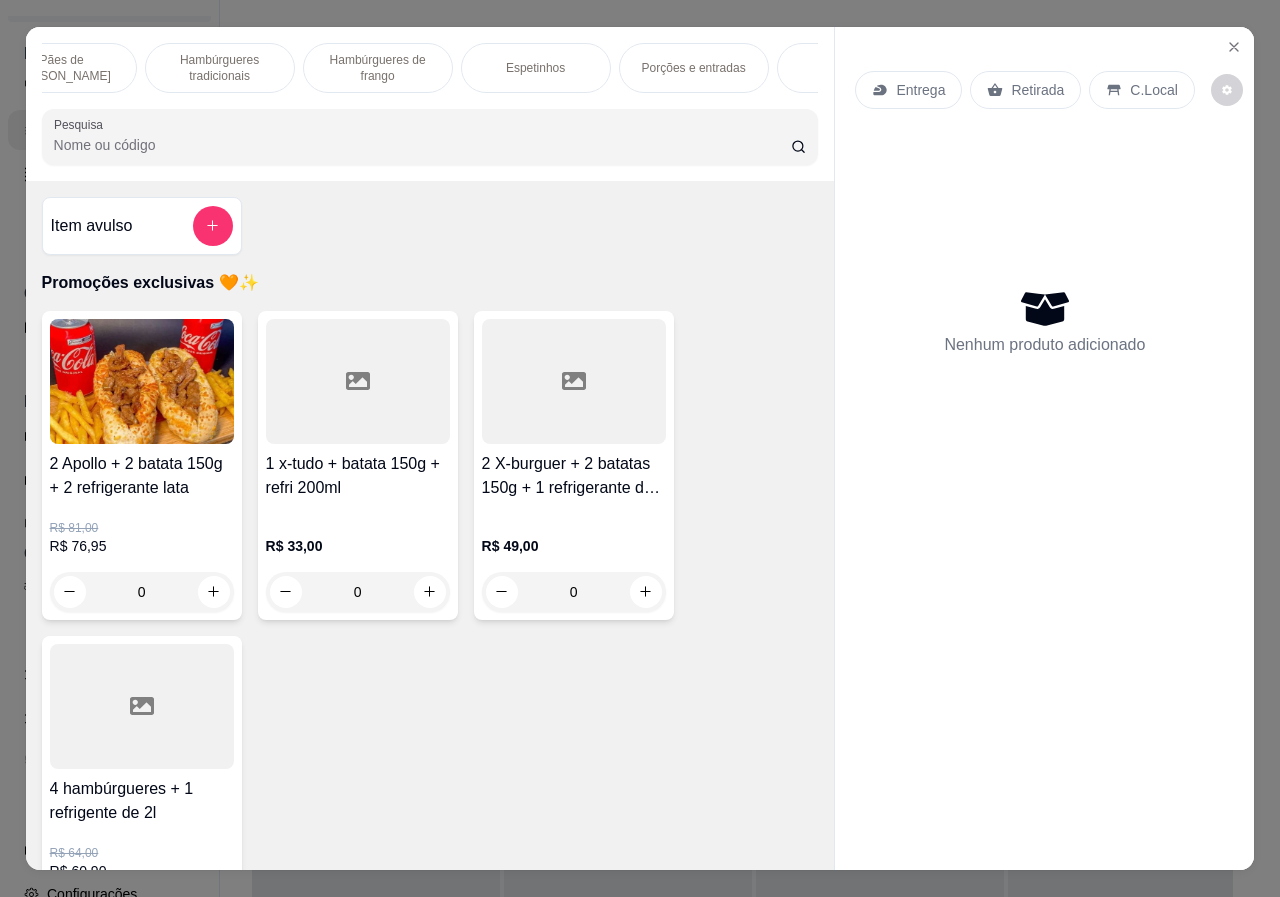 scroll, scrollTop: 0, scrollLeft: 479, axis: horizontal 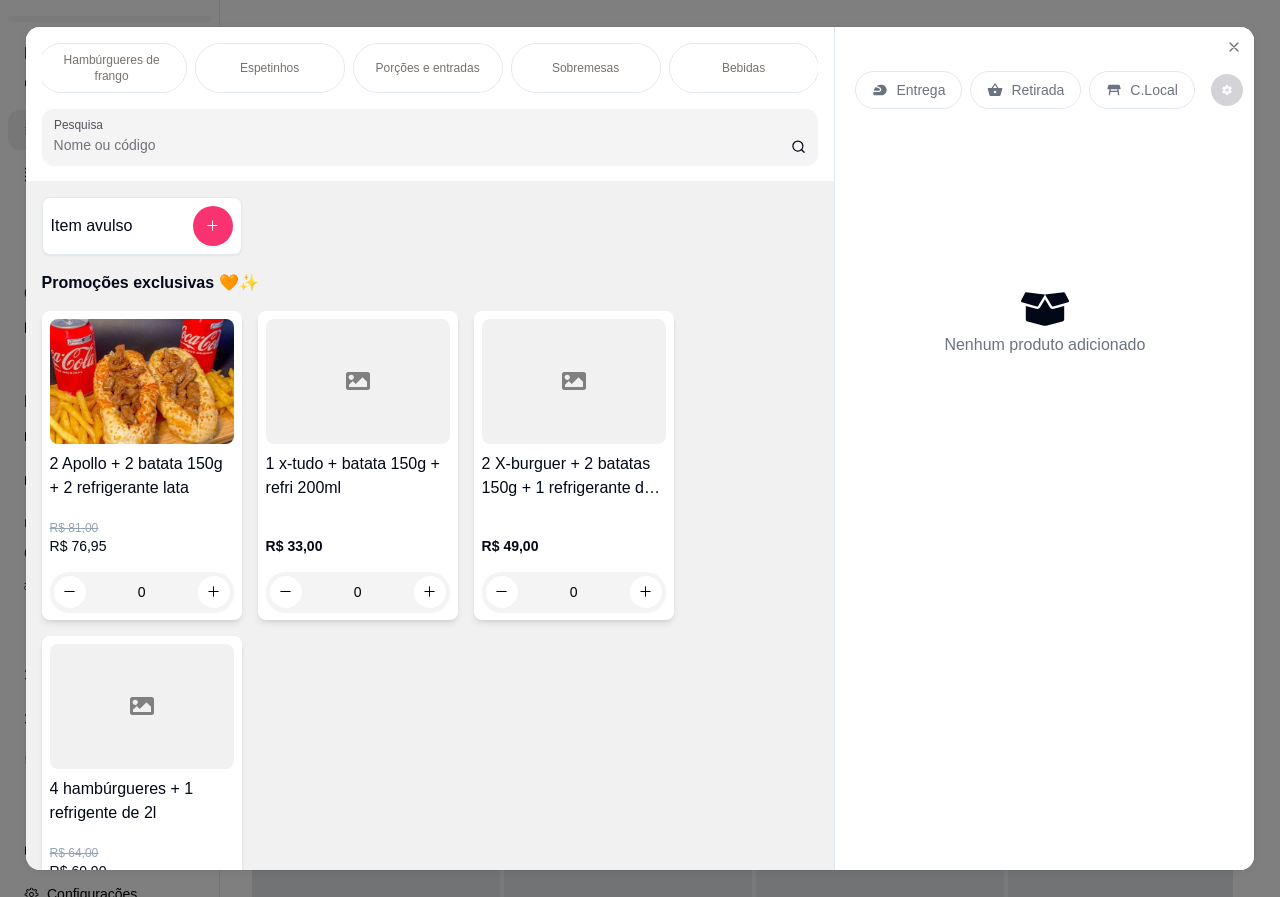 click on "Bebidas" at bounding box center [744, 68] 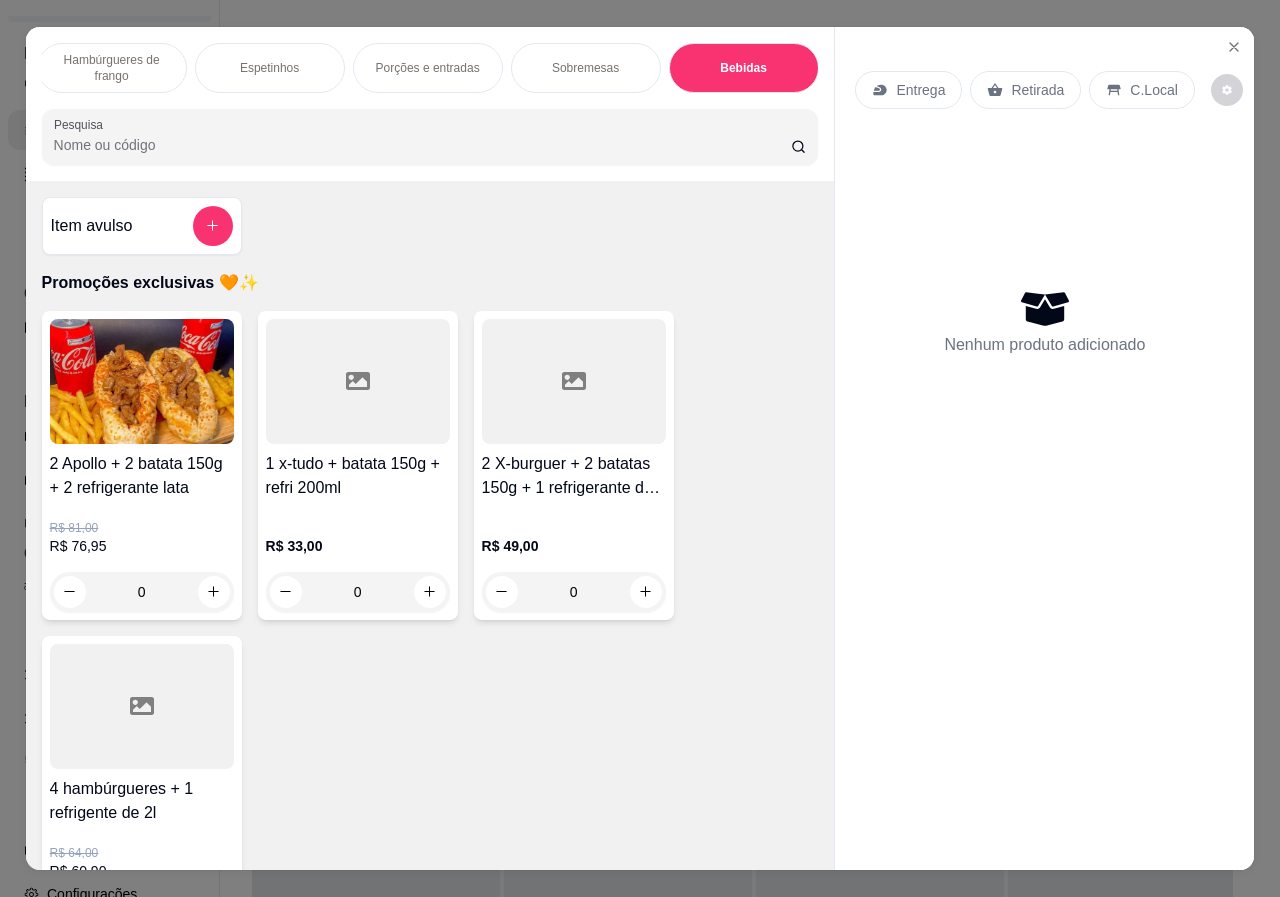 scroll, scrollTop: 4179, scrollLeft: 0, axis: vertical 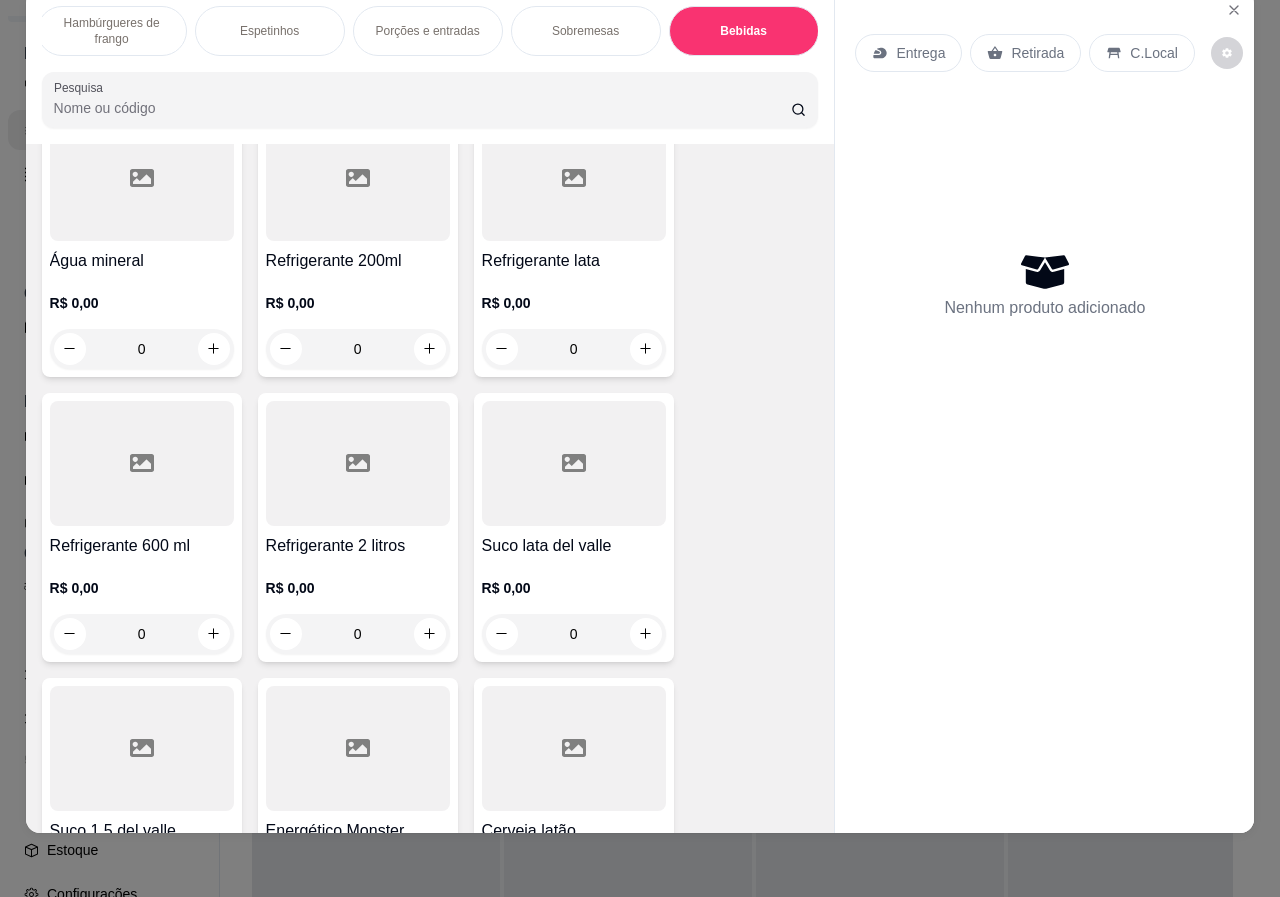click on "R$ 0,00 0" at bounding box center [142, 606] 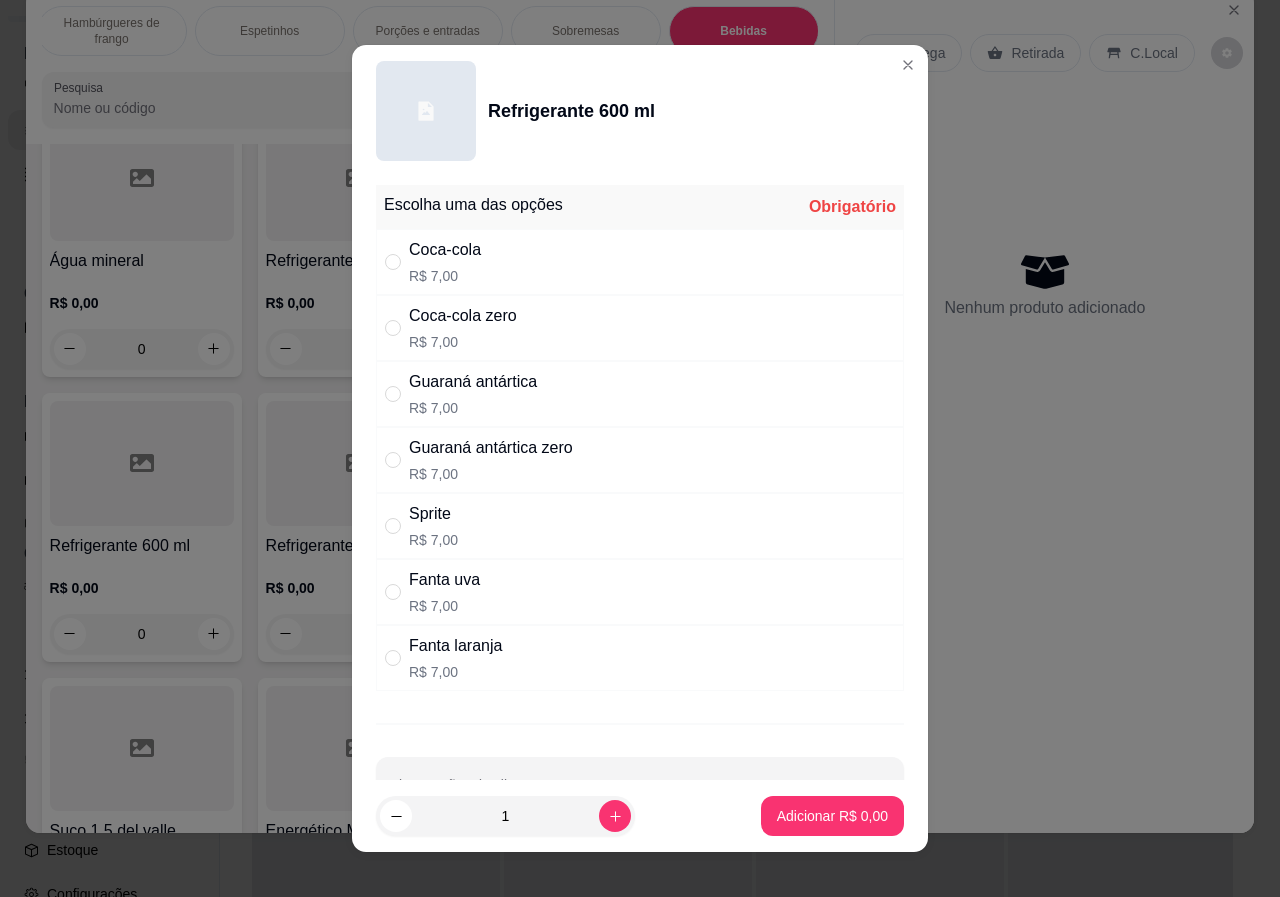 click on "R$ 7,00" at bounding box center (473, 408) 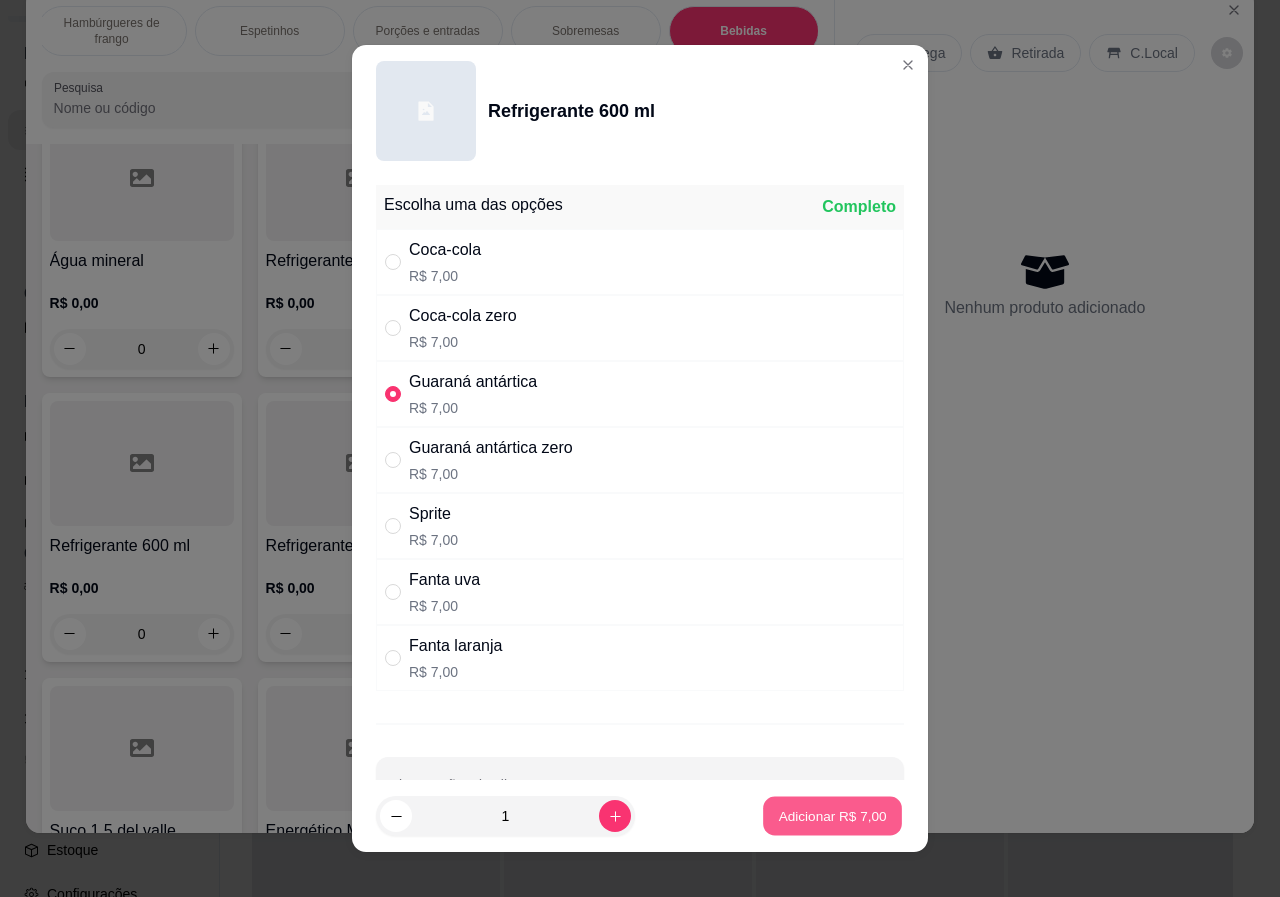 click on "Adicionar   R$ 7,00" at bounding box center (832, 815) 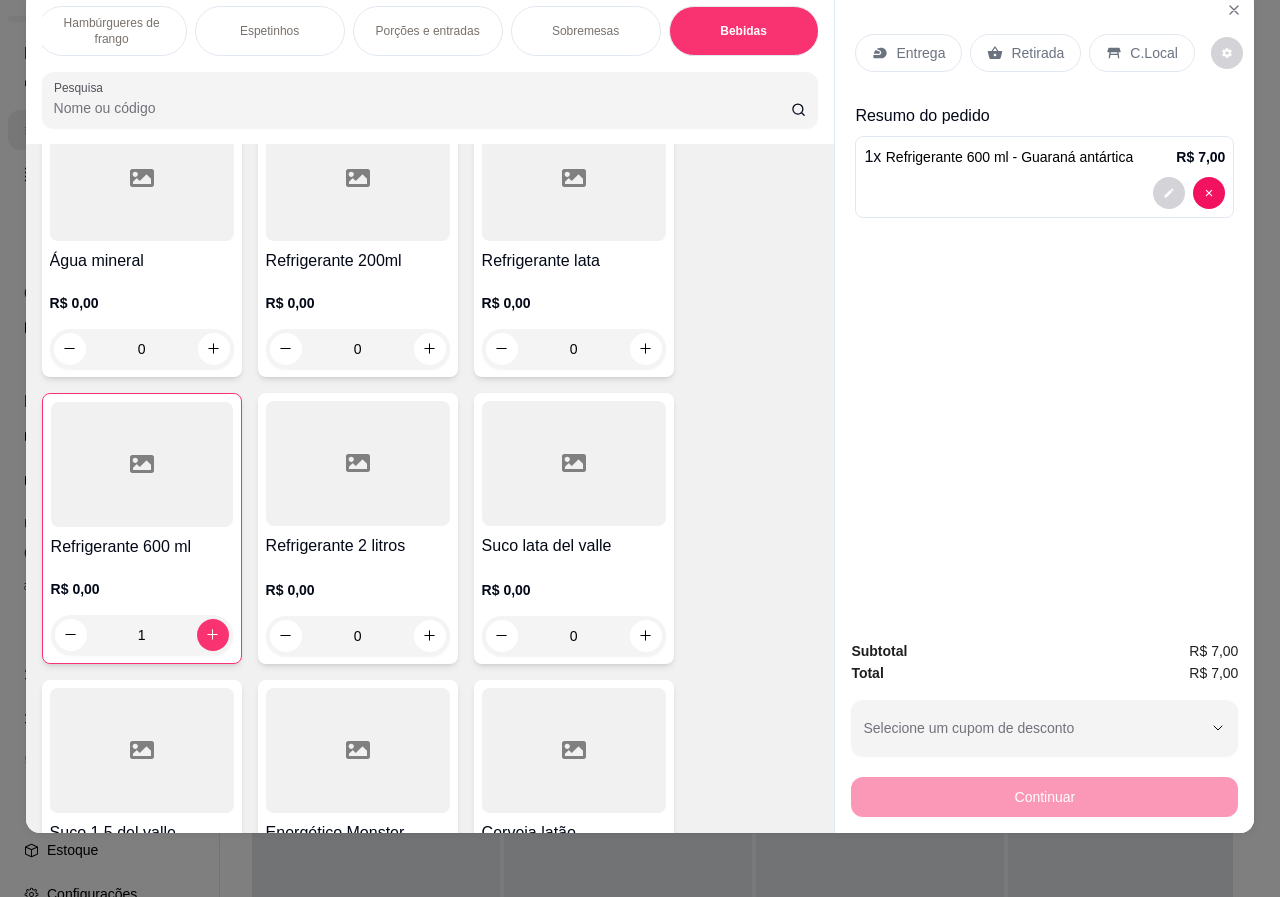 click on "Retirada" at bounding box center (1037, 53) 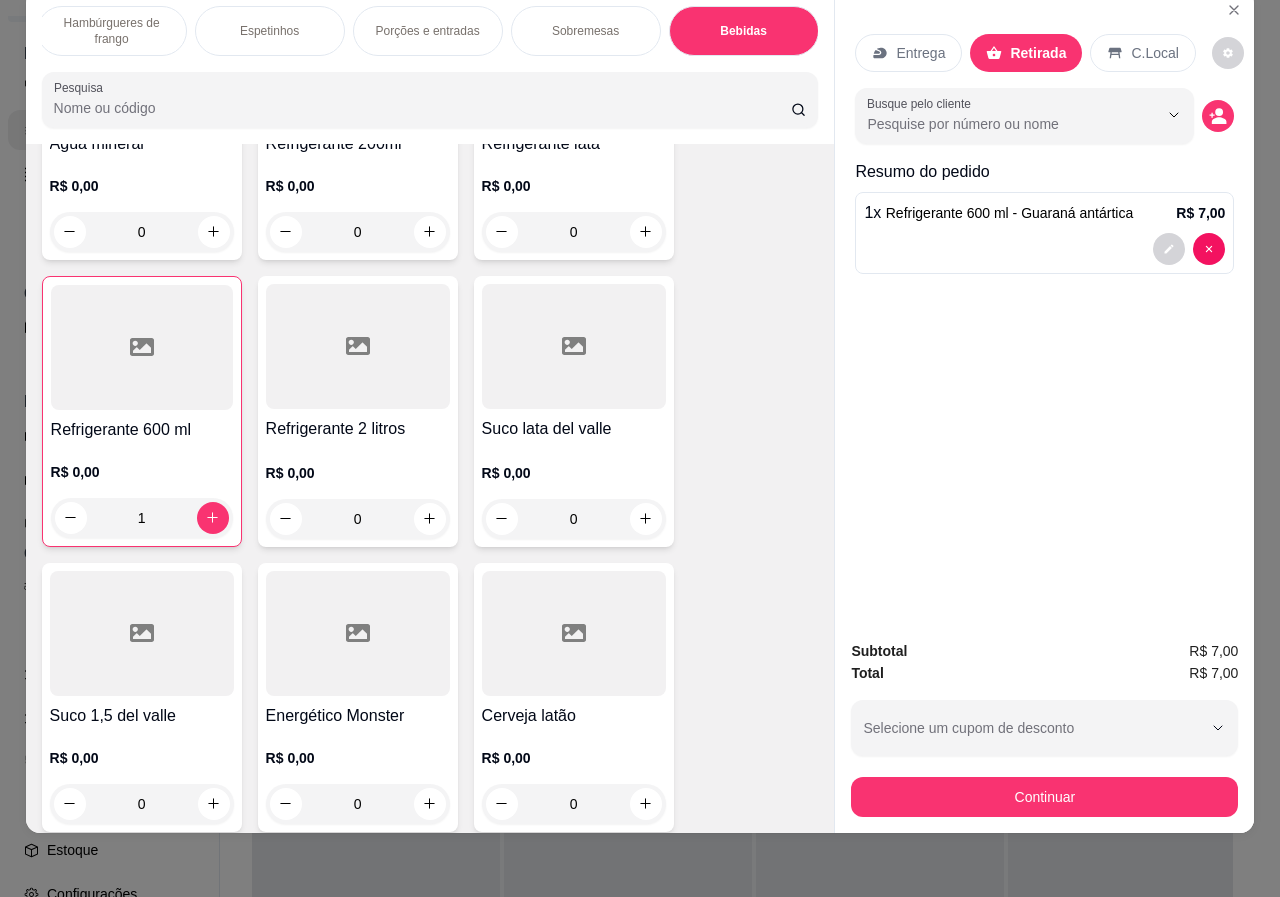 scroll, scrollTop: 4401, scrollLeft: 0, axis: vertical 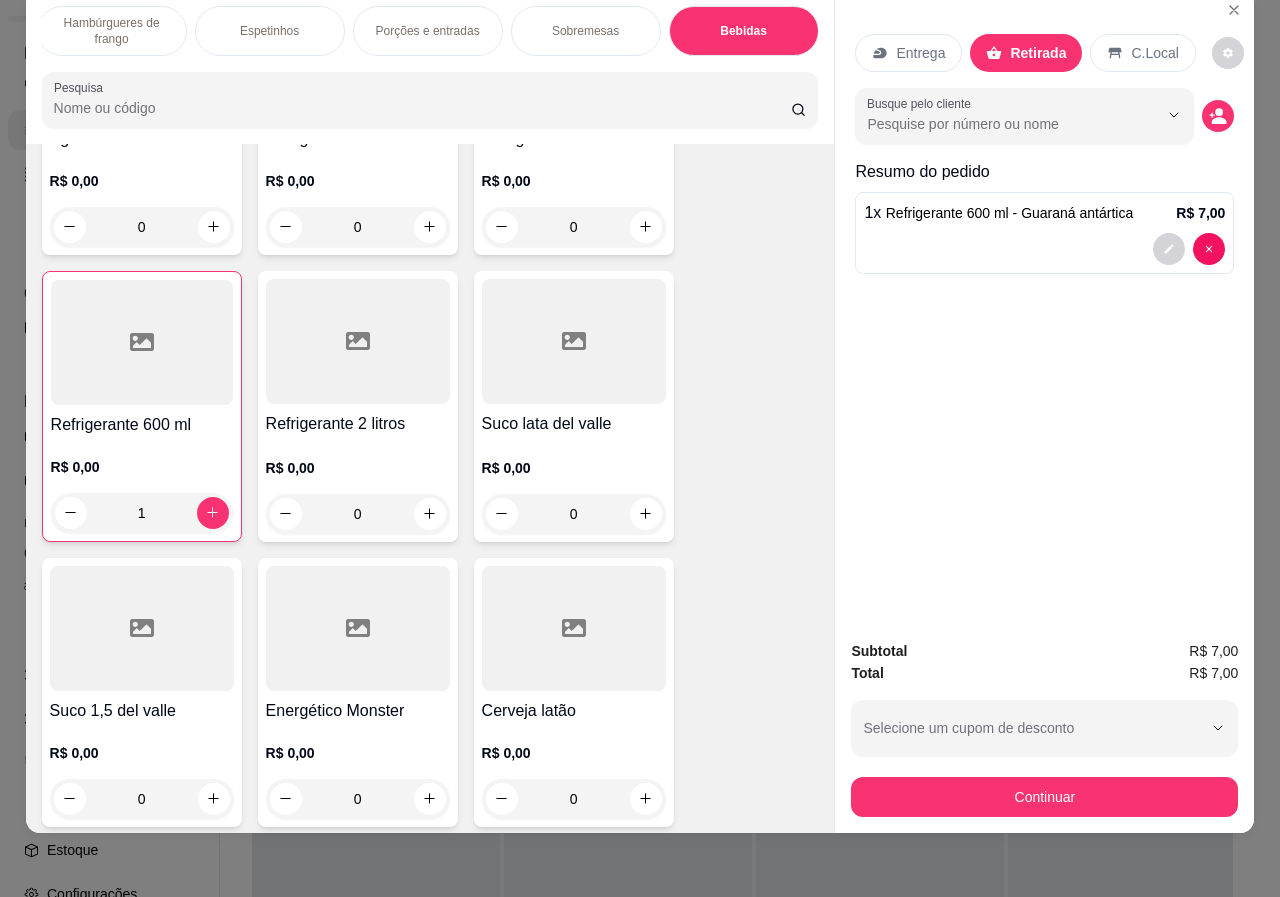 click on "Cerveja latão" at bounding box center (574, 711) 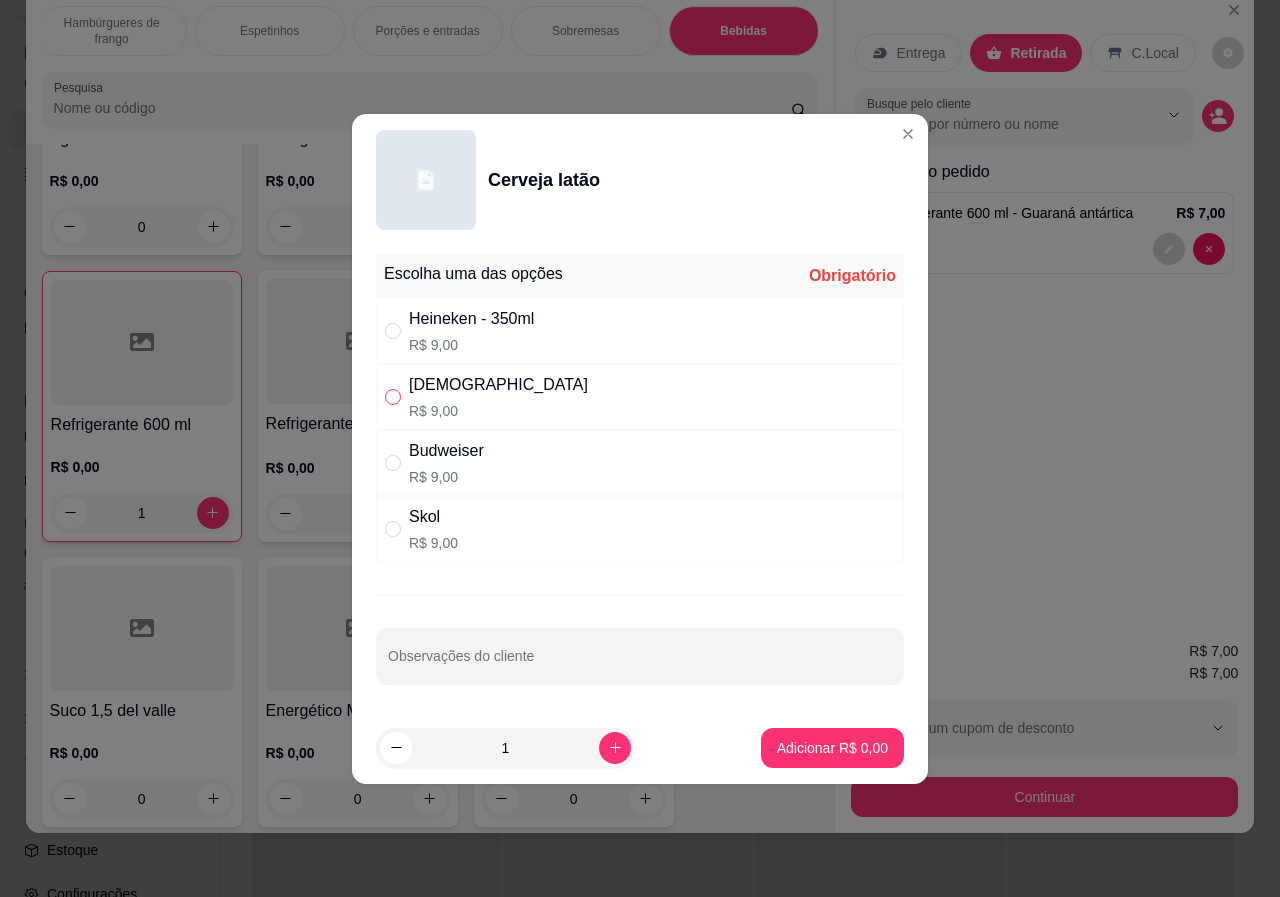 click at bounding box center (393, 397) 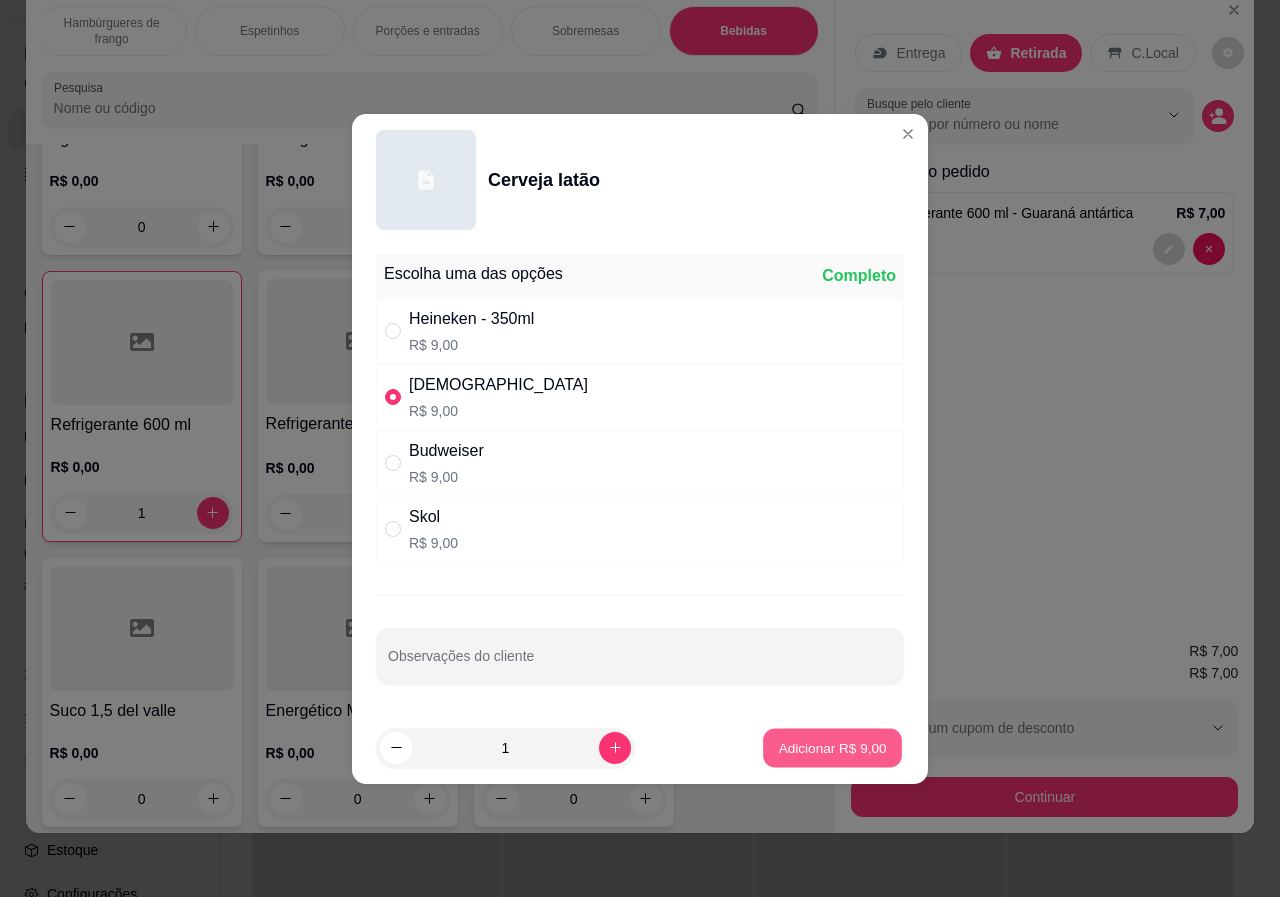 click on "Adicionar   R$ 9,00" at bounding box center (832, 747) 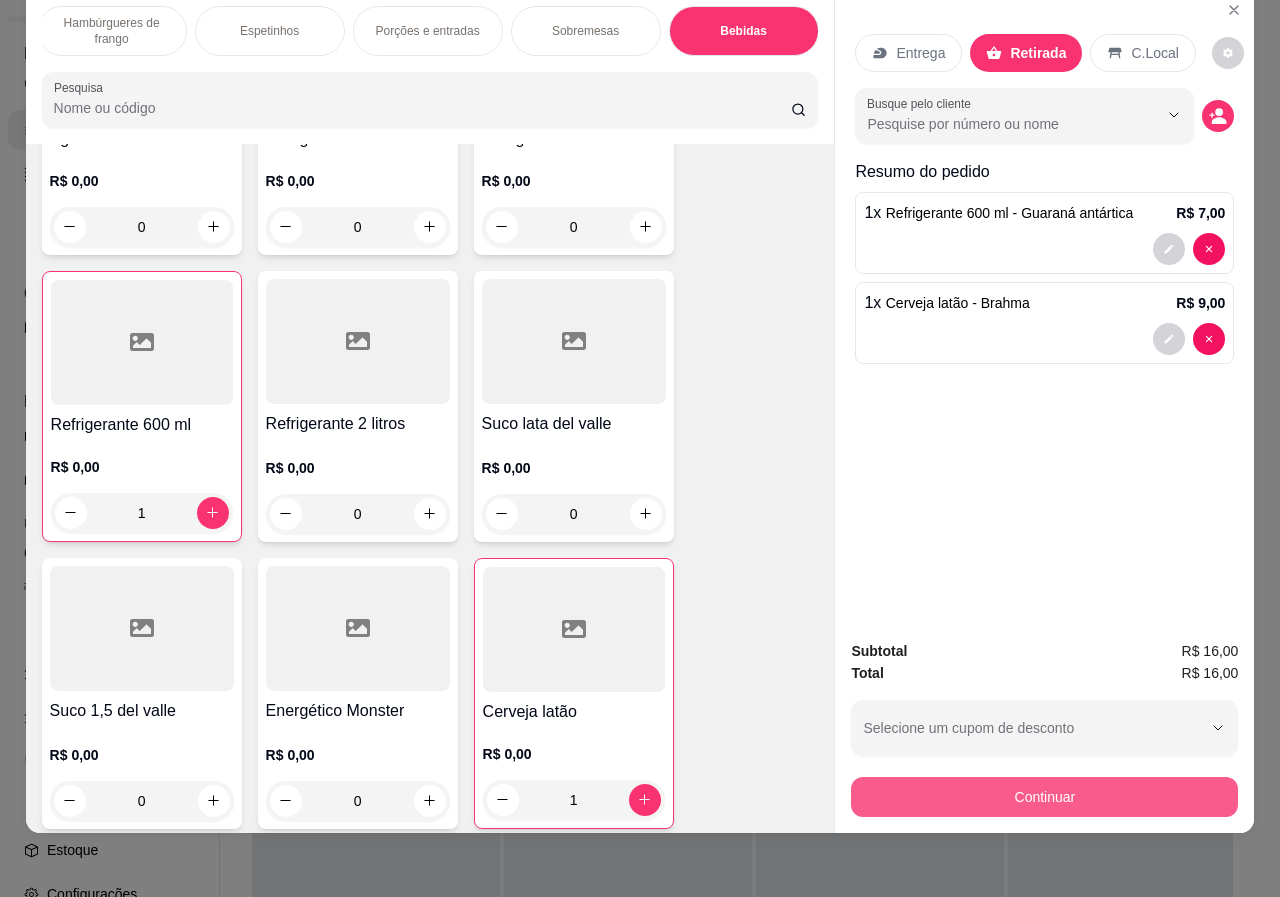 click on "Continuar" at bounding box center (1044, 797) 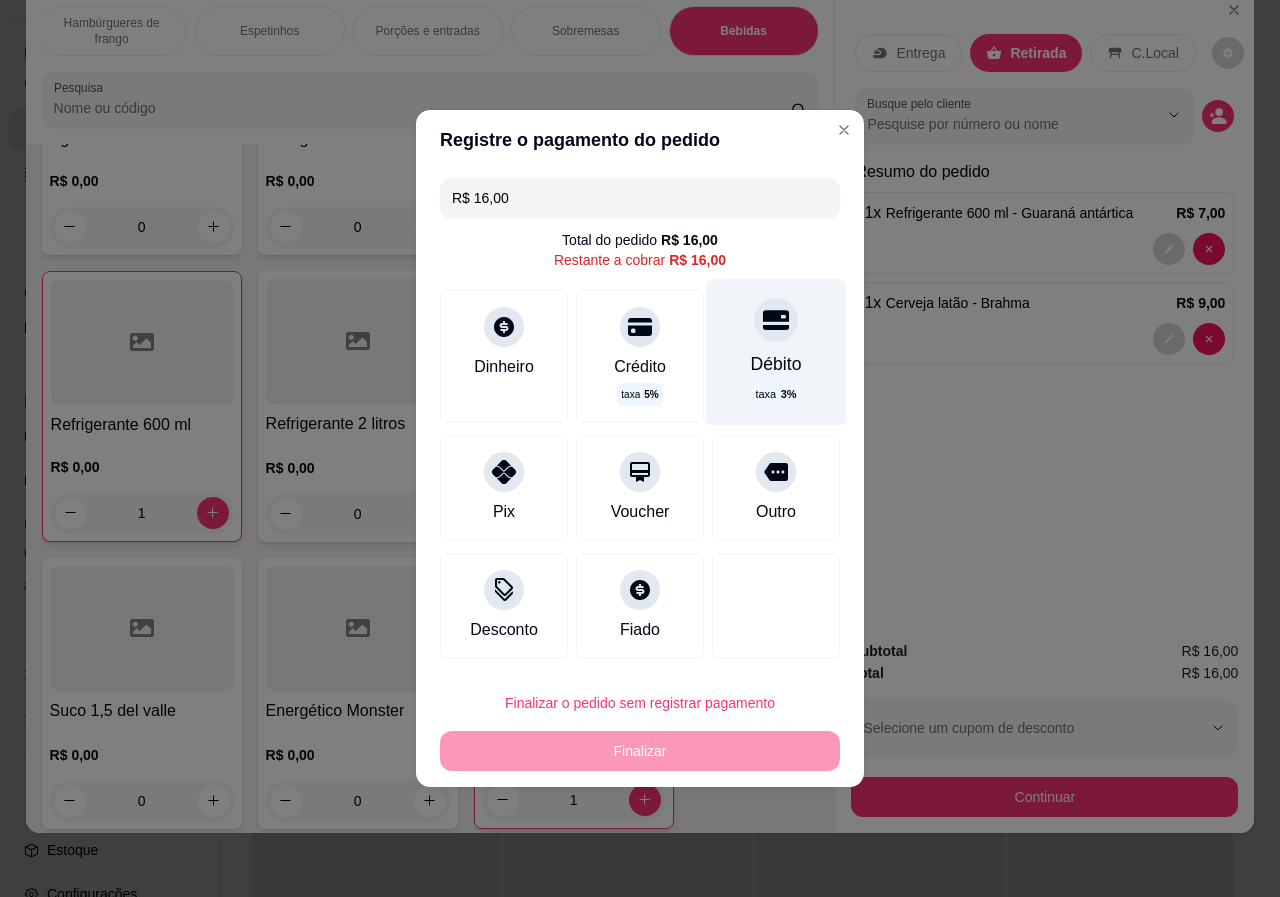 click on "Débito" at bounding box center [776, 364] 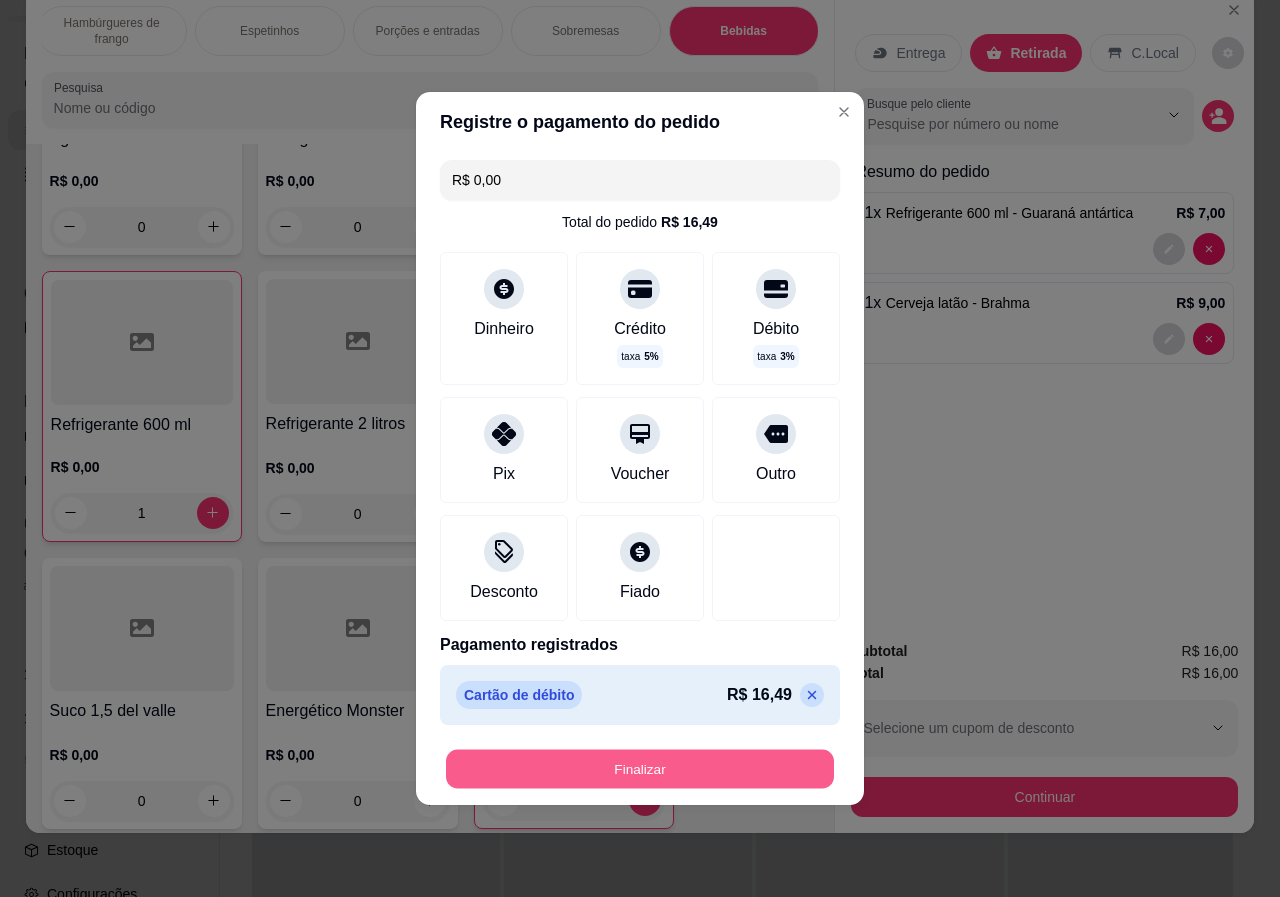 click on "Finalizar" at bounding box center (640, 769) 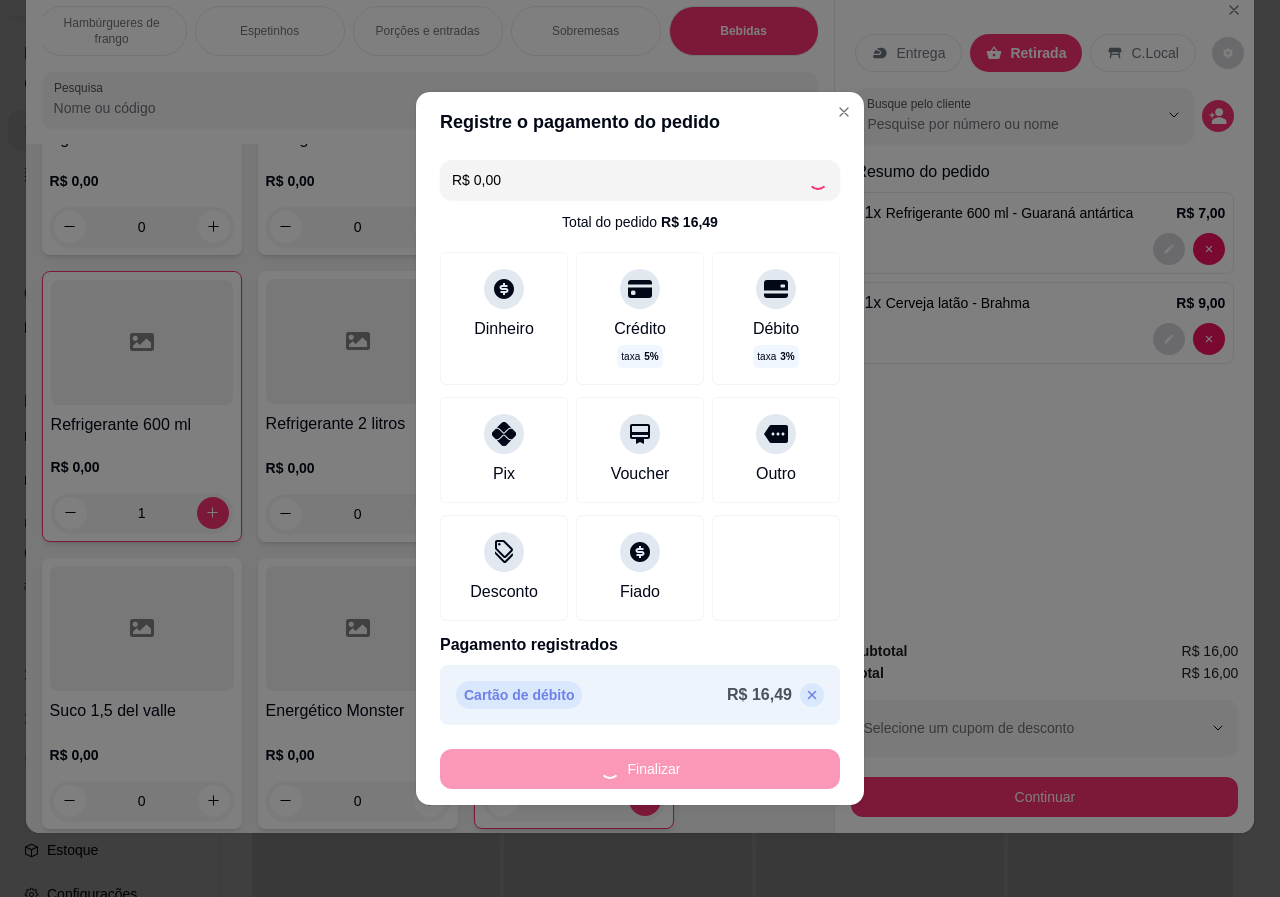 type on "0" 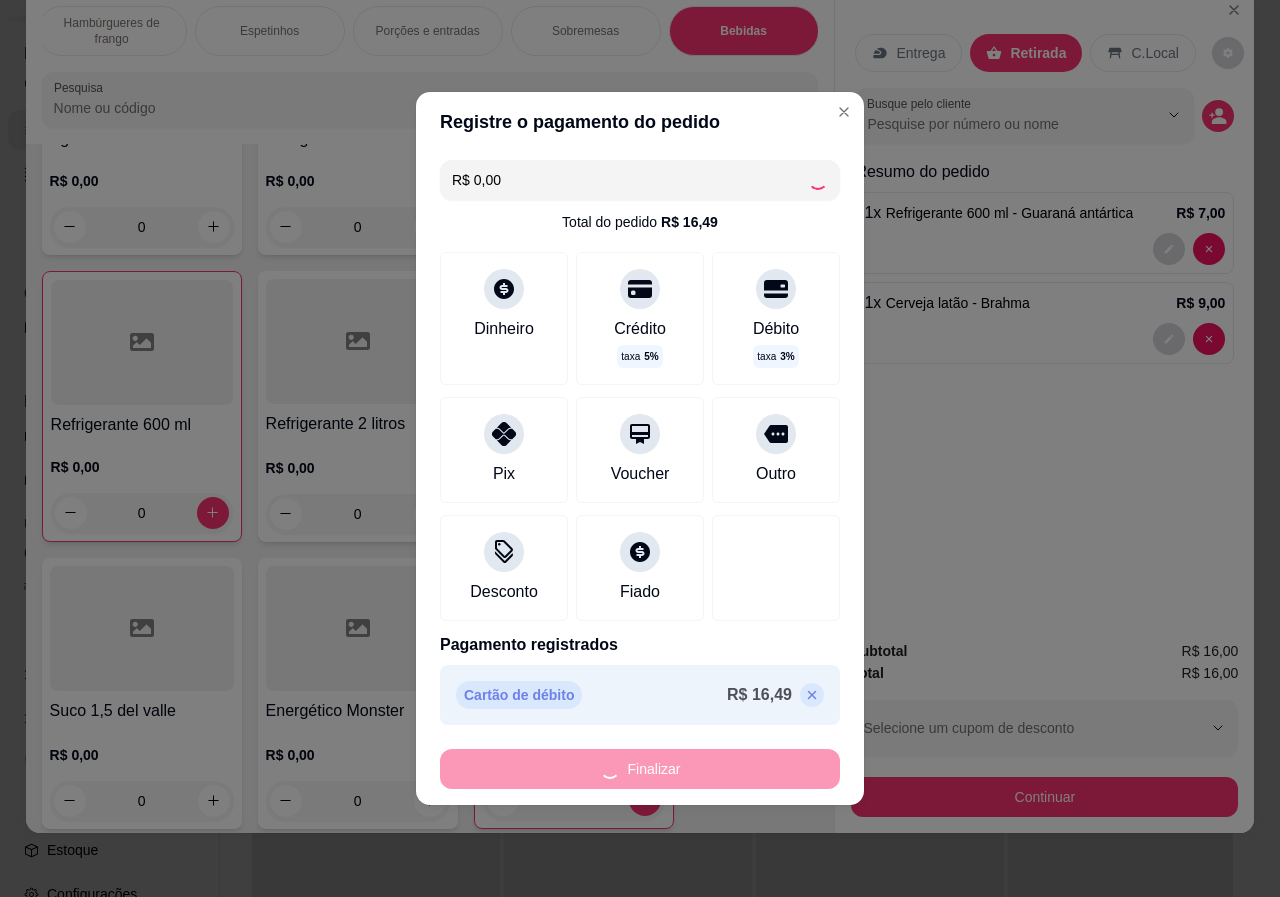 type on "0" 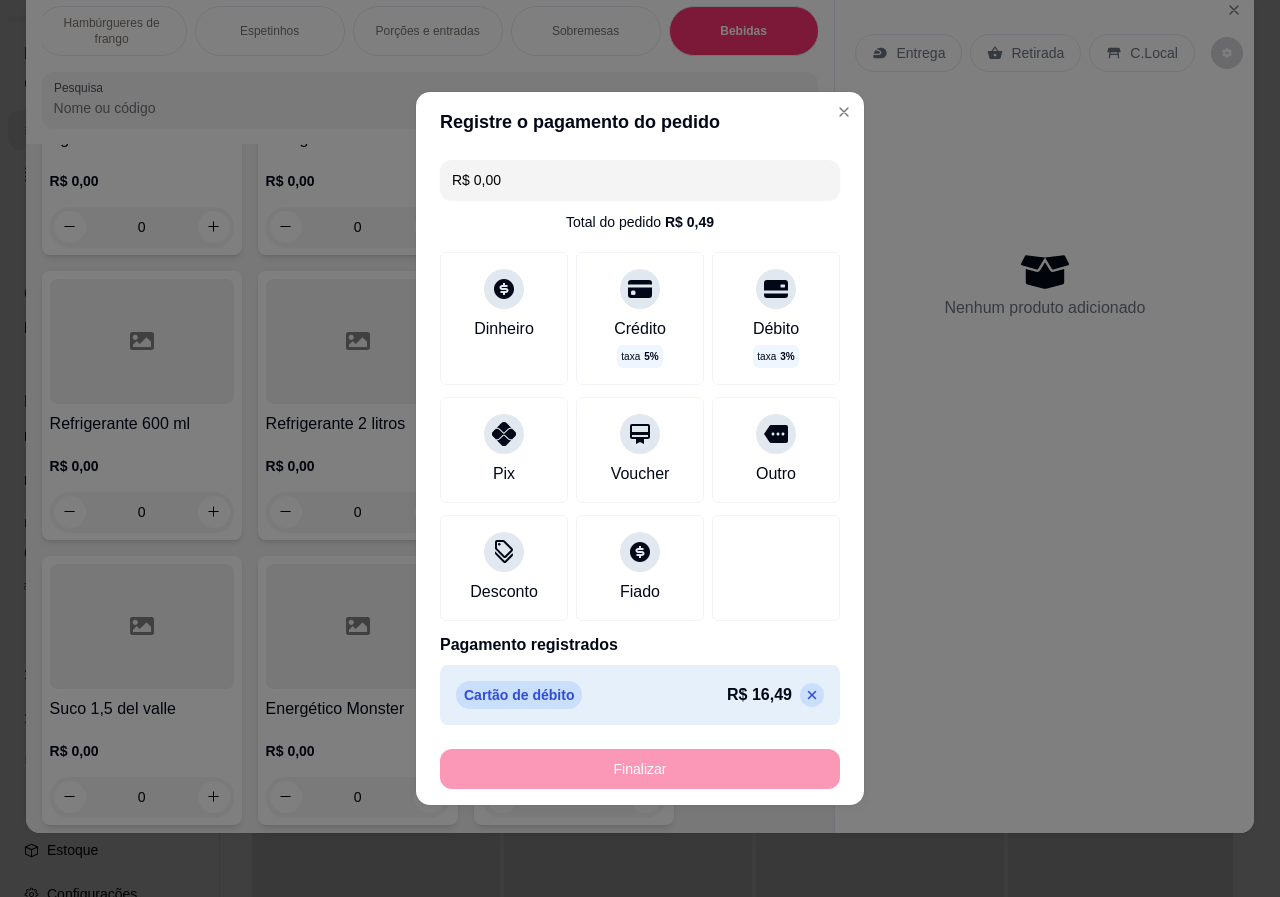 type on "-R$ 16,00" 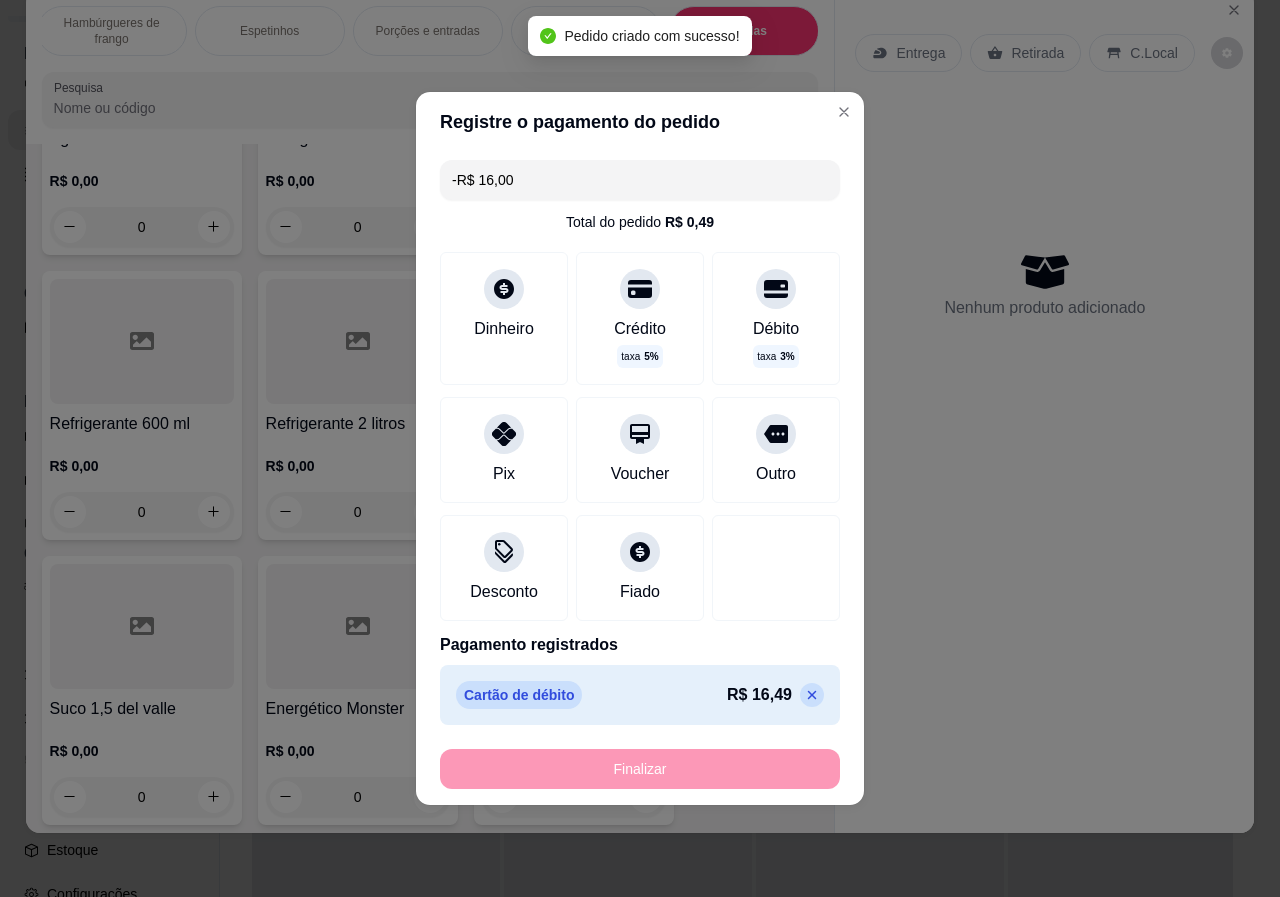 scroll, scrollTop: 4400, scrollLeft: 0, axis: vertical 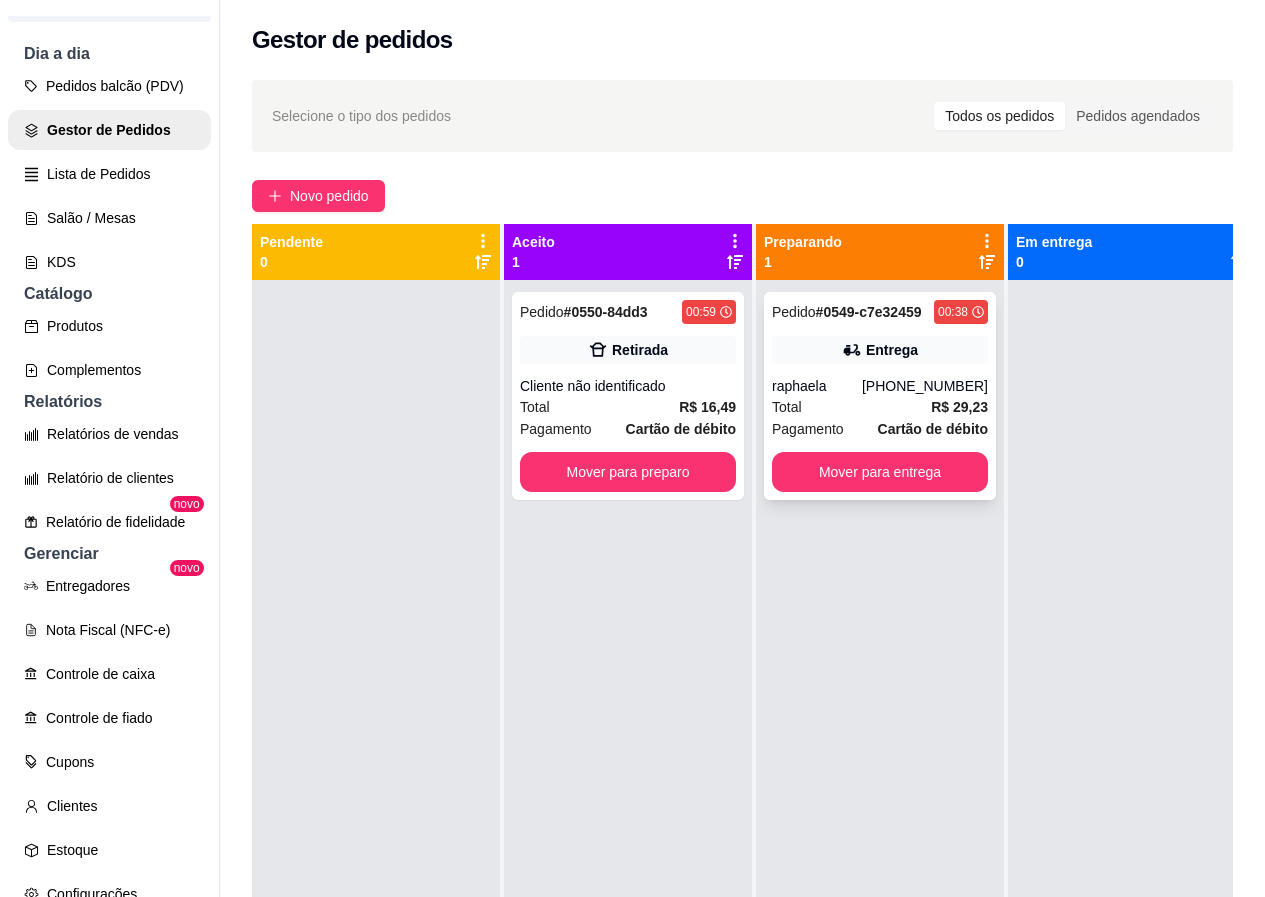 click on "[PHONE_NUMBER]" at bounding box center [925, 386] 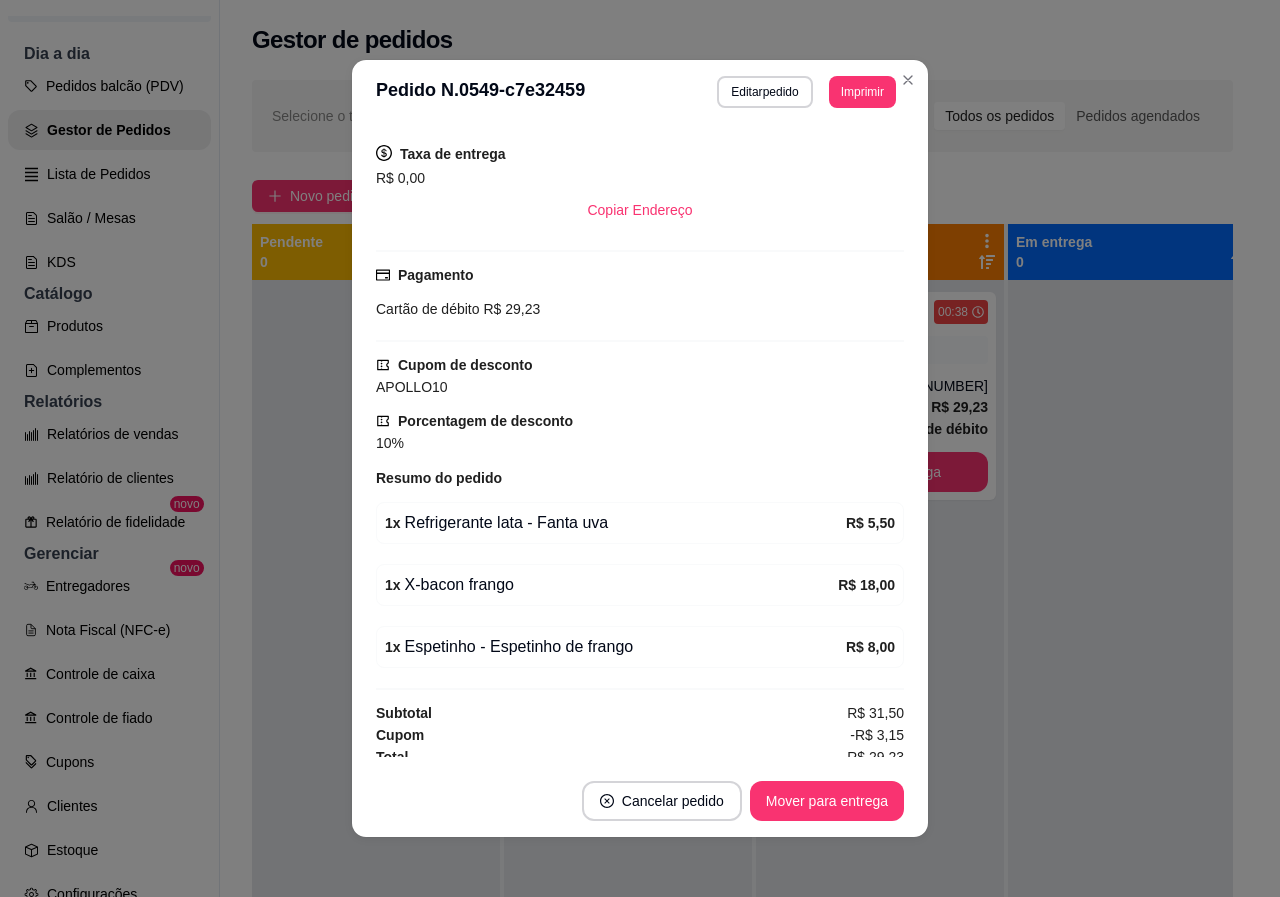 scroll, scrollTop: 400, scrollLeft: 0, axis: vertical 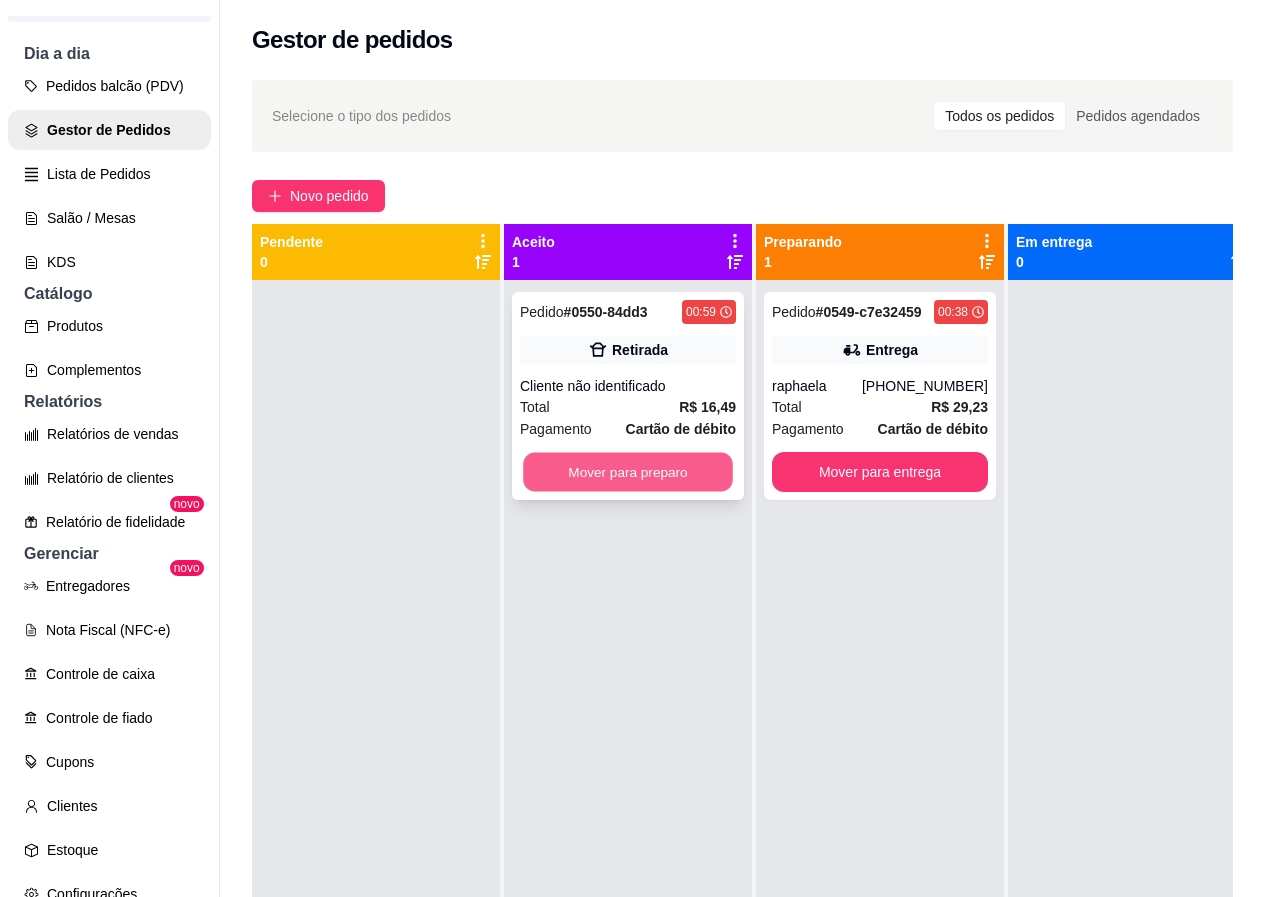 click on "Mover para preparo" at bounding box center [628, 472] 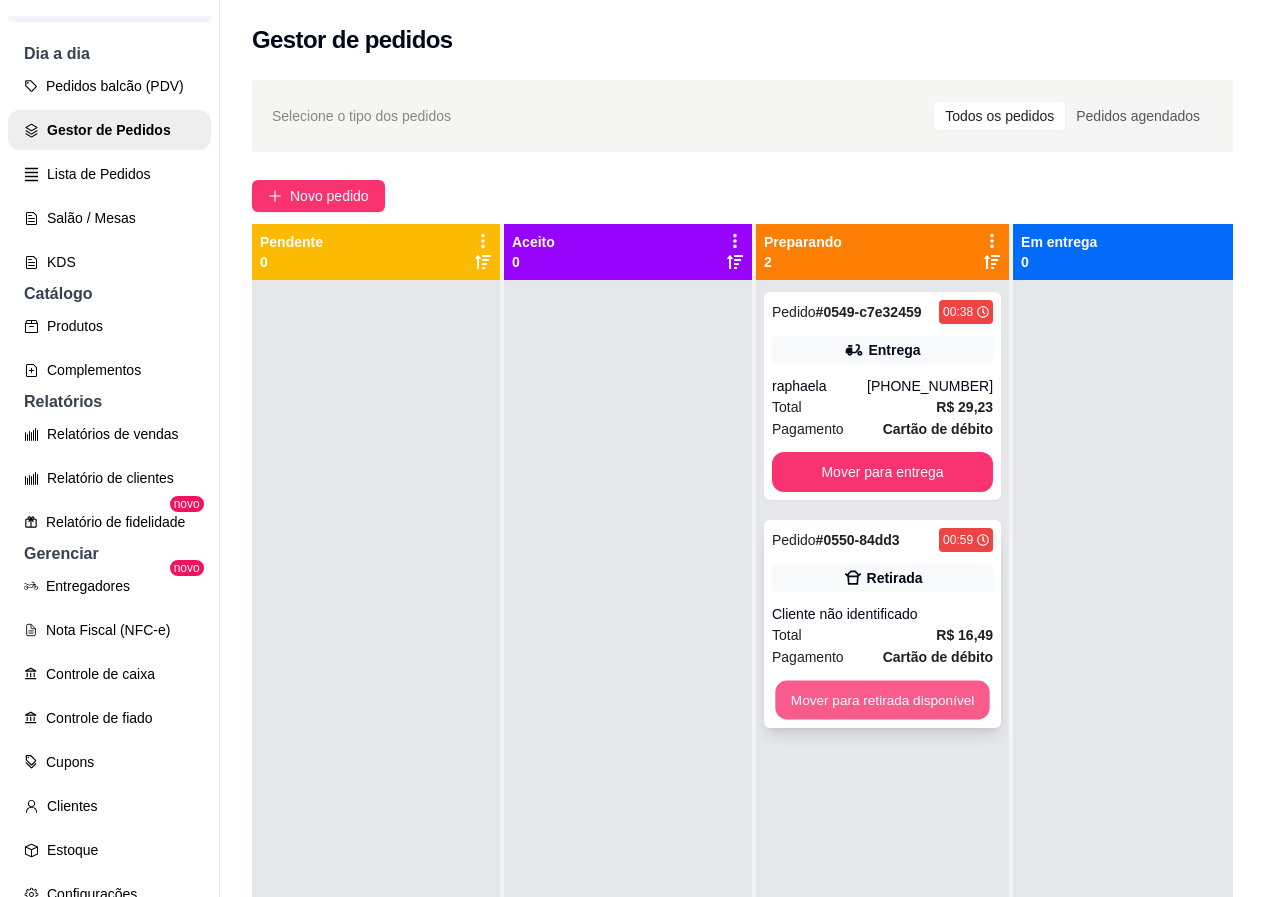 click on "Mover para retirada disponível" at bounding box center (882, 700) 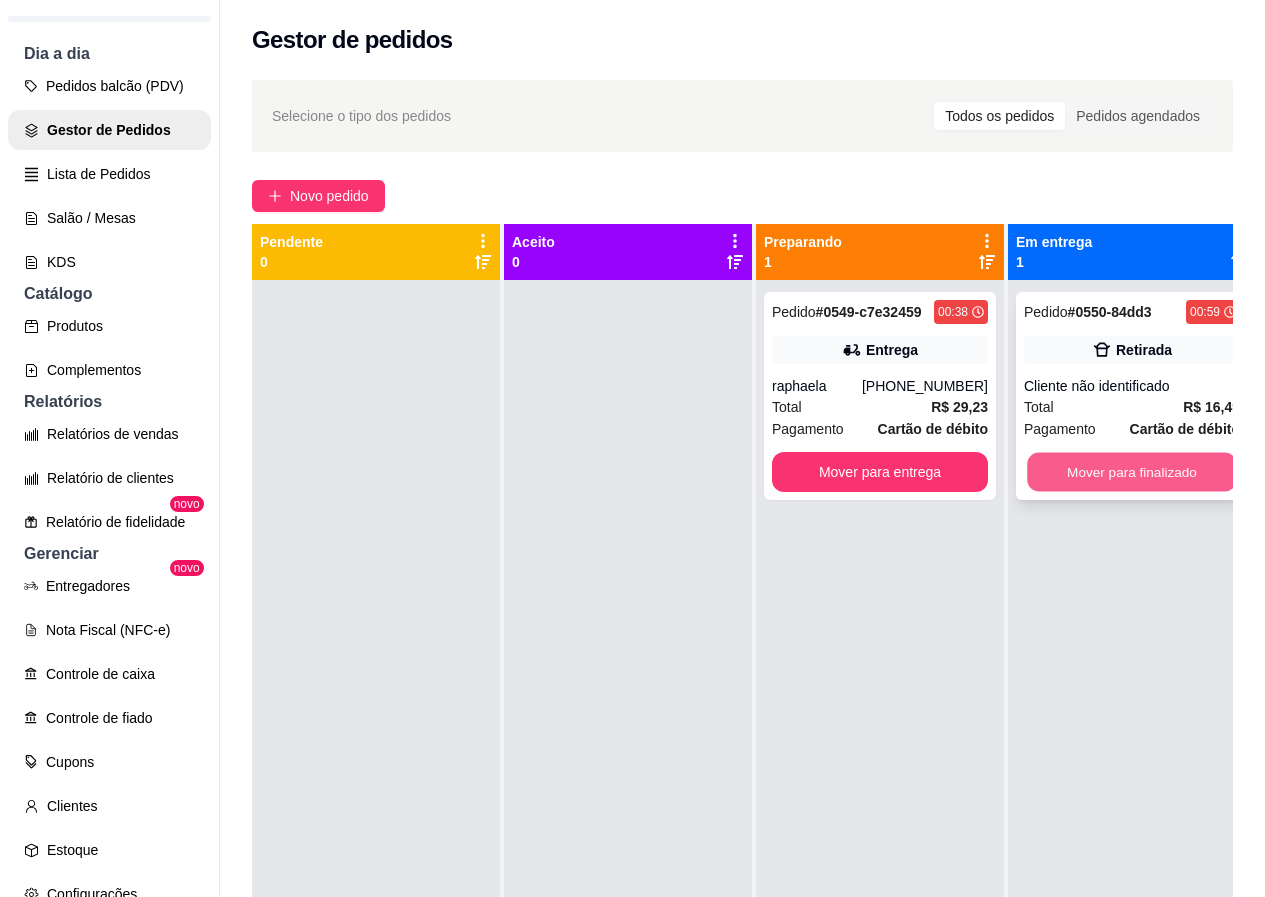 click on "Mover para finalizado" at bounding box center [1132, 472] 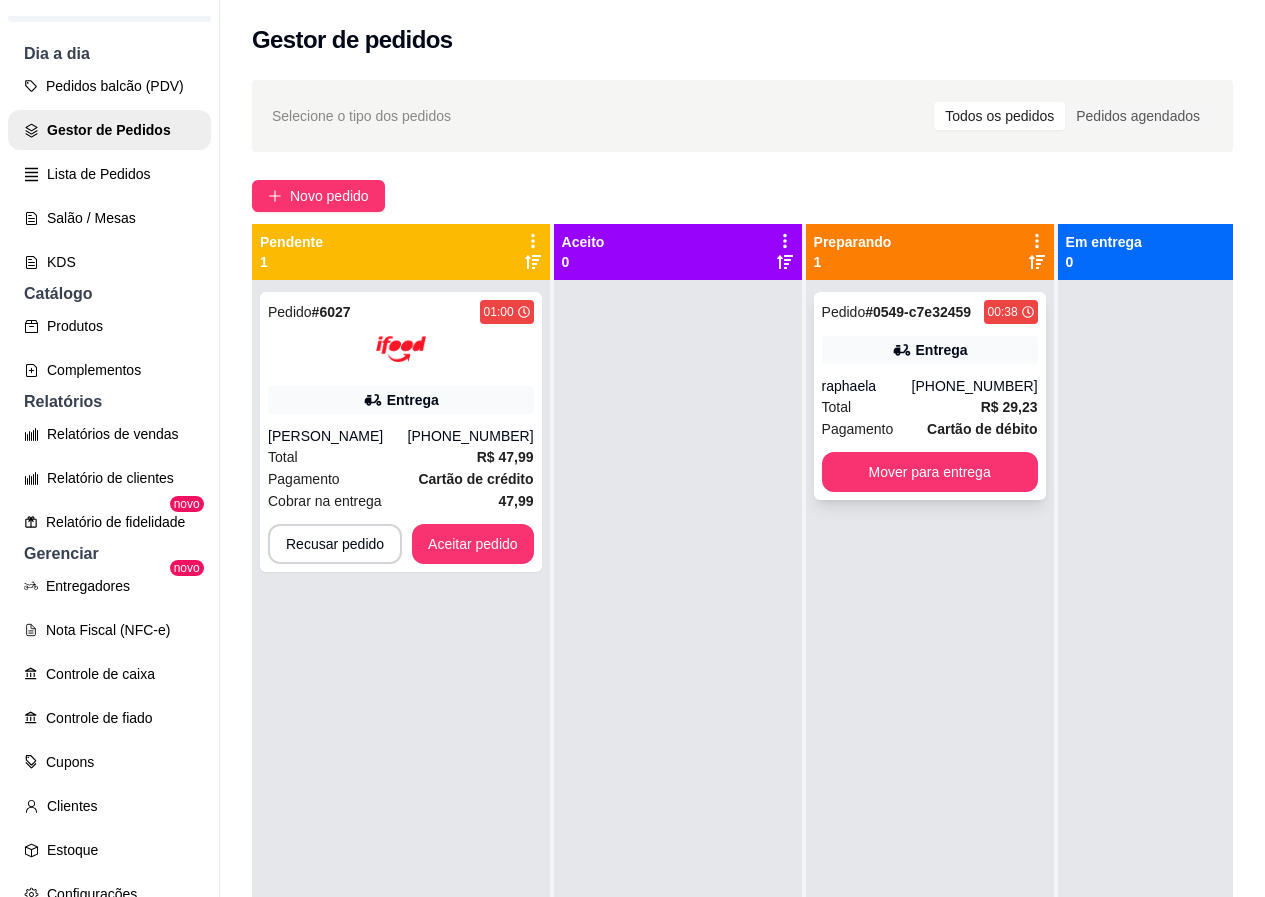 click on "Total R$ 29,23" at bounding box center (930, 407) 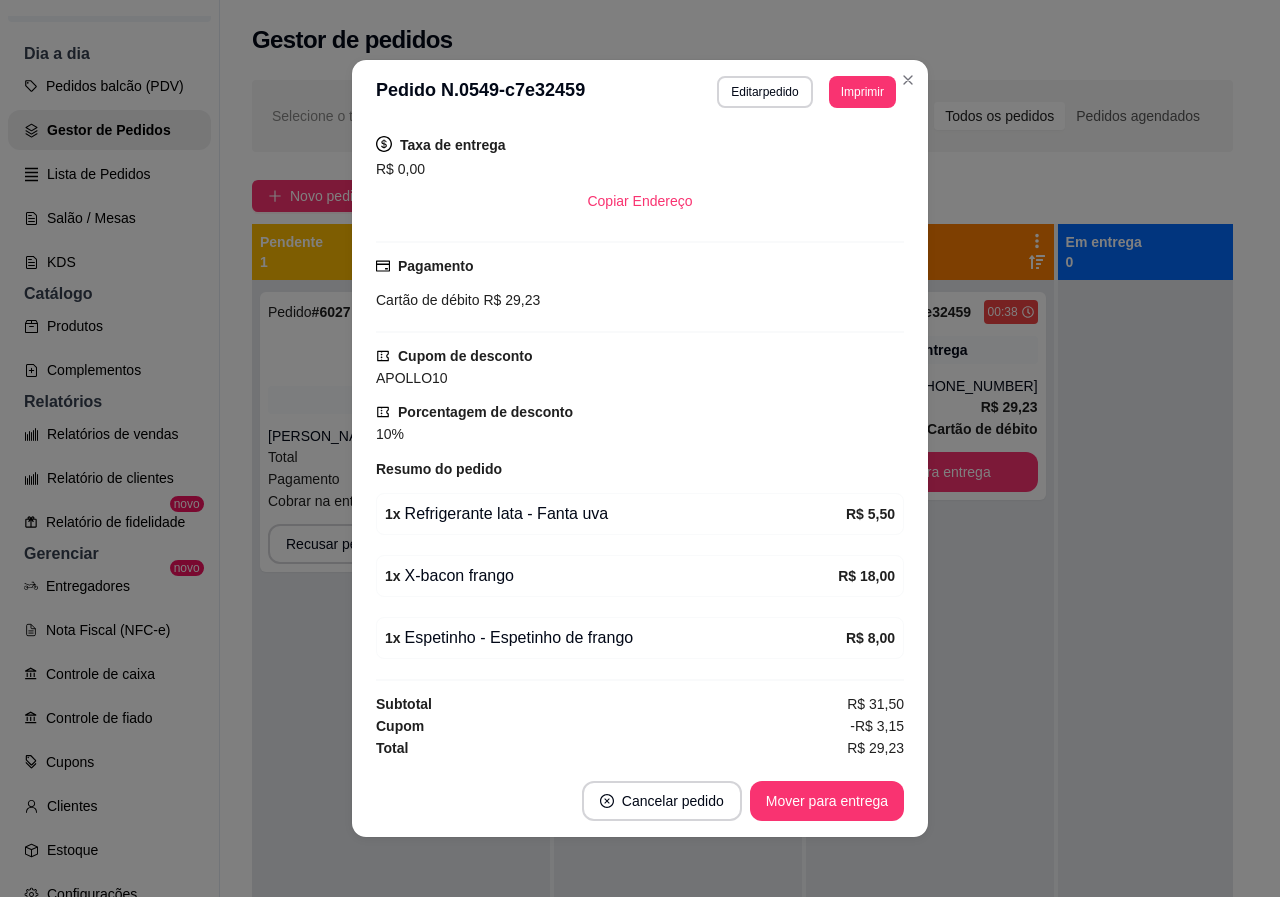 scroll, scrollTop: 410, scrollLeft: 0, axis: vertical 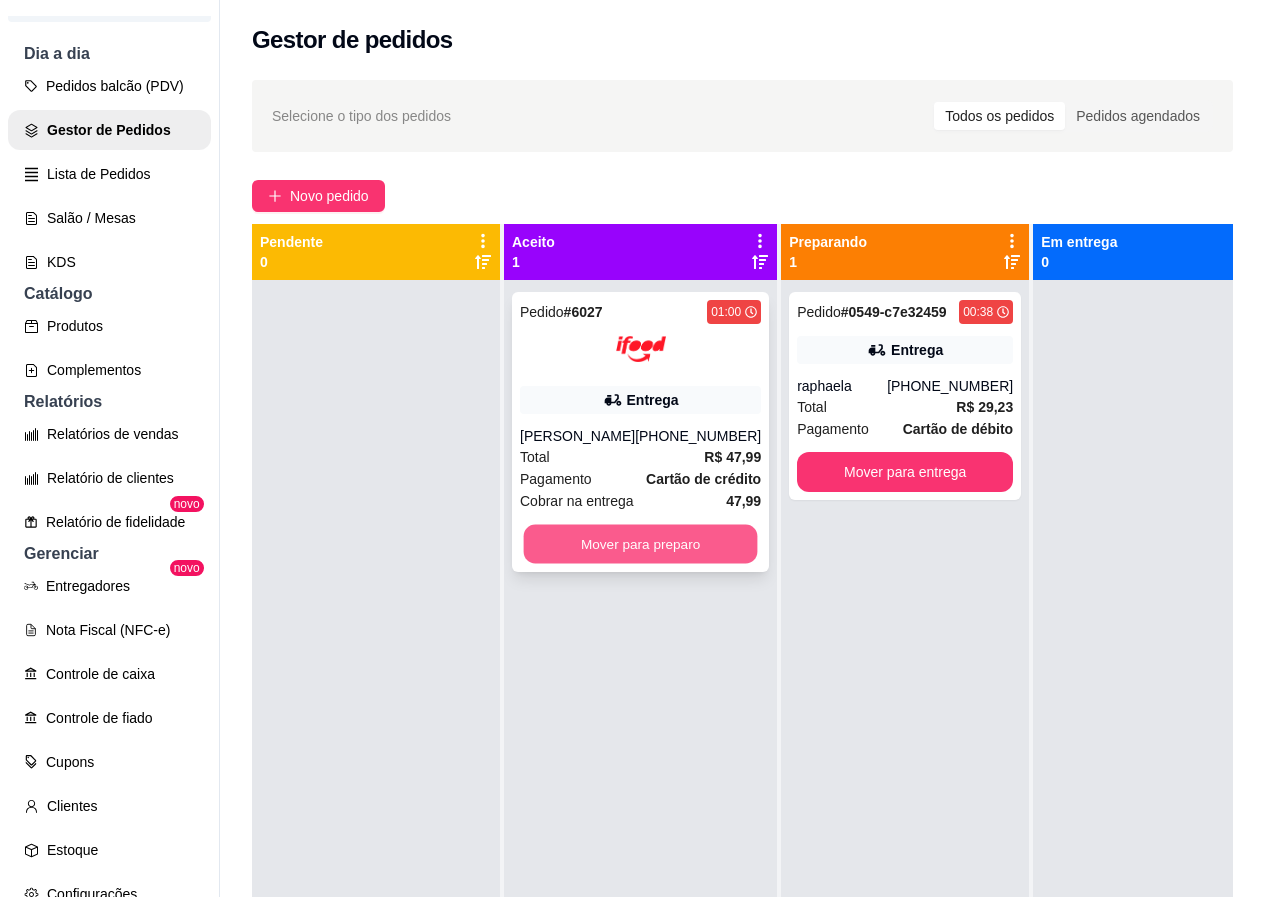 click on "Mover para preparo" at bounding box center [641, 544] 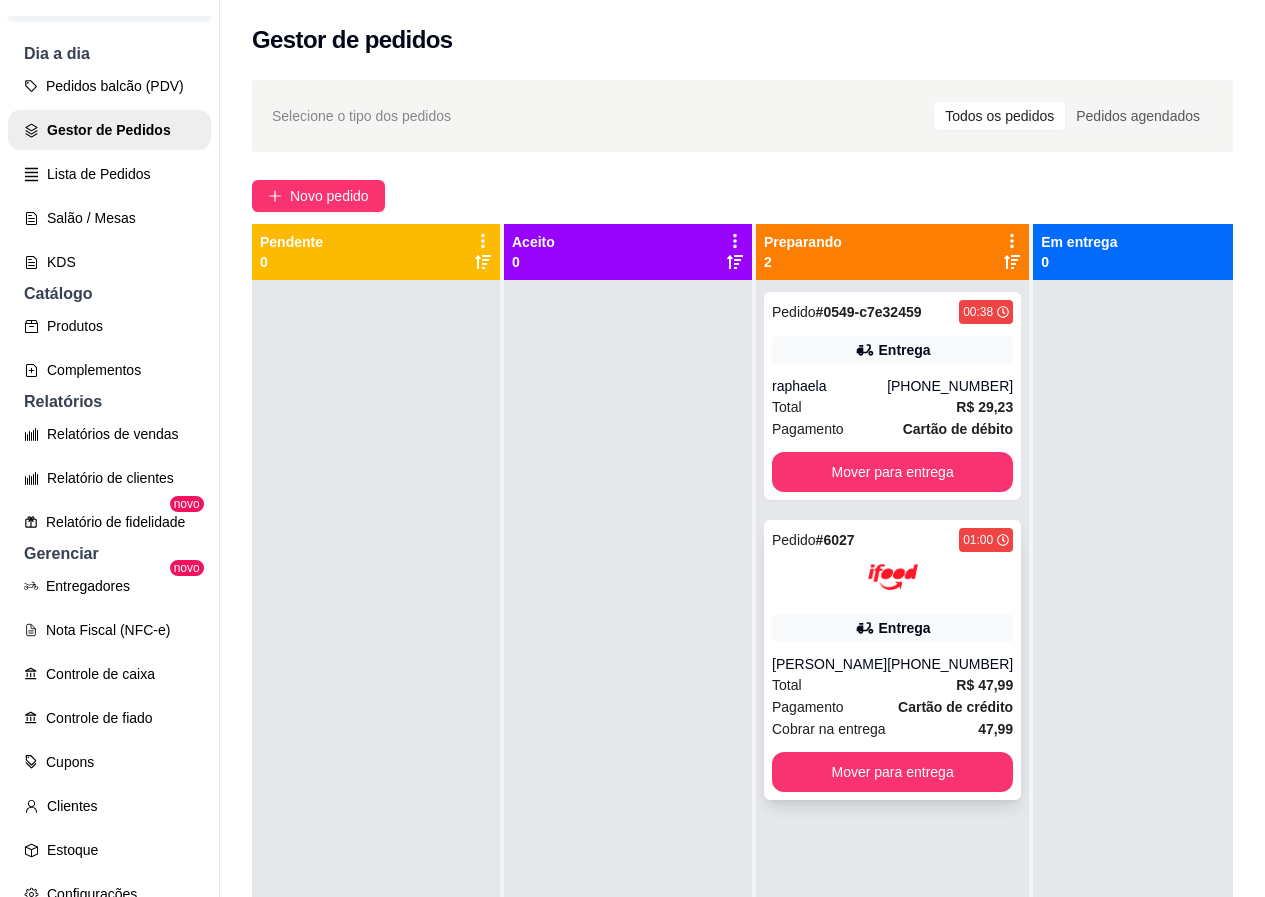 click on "Entrega" at bounding box center [892, 628] 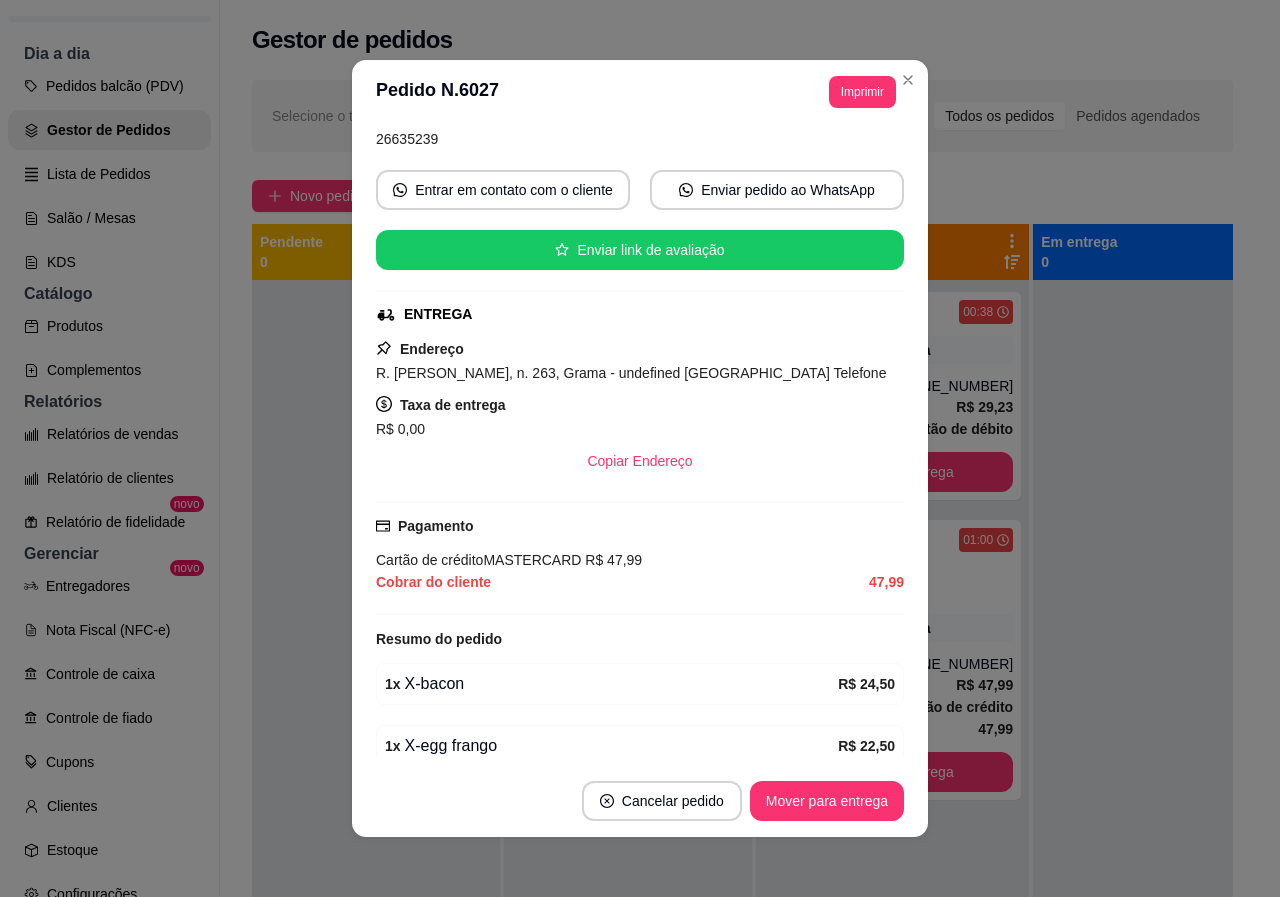 scroll, scrollTop: 288, scrollLeft: 0, axis: vertical 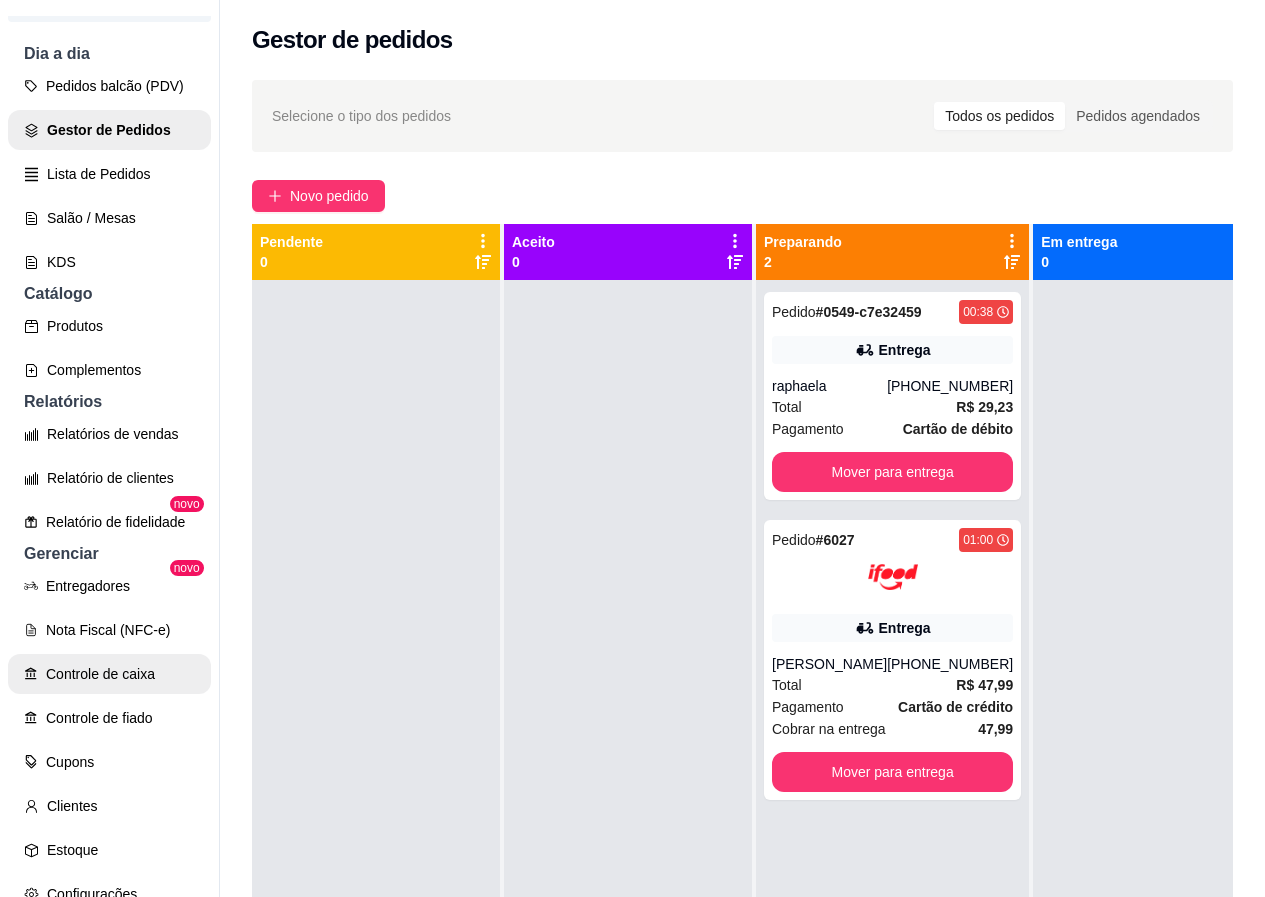 click on "Controle de caixa" at bounding box center [109, 674] 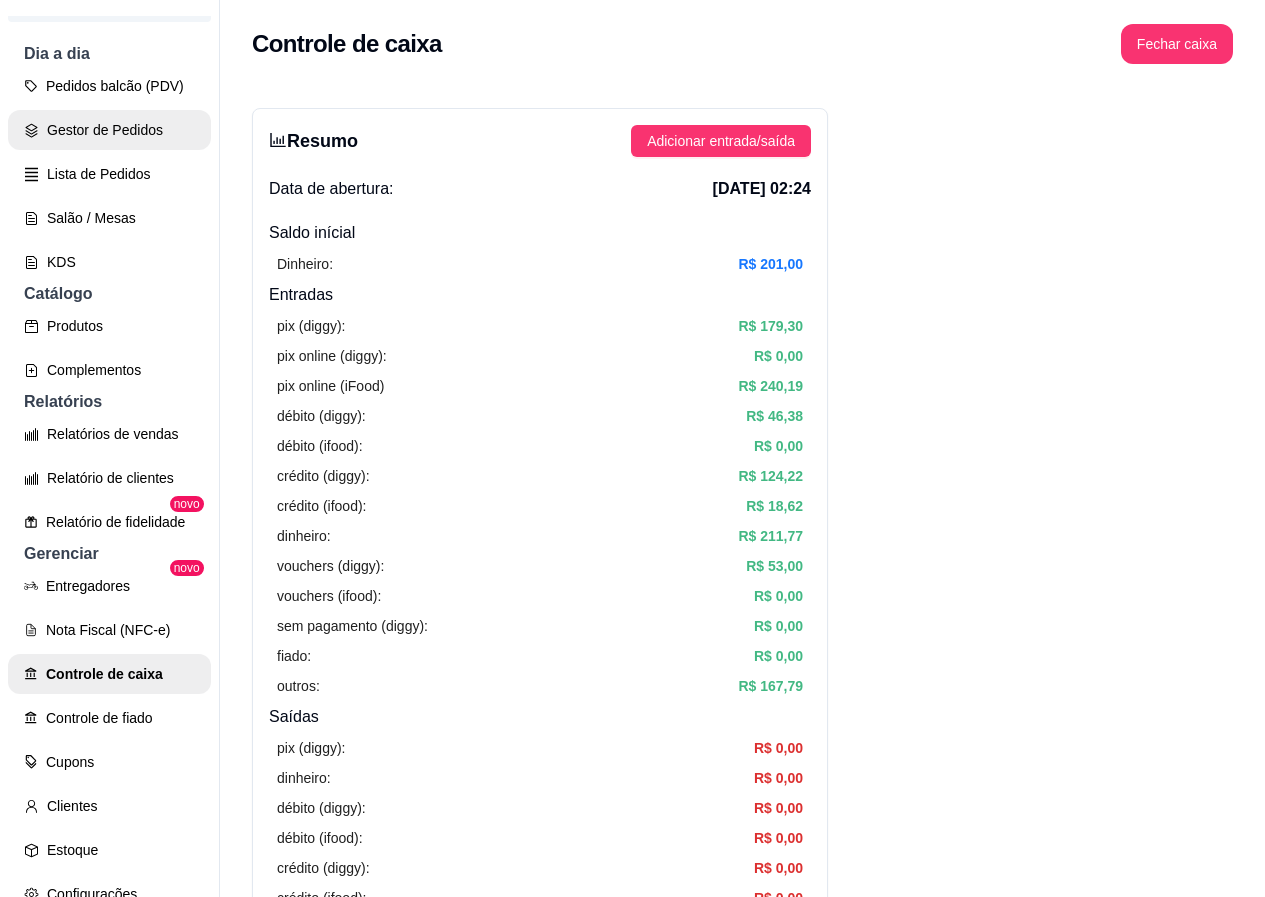 click on "Gestor de Pedidos" at bounding box center (109, 130) 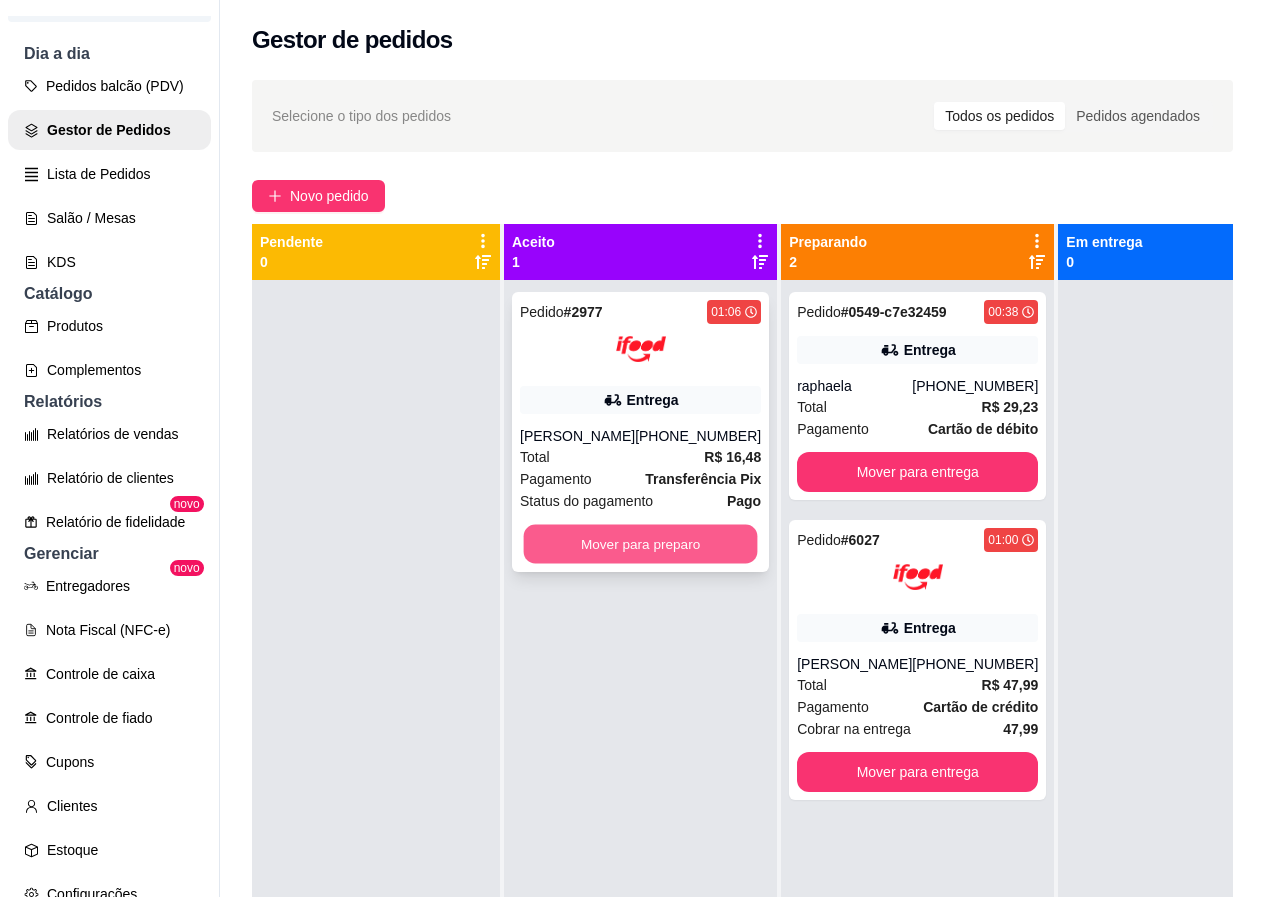click on "Mover para preparo" at bounding box center (641, 544) 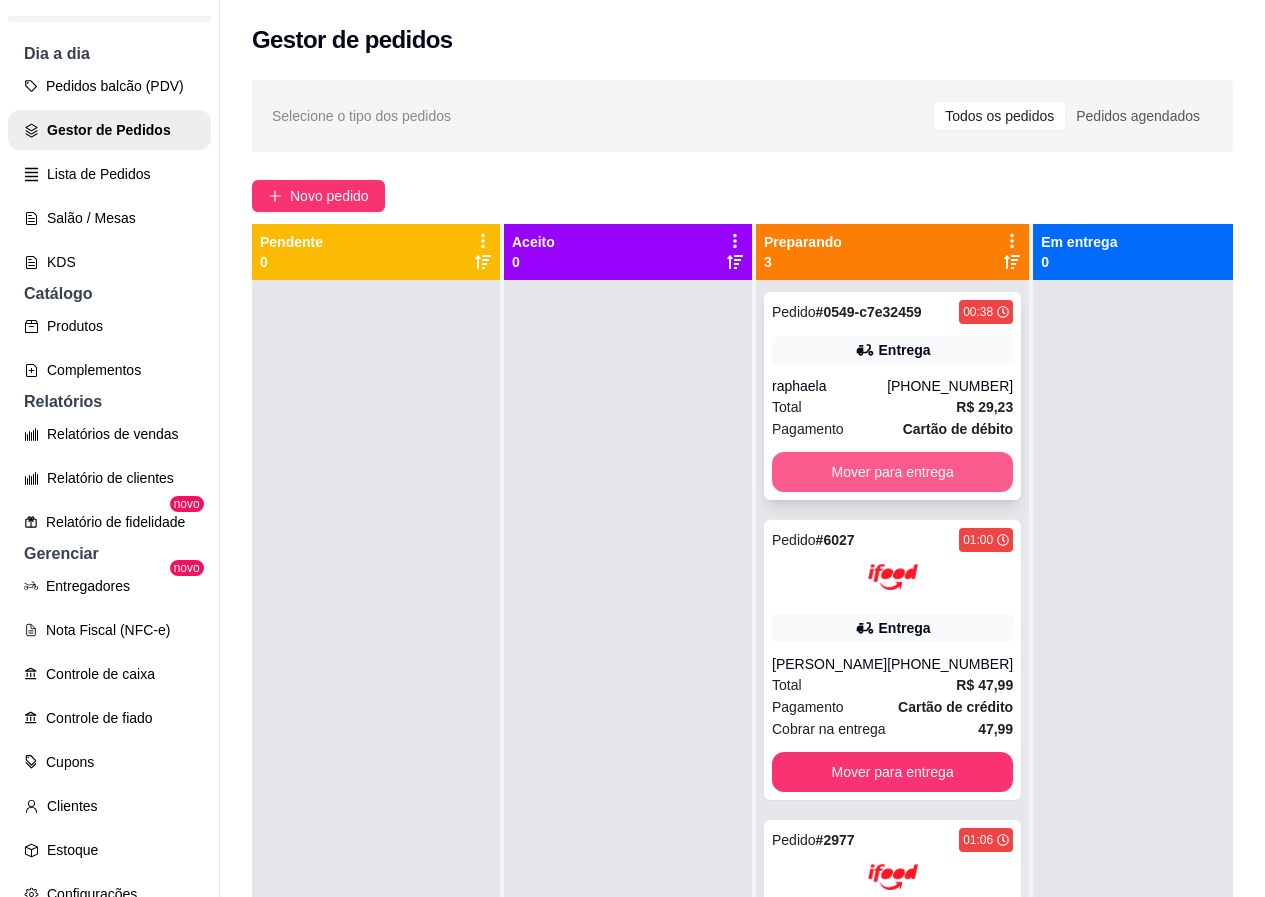 click on "Mover para entrega" at bounding box center [892, 472] 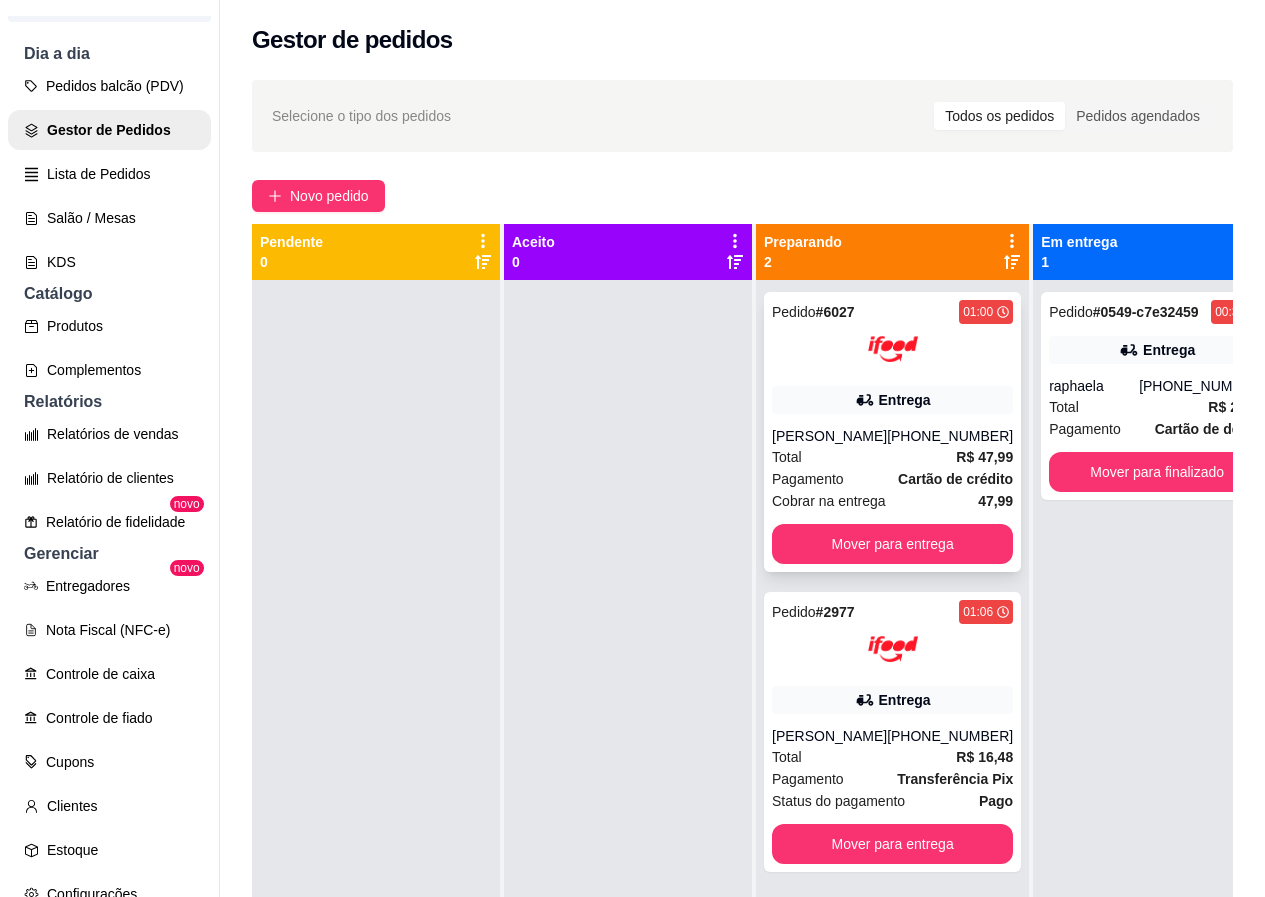 click on "[PHONE_NUMBER]" at bounding box center [950, 436] 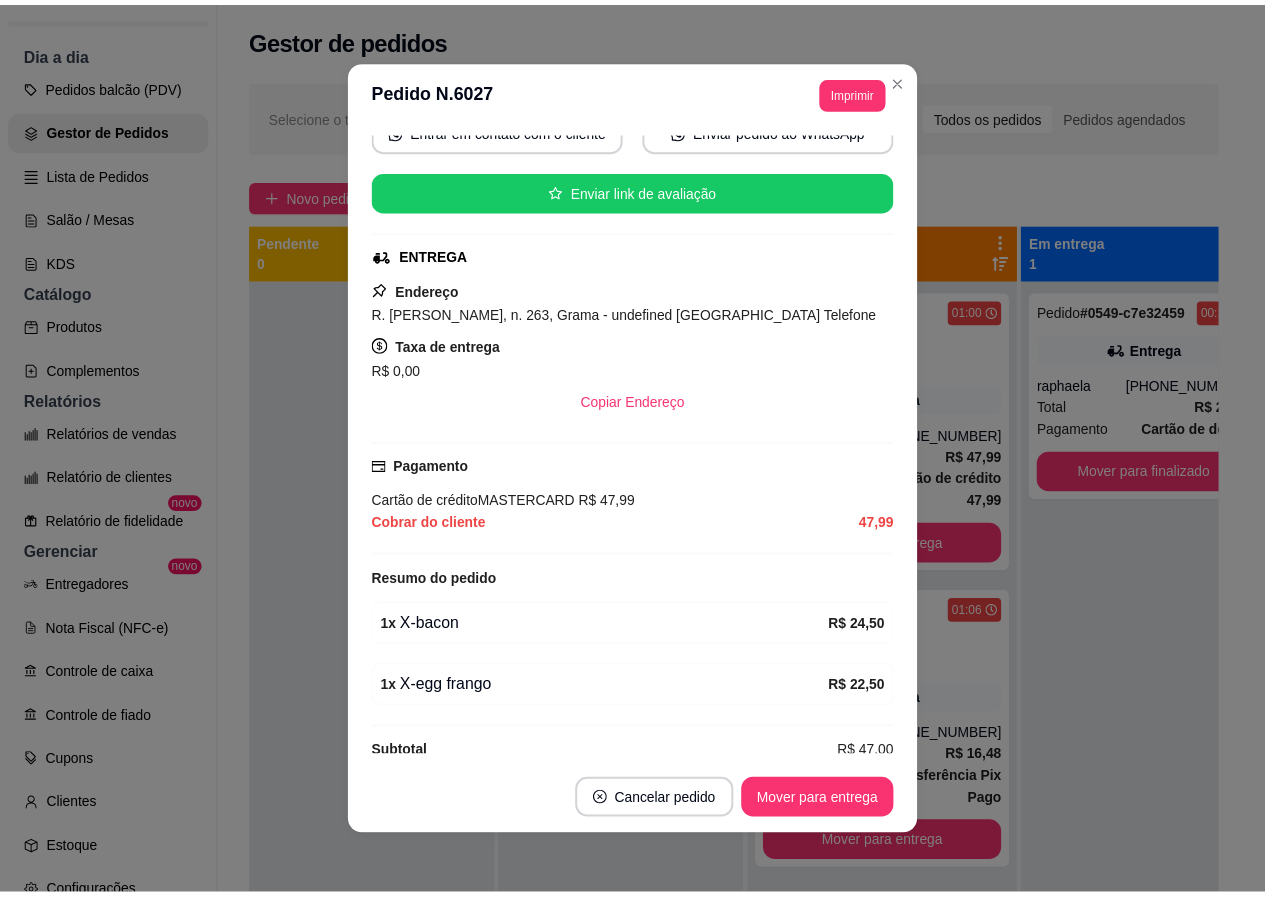scroll, scrollTop: 288, scrollLeft: 0, axis: vertical 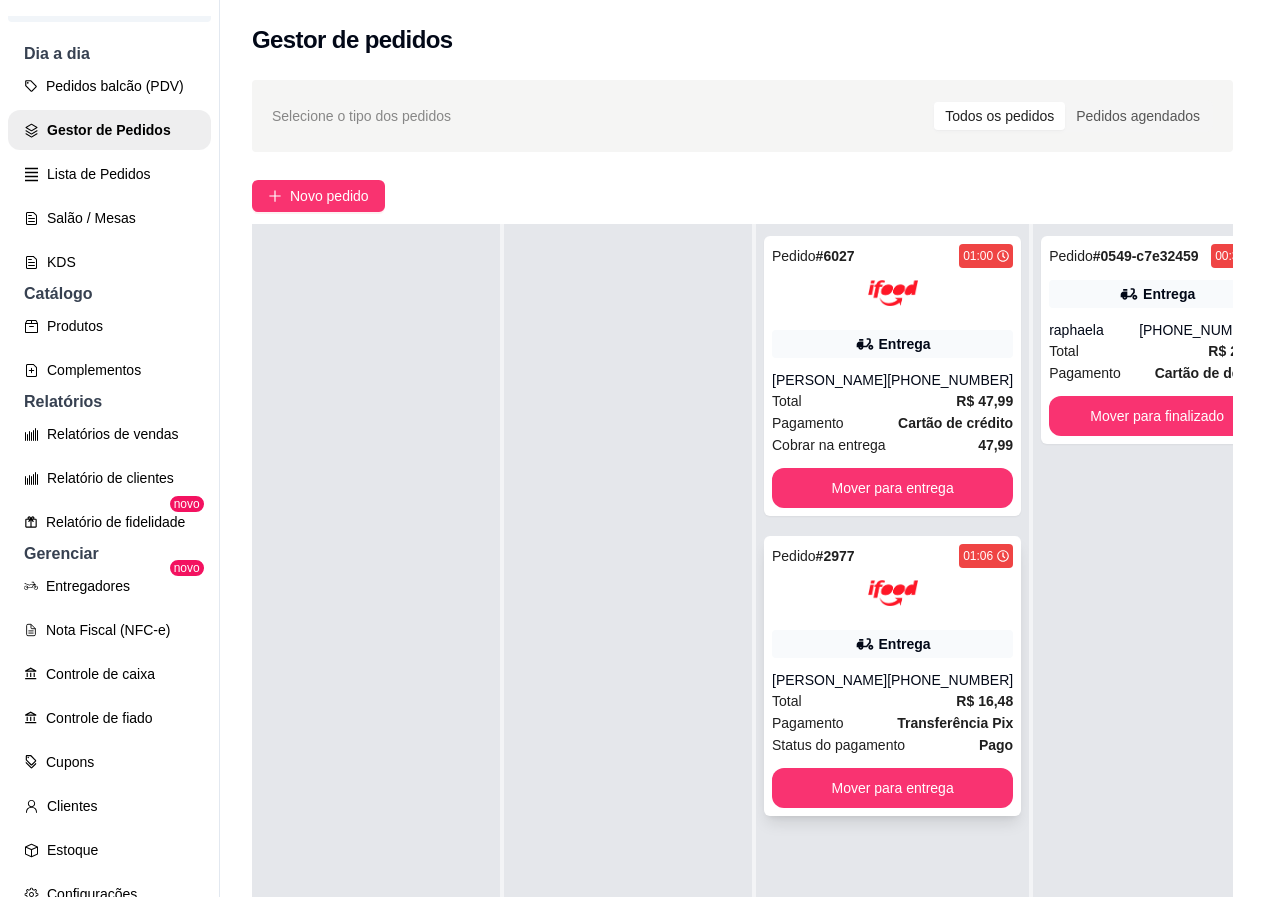 click on "Entrega" at bounding box center [905, 644] 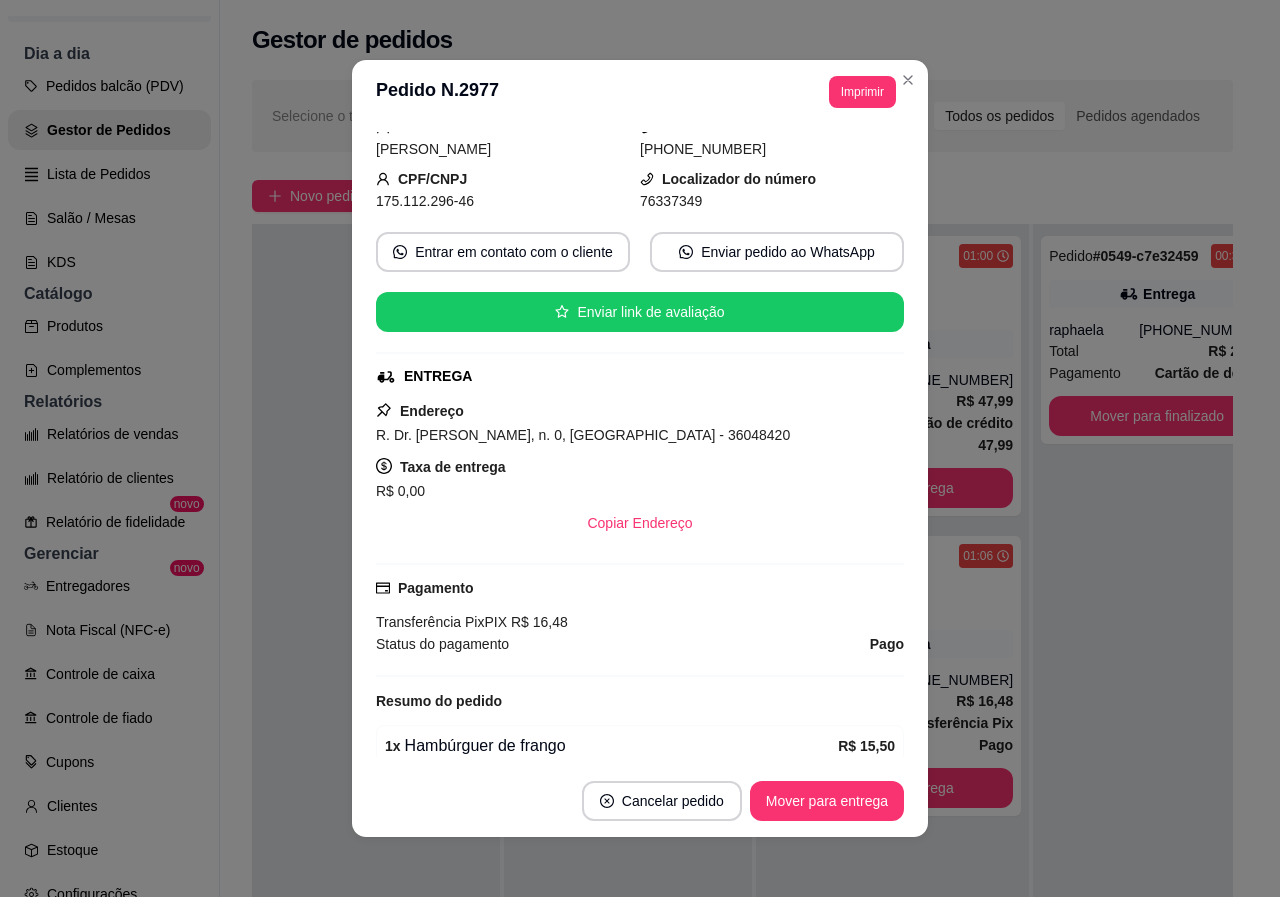 scroll, scrollTop: 200, scrollLeft: 0, axis: vertical 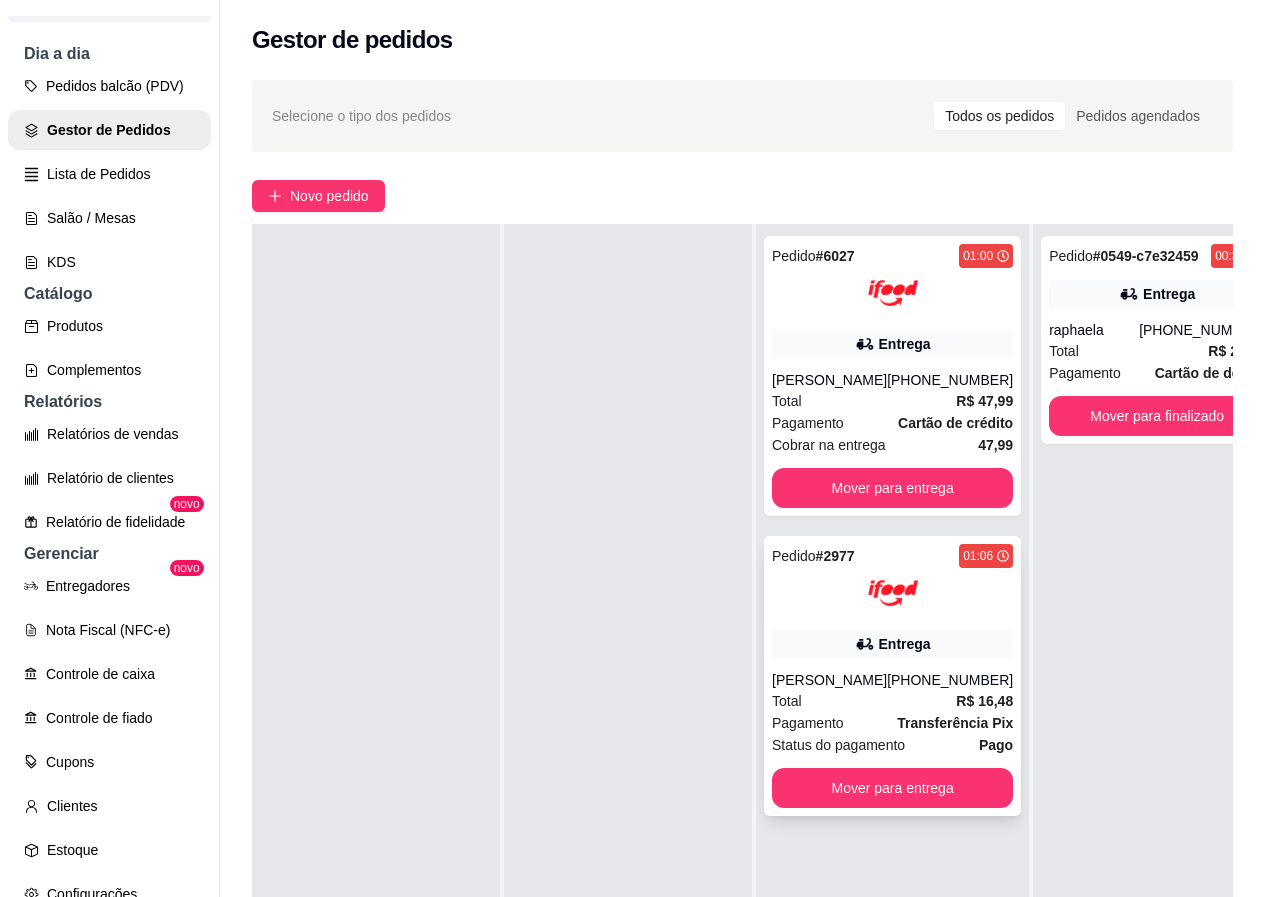 click at bounding box center [893, 593] 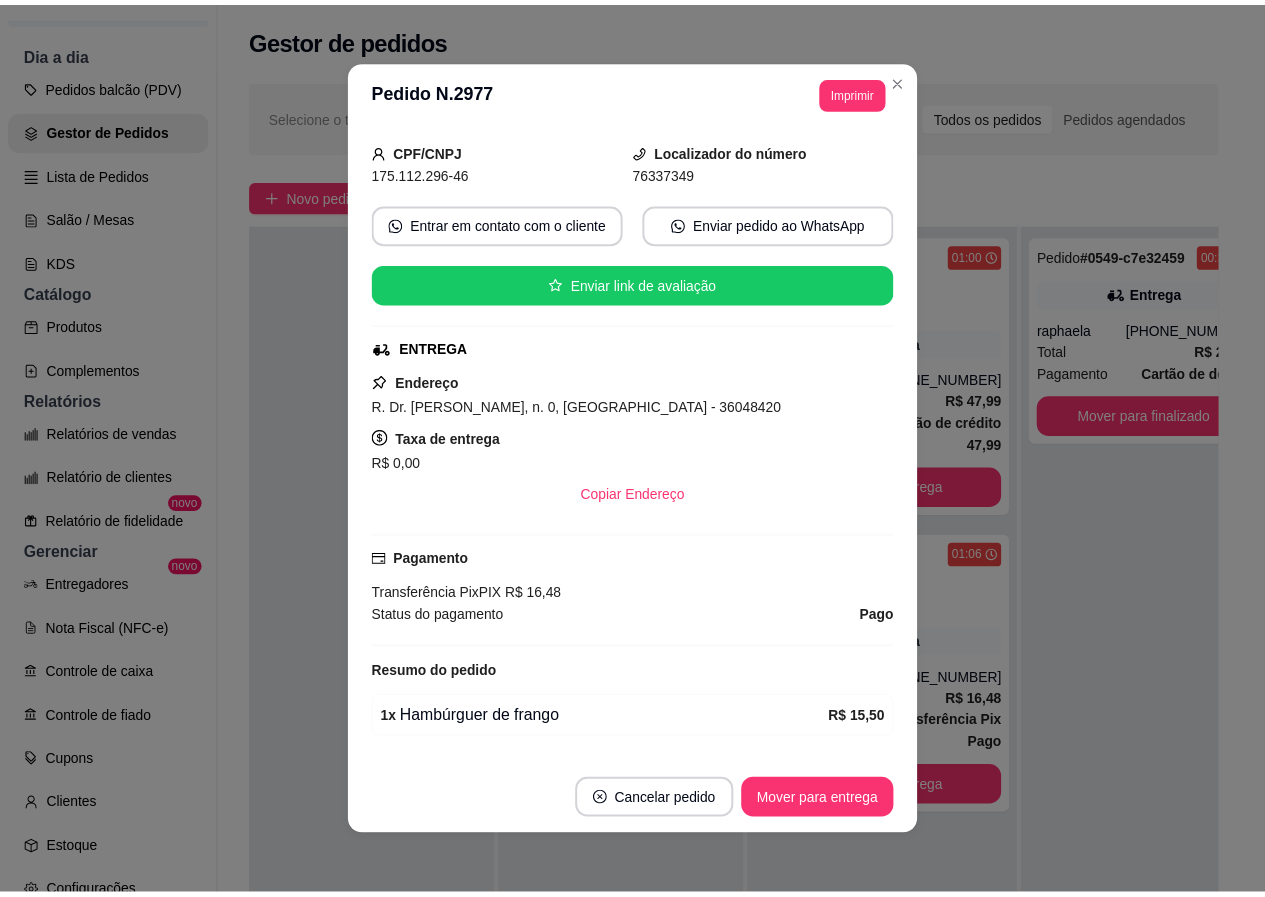 scroll, scrollTop: 0, scrollLeft: 0, axis: both 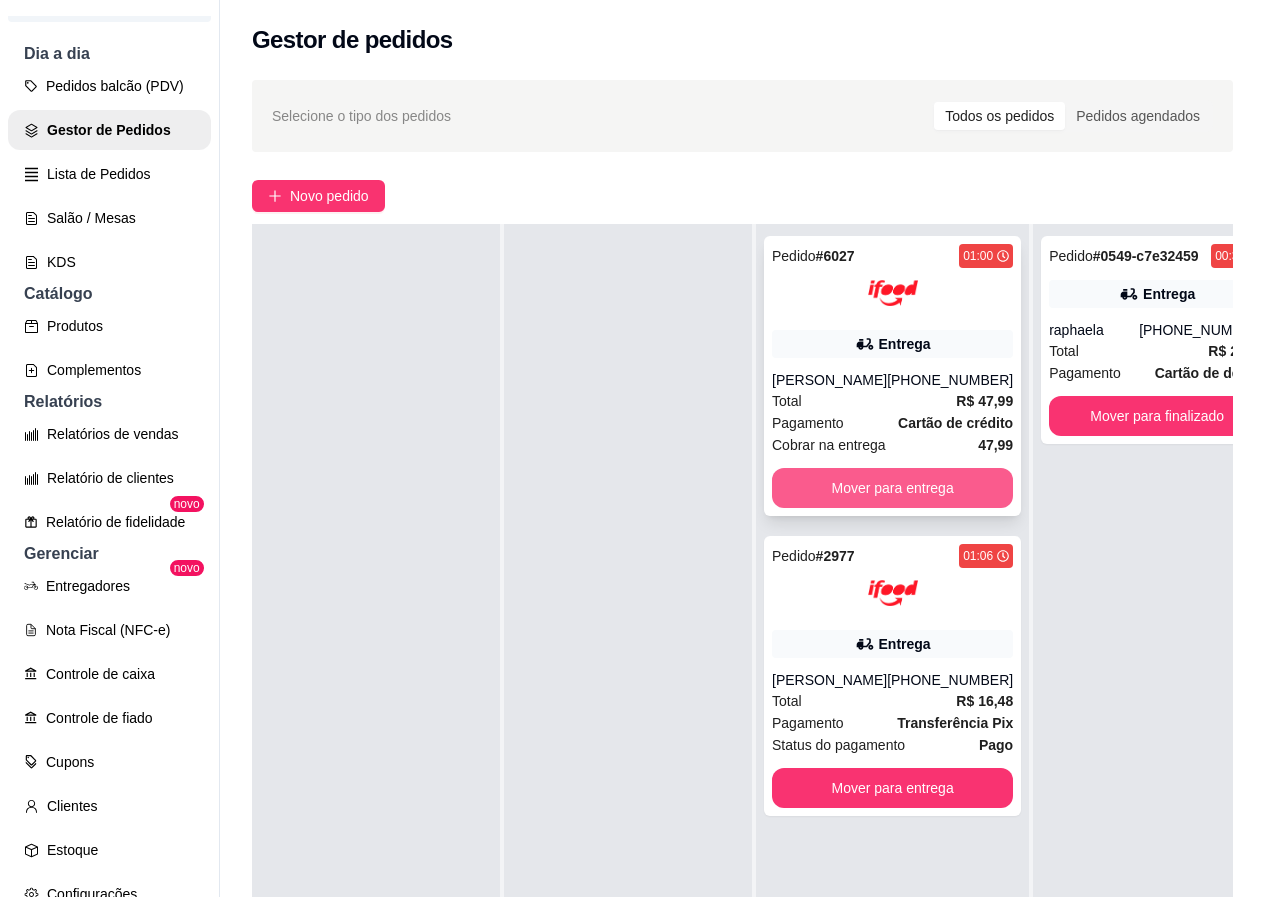 click on "Mover para entrega" at bounding box center (892, 488) 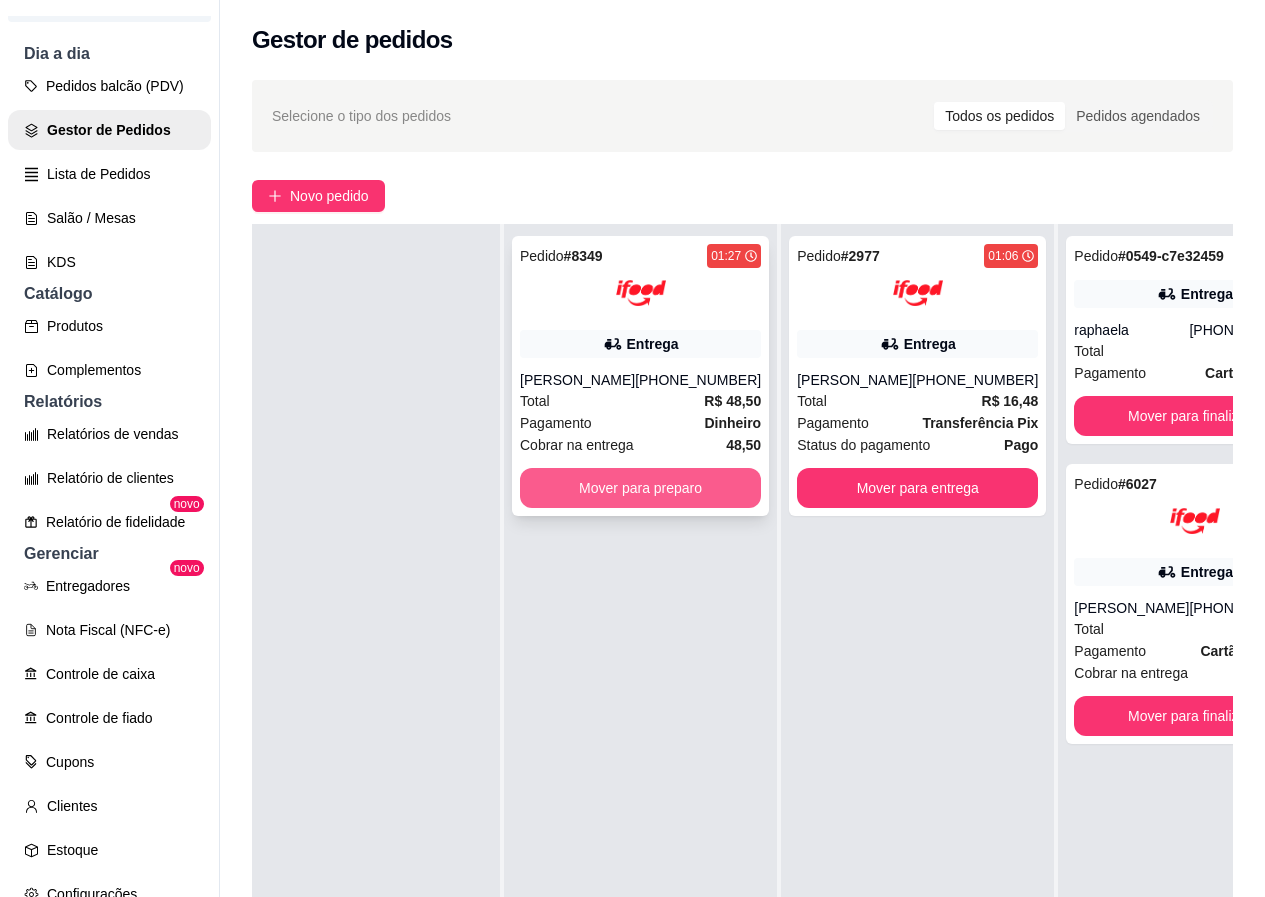 click on "Mover para preparo" at bounding box center [640, 488] 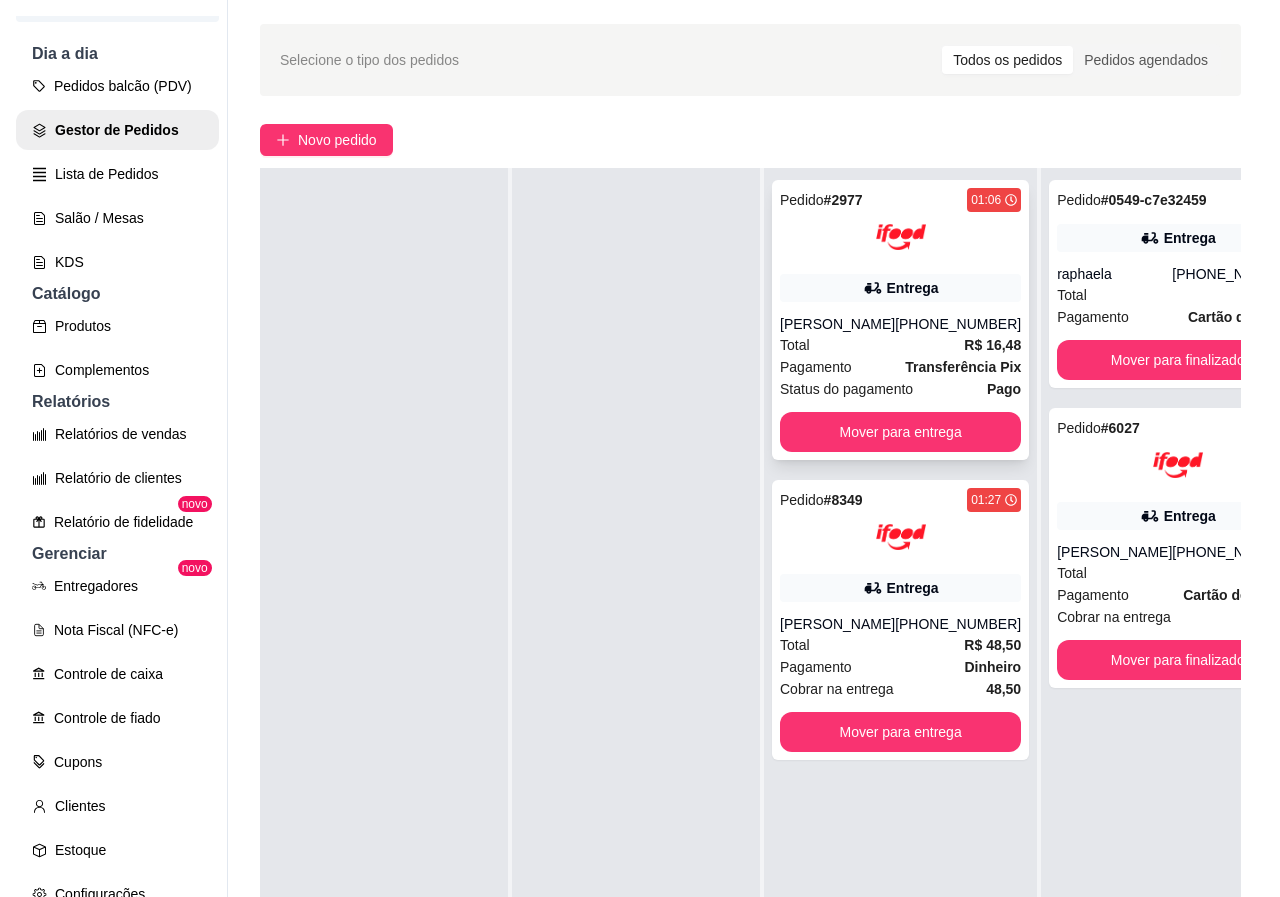 scroll, scrollTop: 100, scrollLeft: 0, axis: vertical 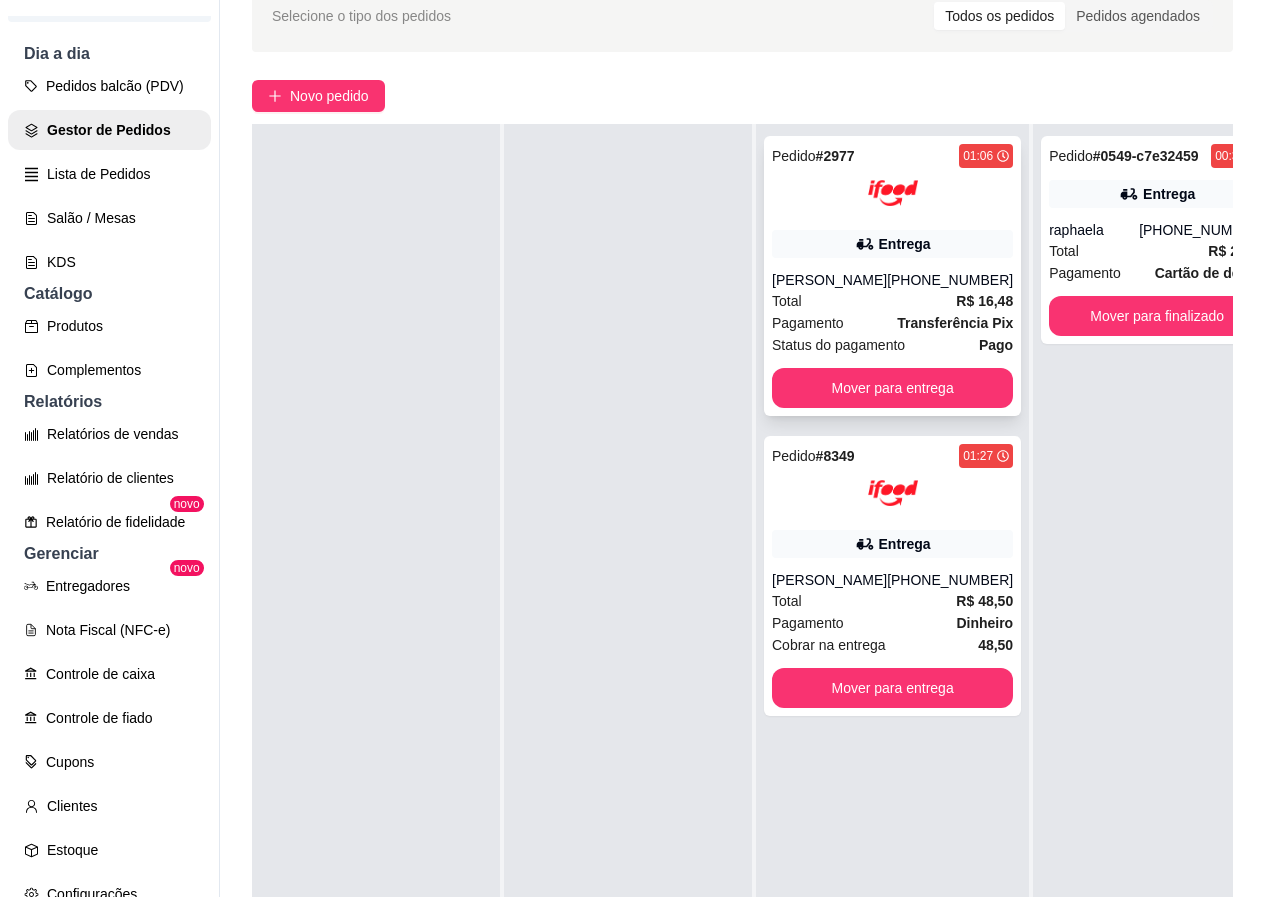 click on "[PHONE_NUMBER]" at bounding box center [950, 280] 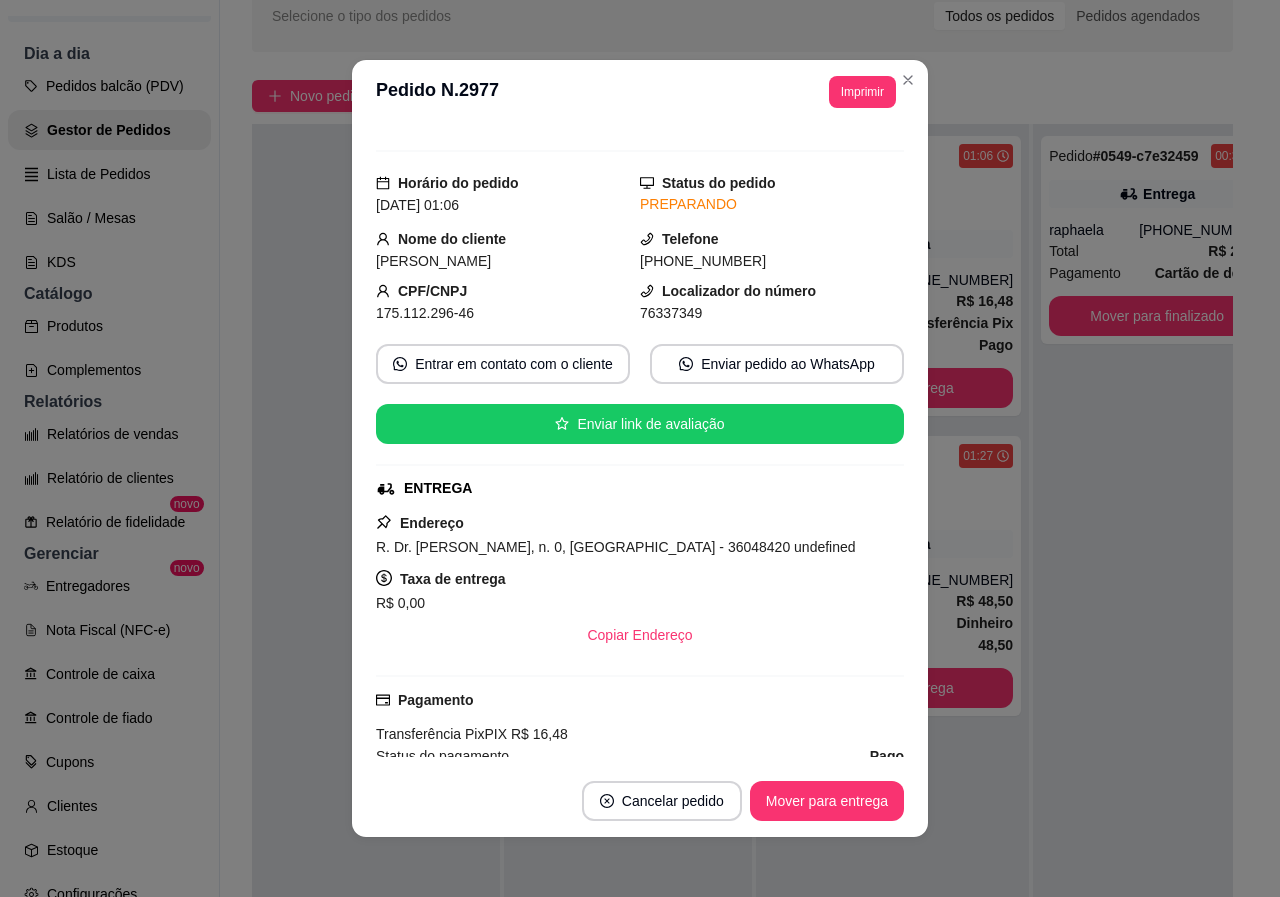 scroll, scrollTop: 0, scrollLeft: 0, axis: both 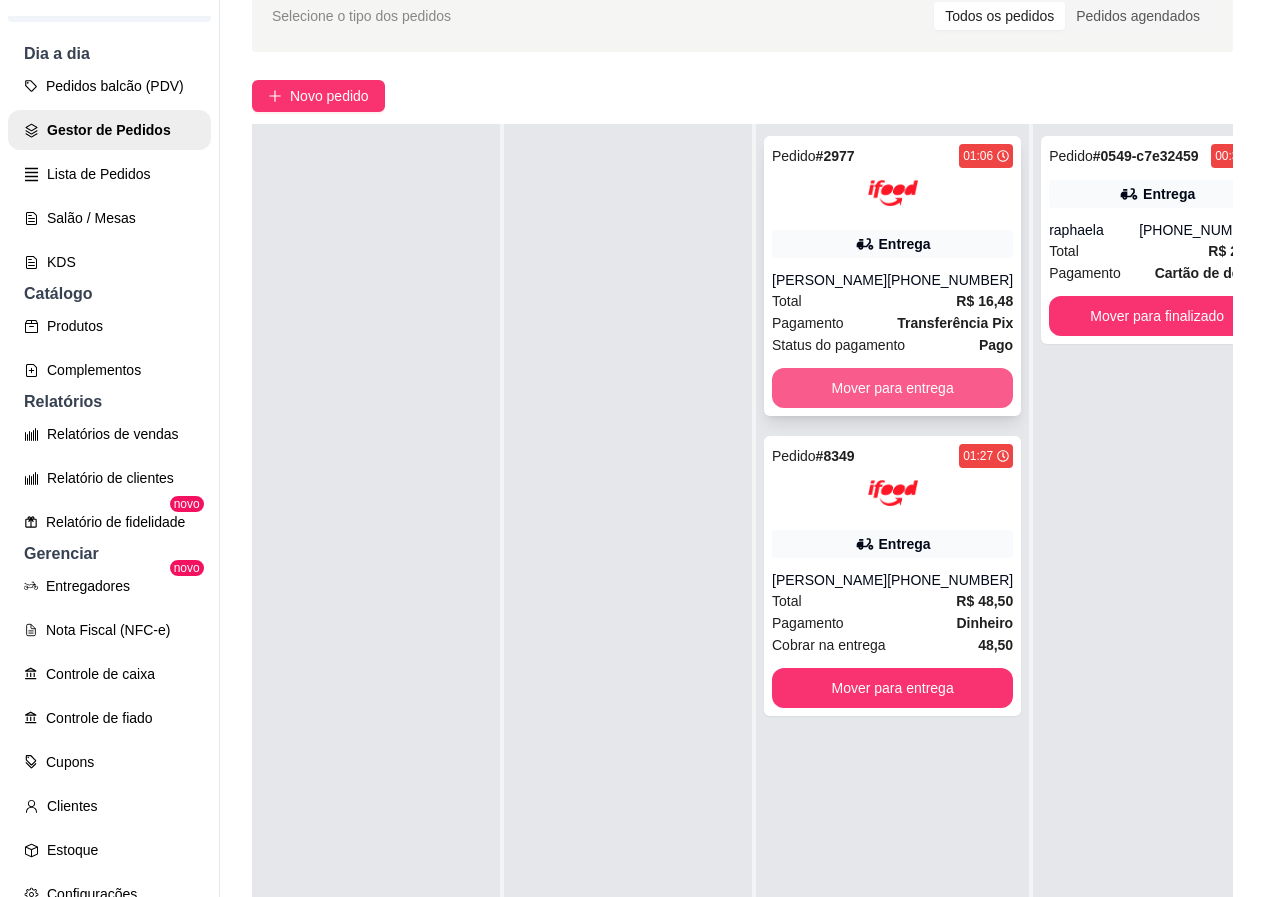 click on "Mover para entrega" at bounding box center [892, 388] 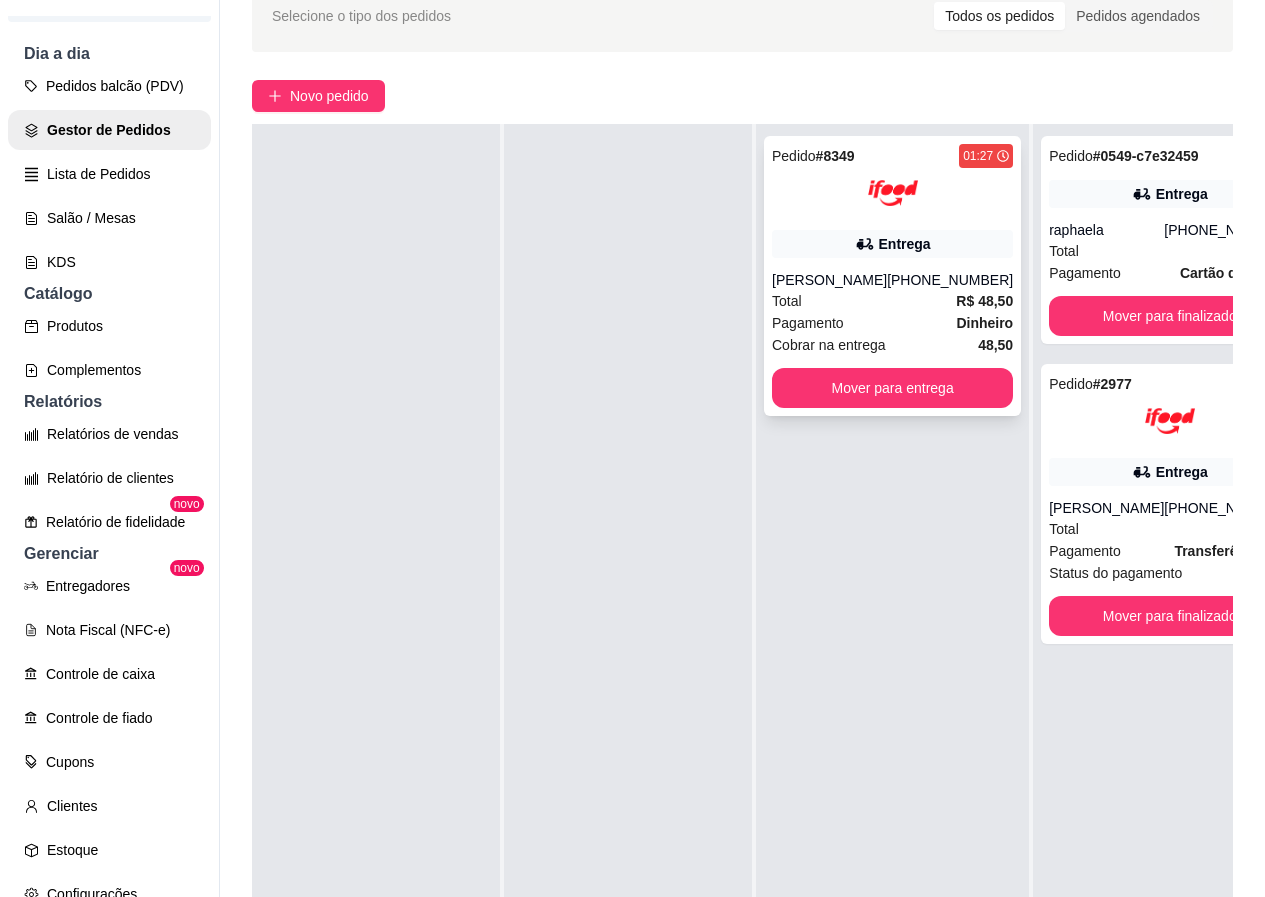 click on "[PERSON_NAME]" at bounding box center (829, 280) 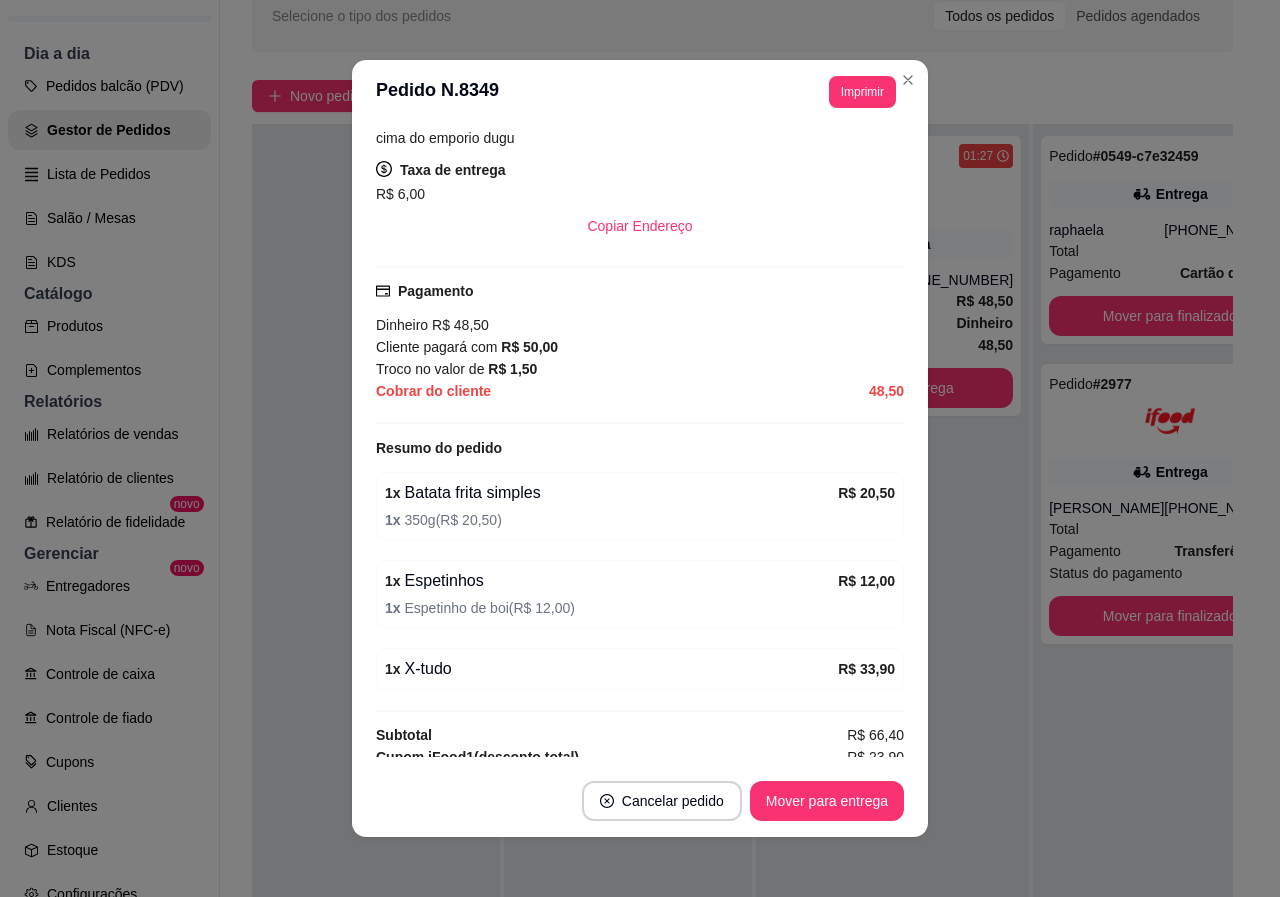 scroll, scrollTop: 500, scrollLeft: 0, axis: vertical 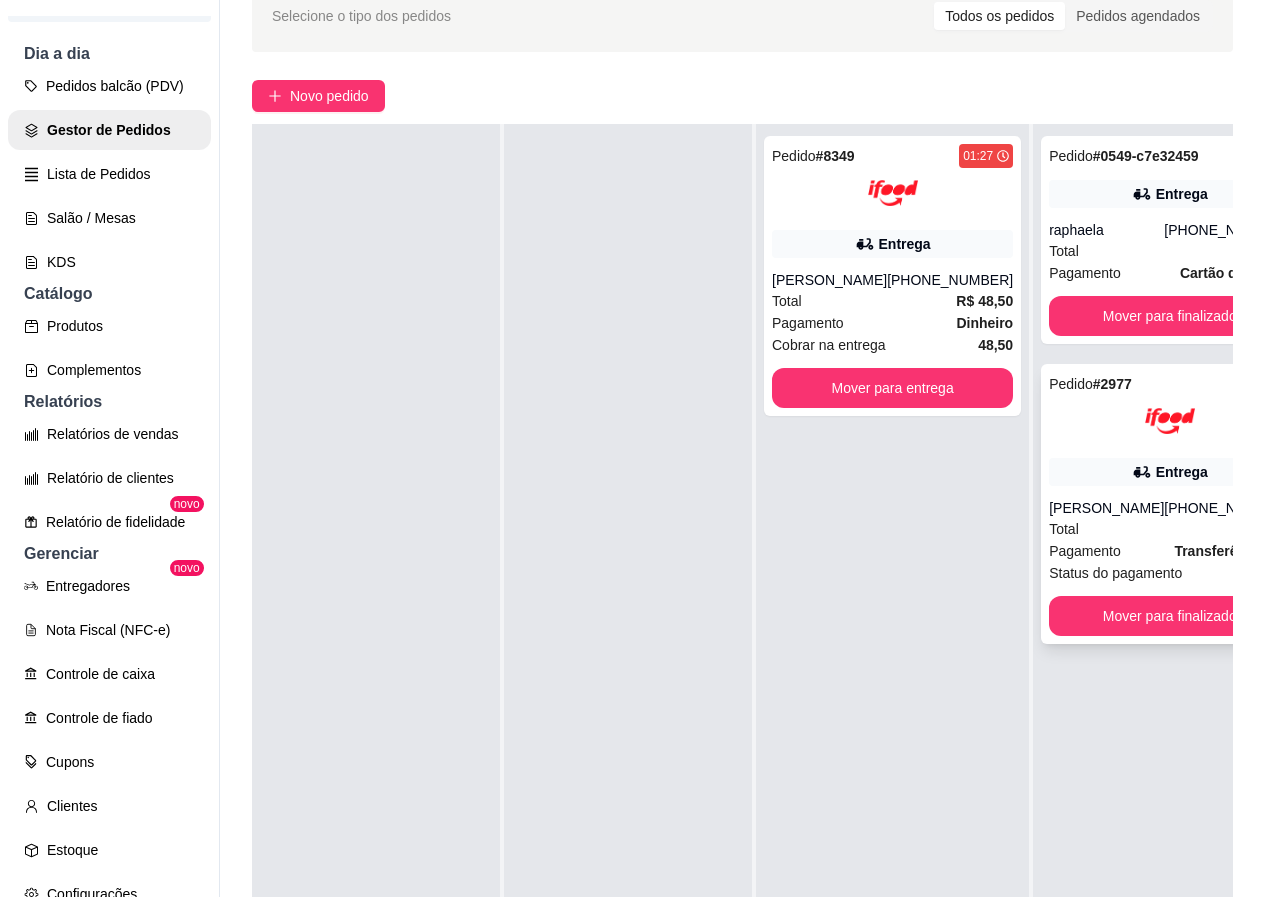 click at bounding box center (1169, 421) 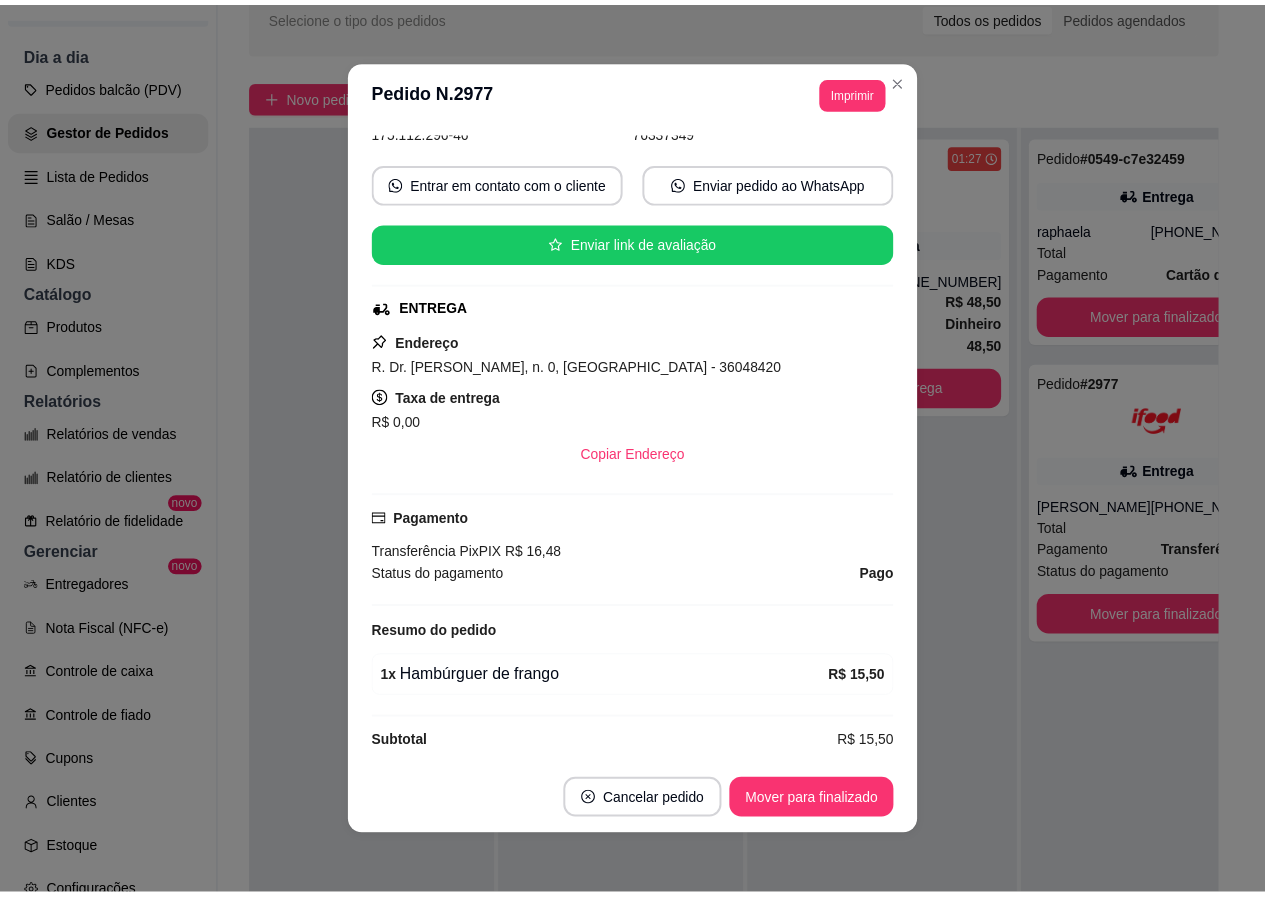 scroll, scrollTop: 226, scrollLeft: 0, axis: vertical 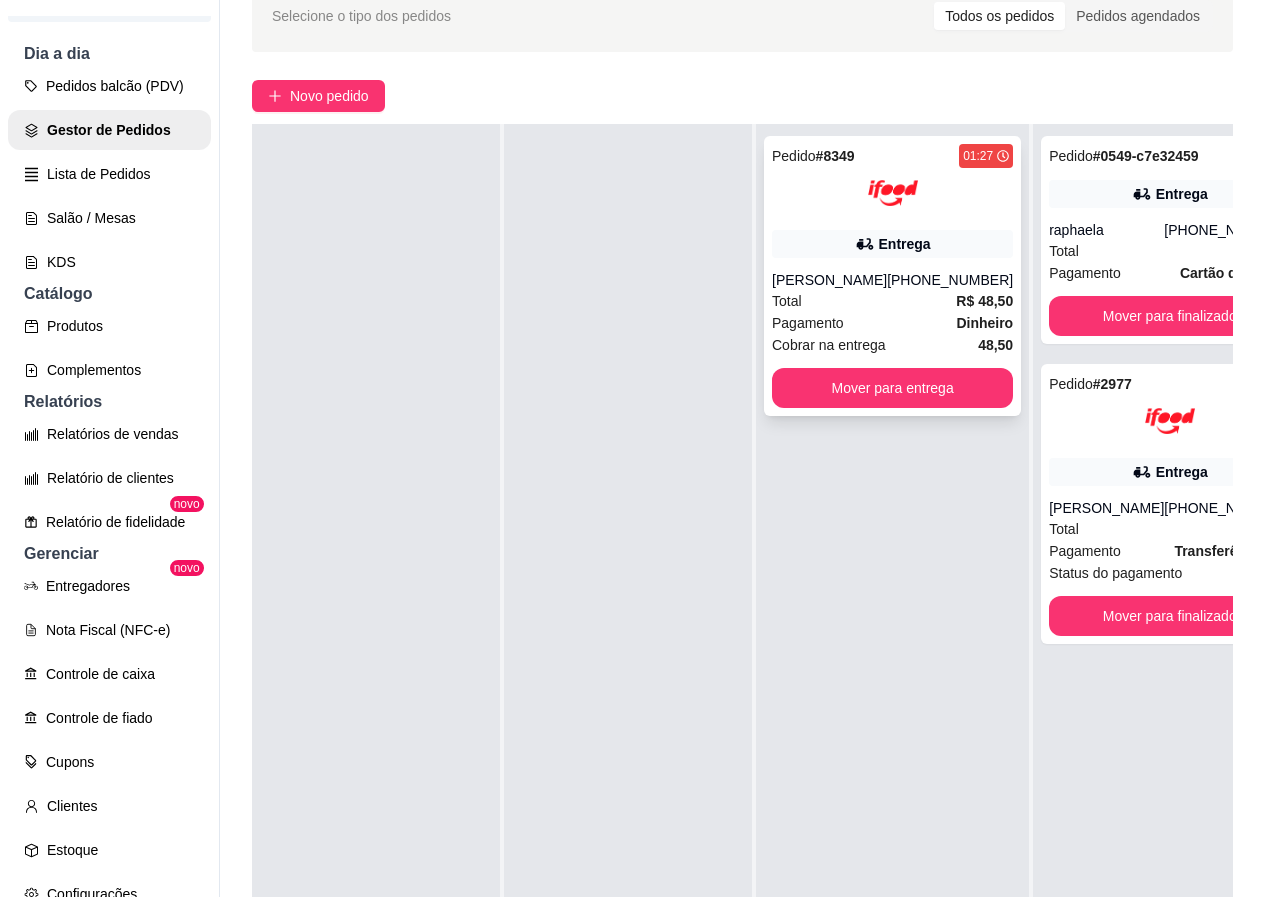 click on "Entrega" at bounding box center [892, 244] 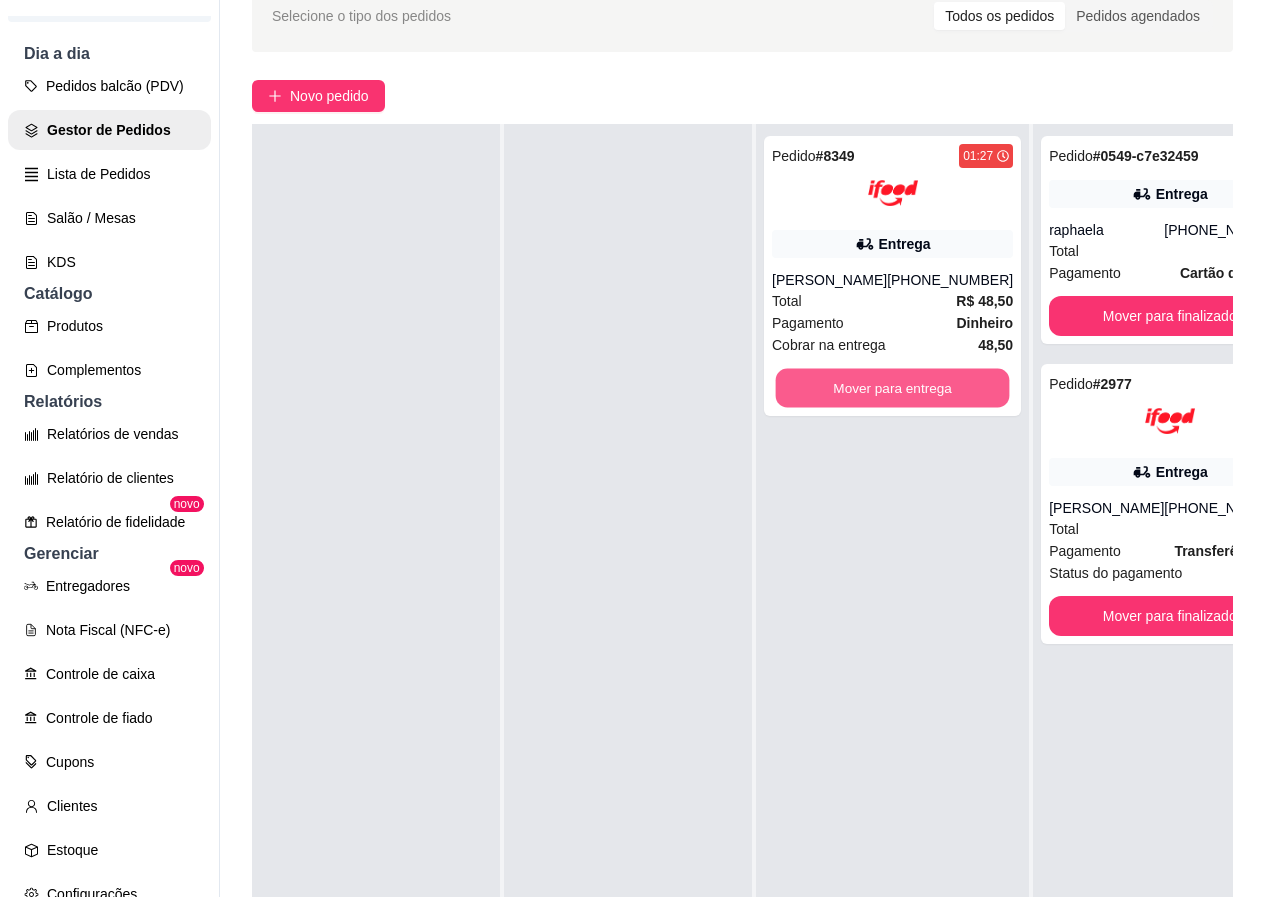 click on "Mover para entrega" at bounding box center (893, 388) 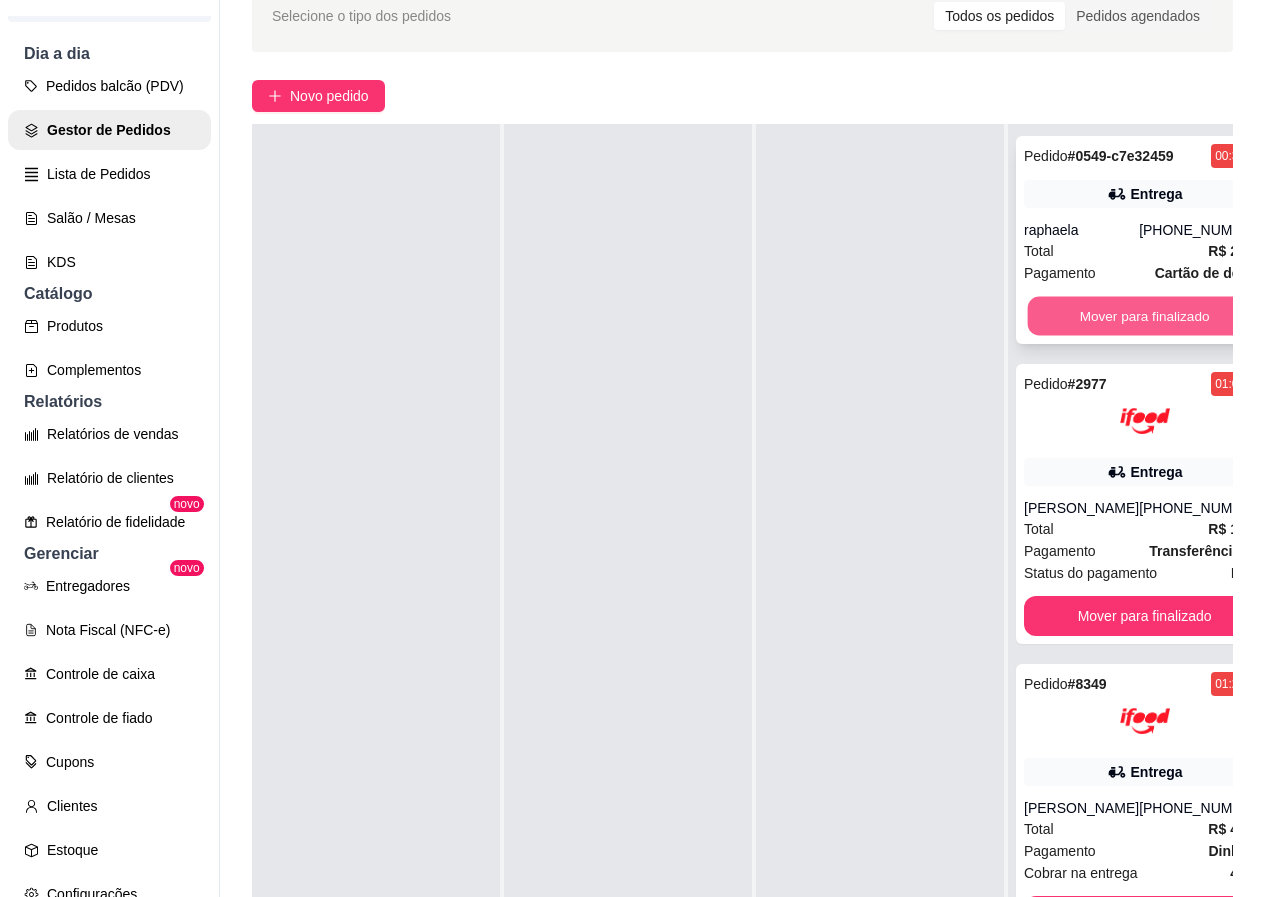 click on "Mover para finalizado" at bounding box center (1145, 316) 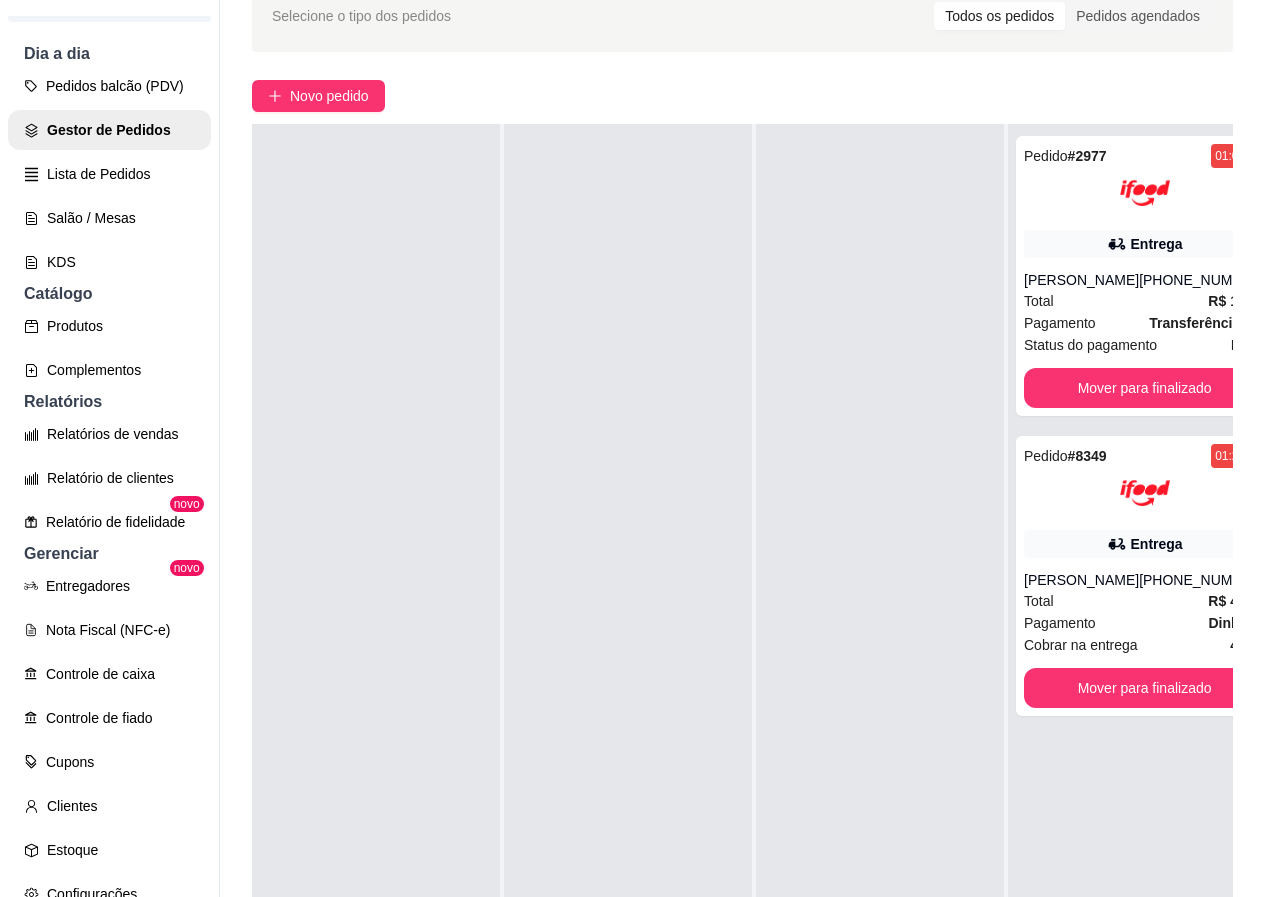 scroll, scrollTop: 71, scrollLeft: 55, axis: both 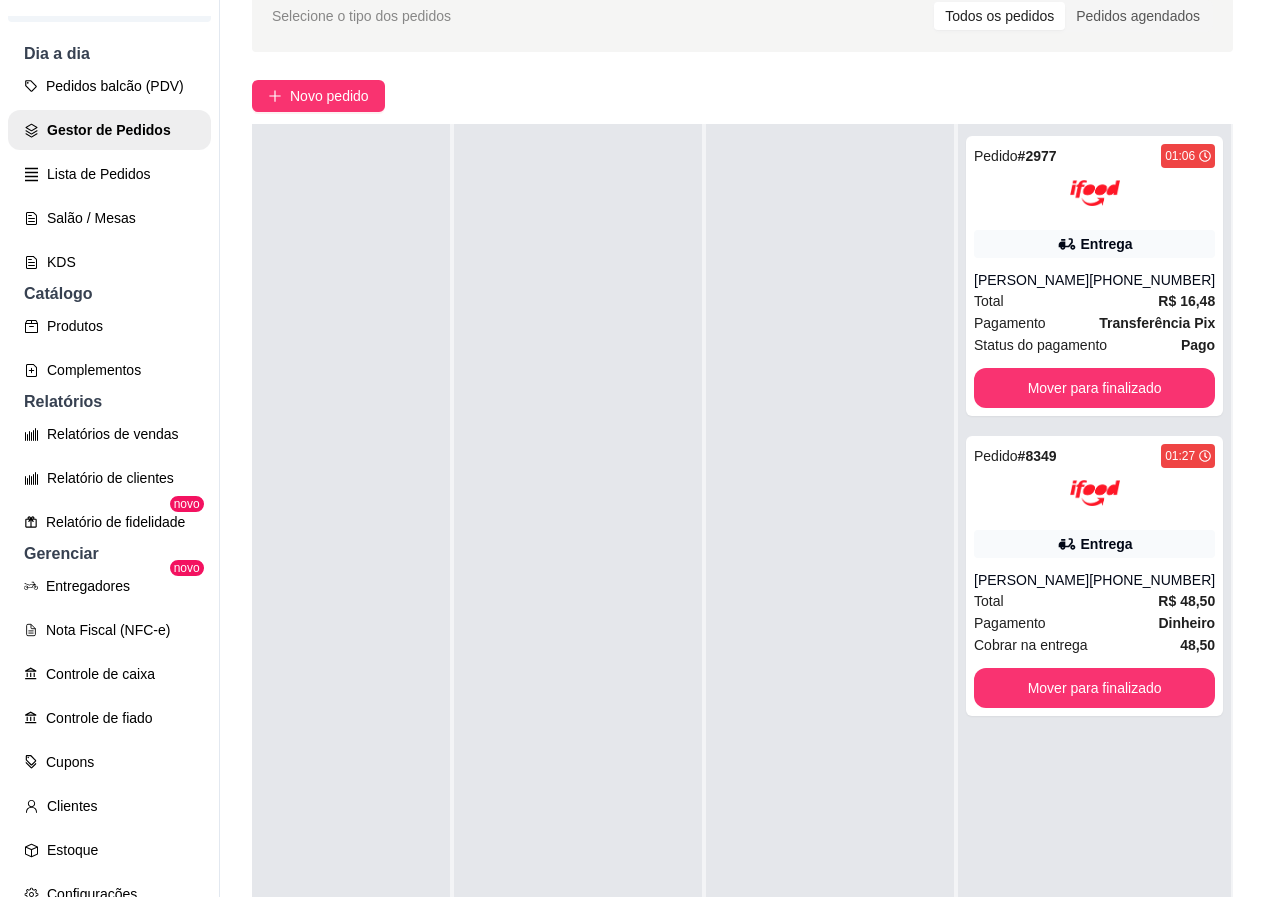drag, startPoint x: 1279, startPoint y: 504, endPoint x: 1279, endPoint y: 539, distance: 35 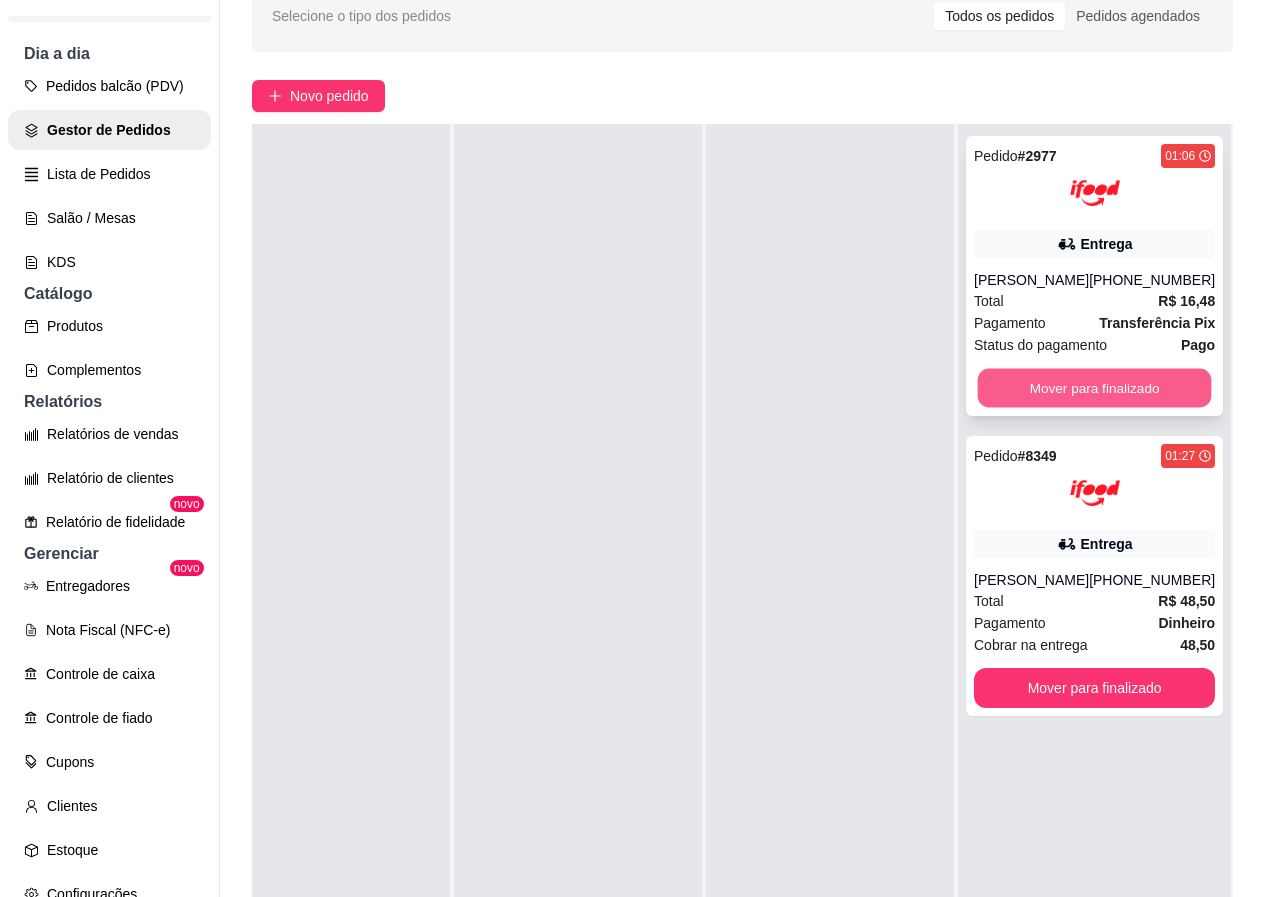 click on "Mover para finalizado" at bounding box center (1095, 388) 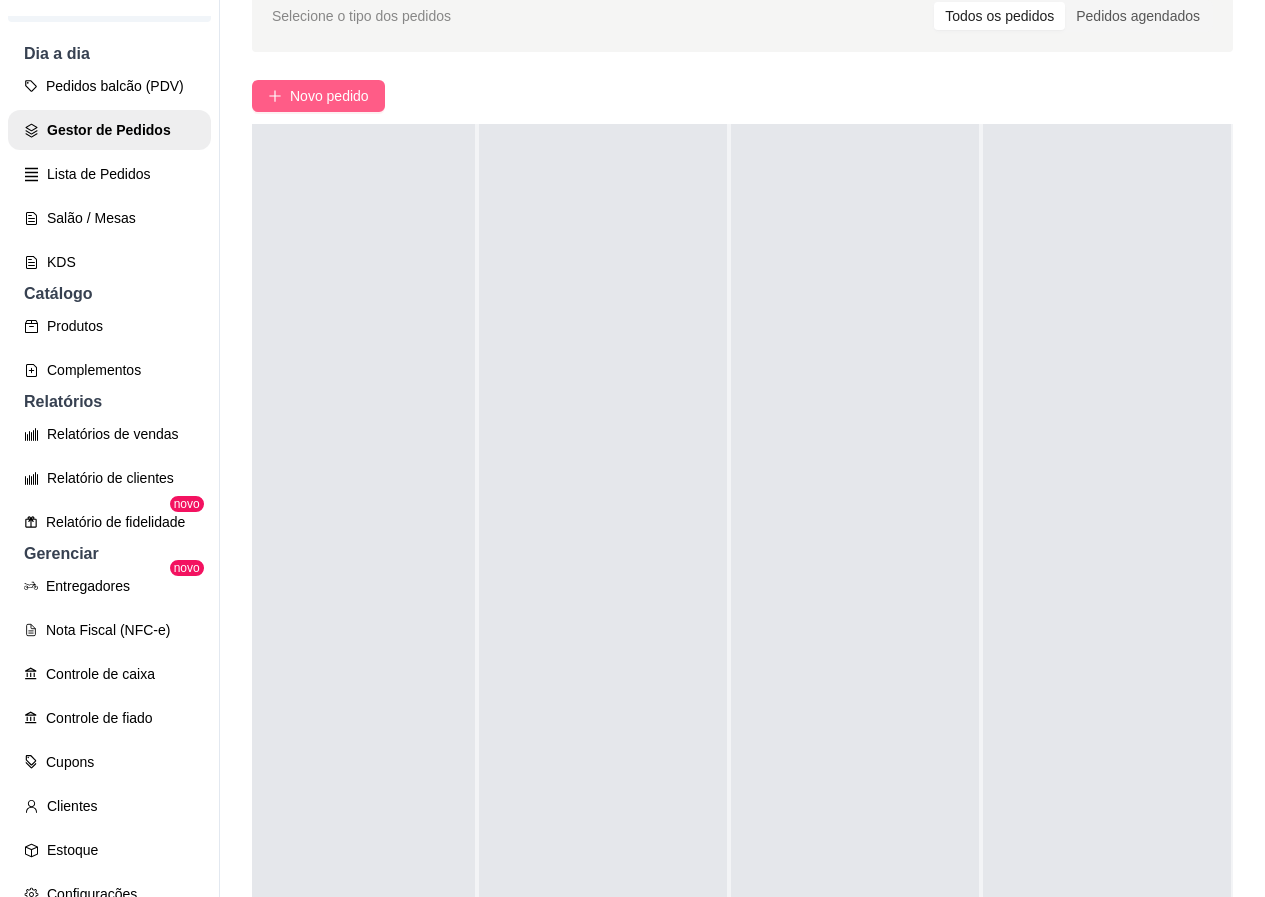 click on "Novo pedido" at bounding box center (329, 96) 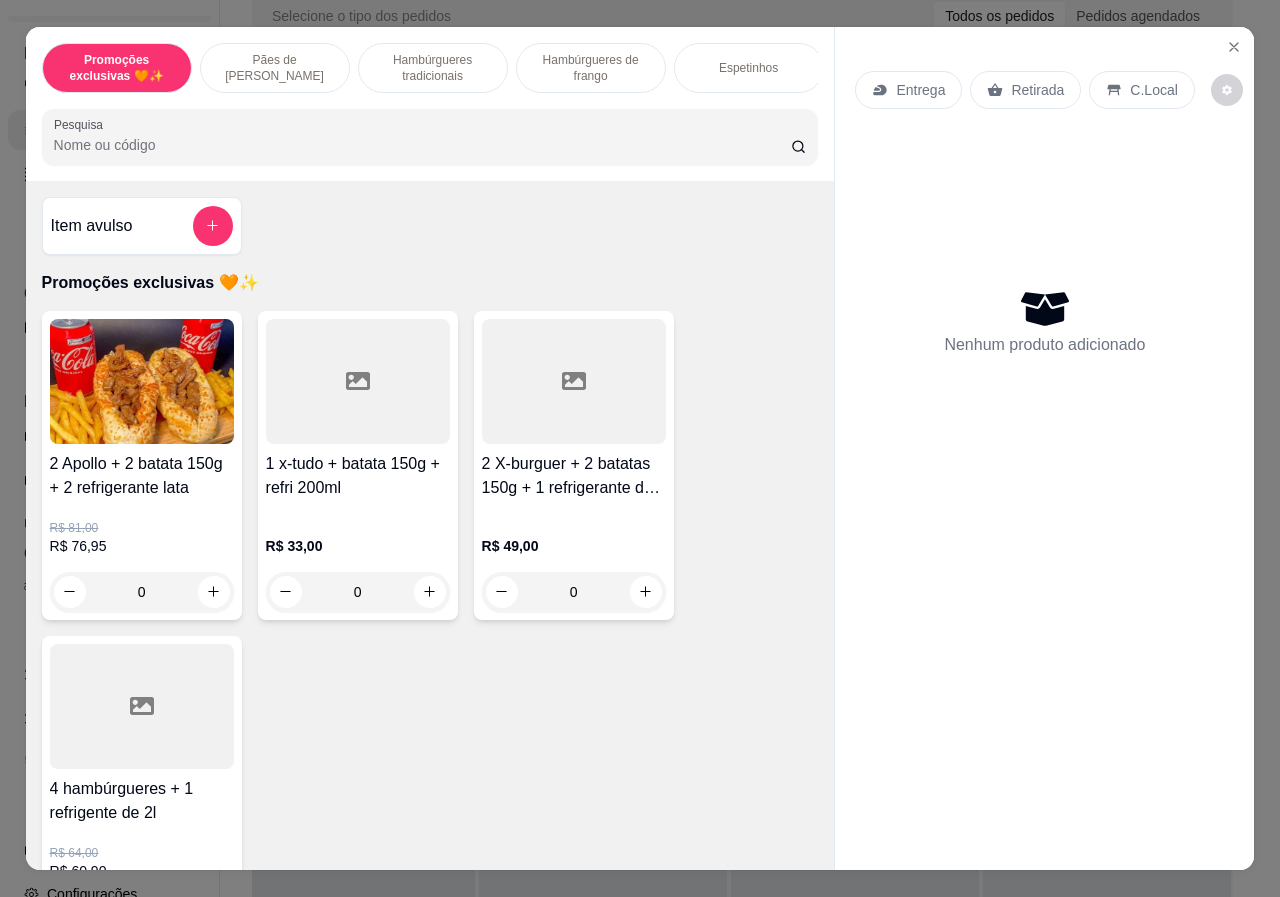 click on "0" at bounding box center (358, 592) 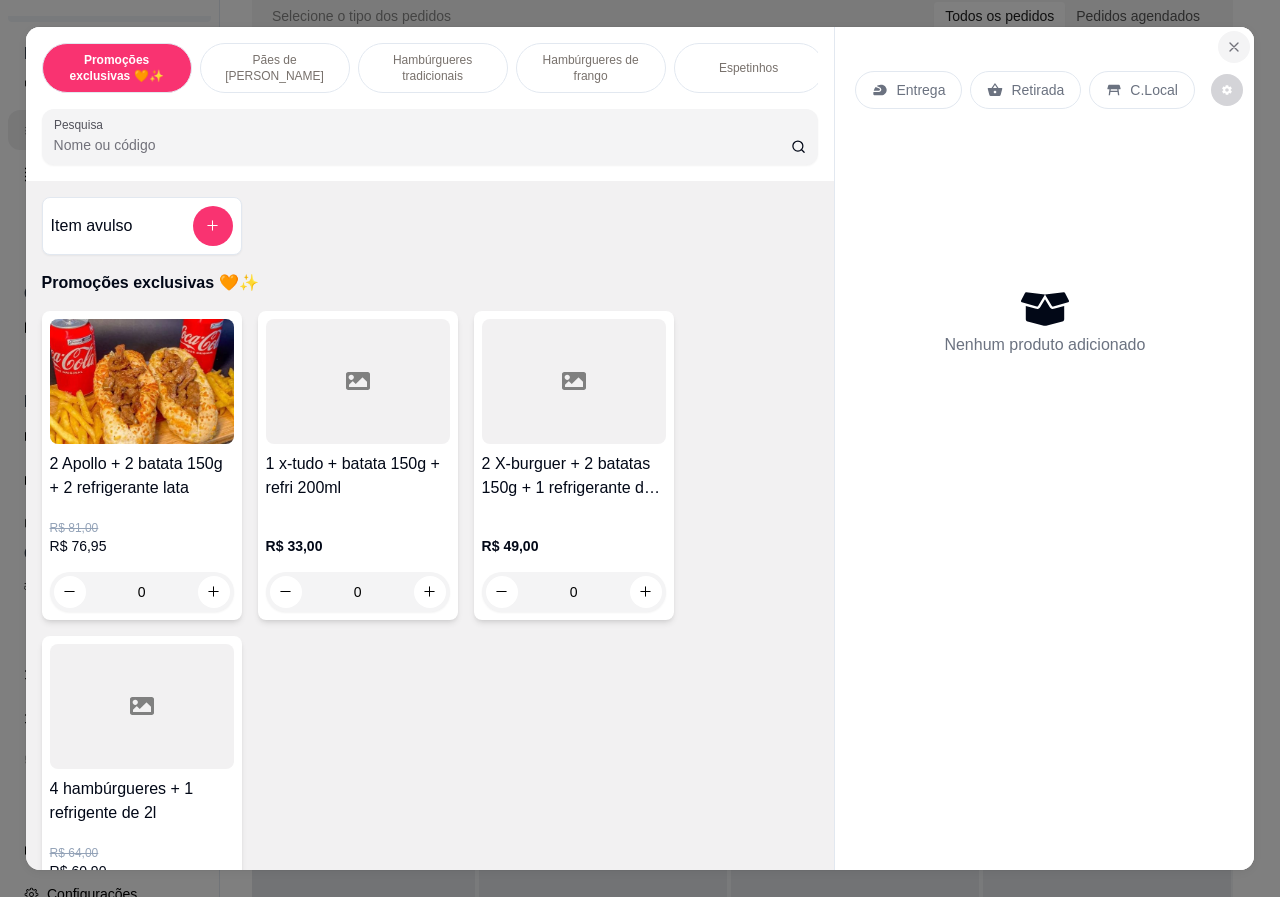 click 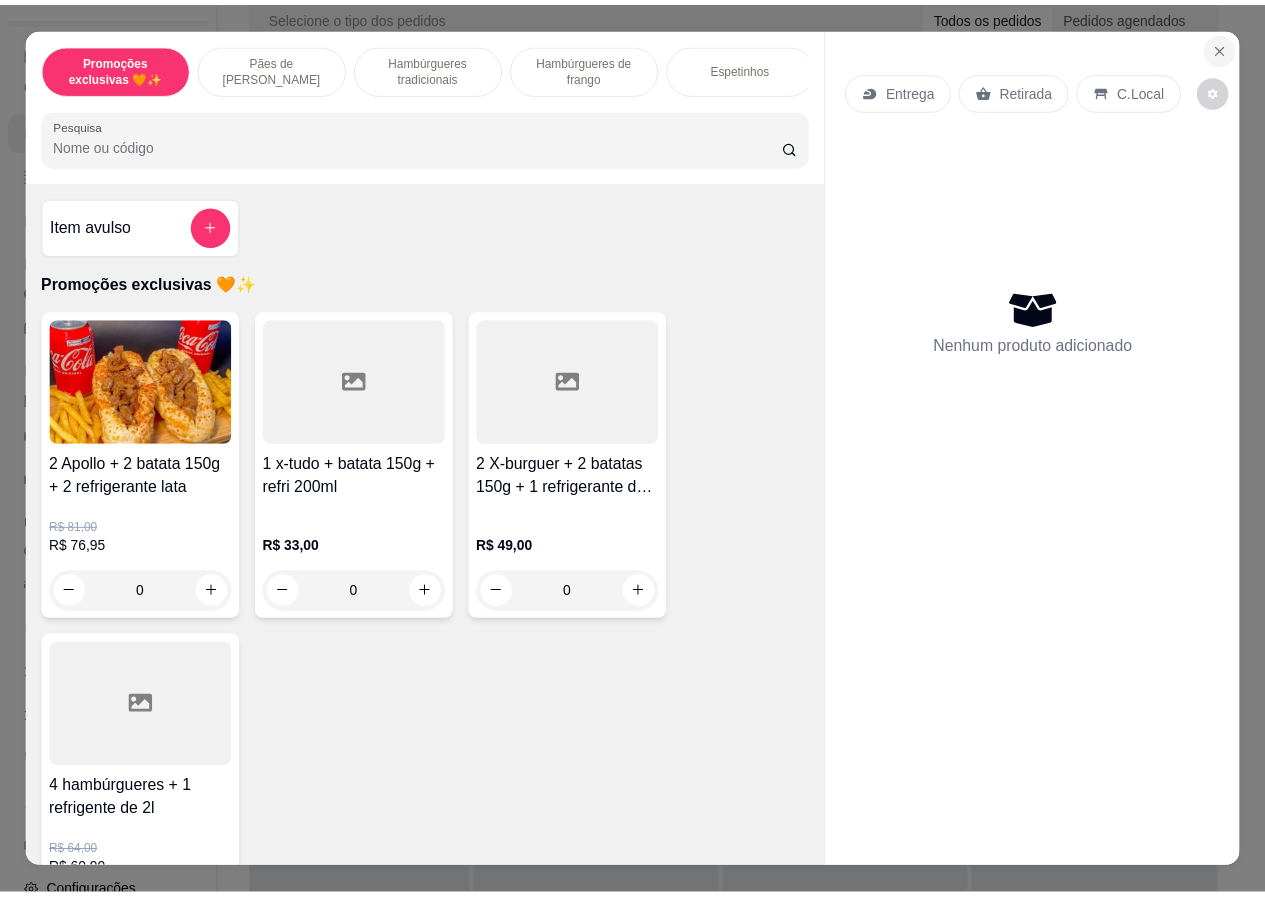 scroll, scrollTop: 71, scrollLeft: 40, axis: both 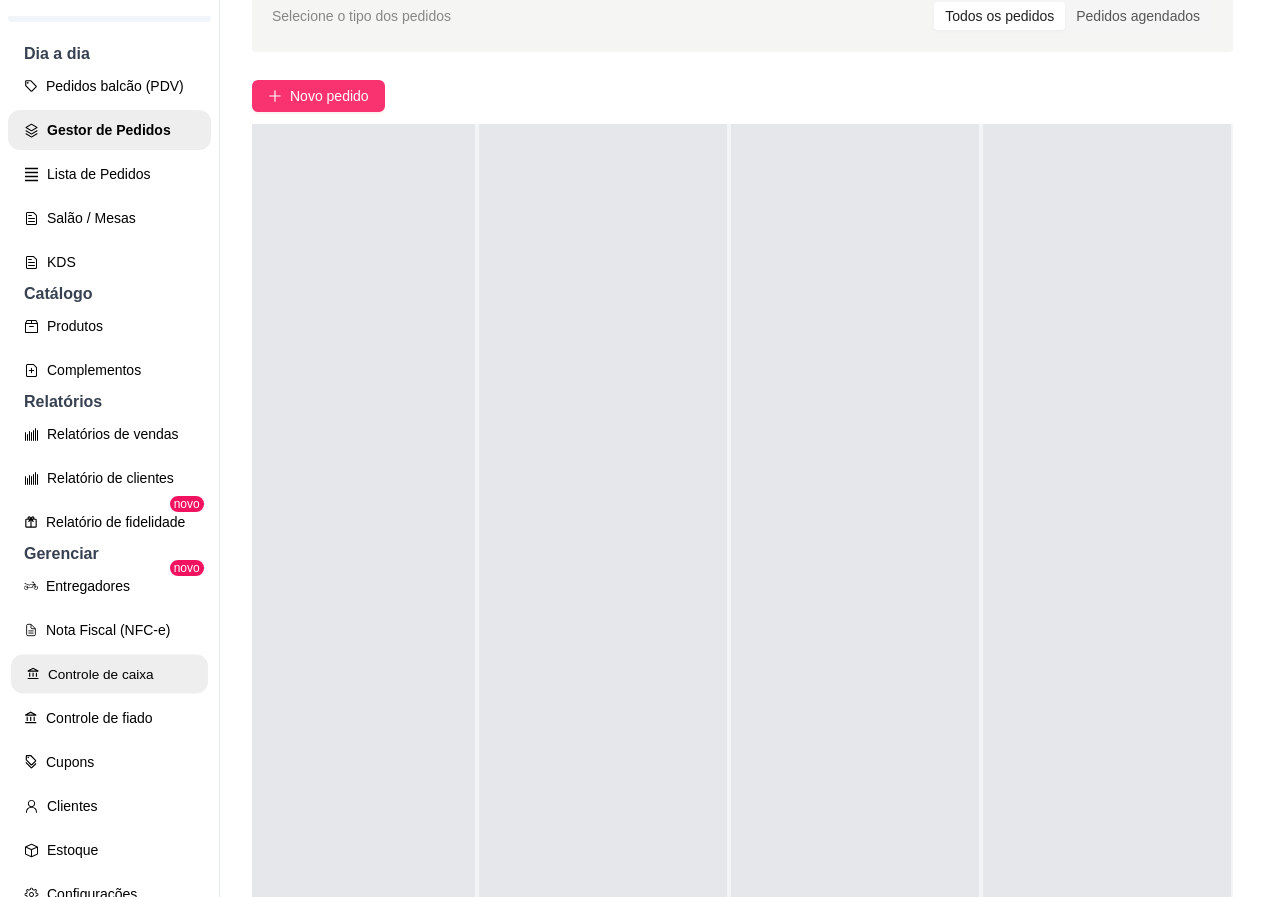 click on "Controle de caixa" at bounding box center (109, 674) 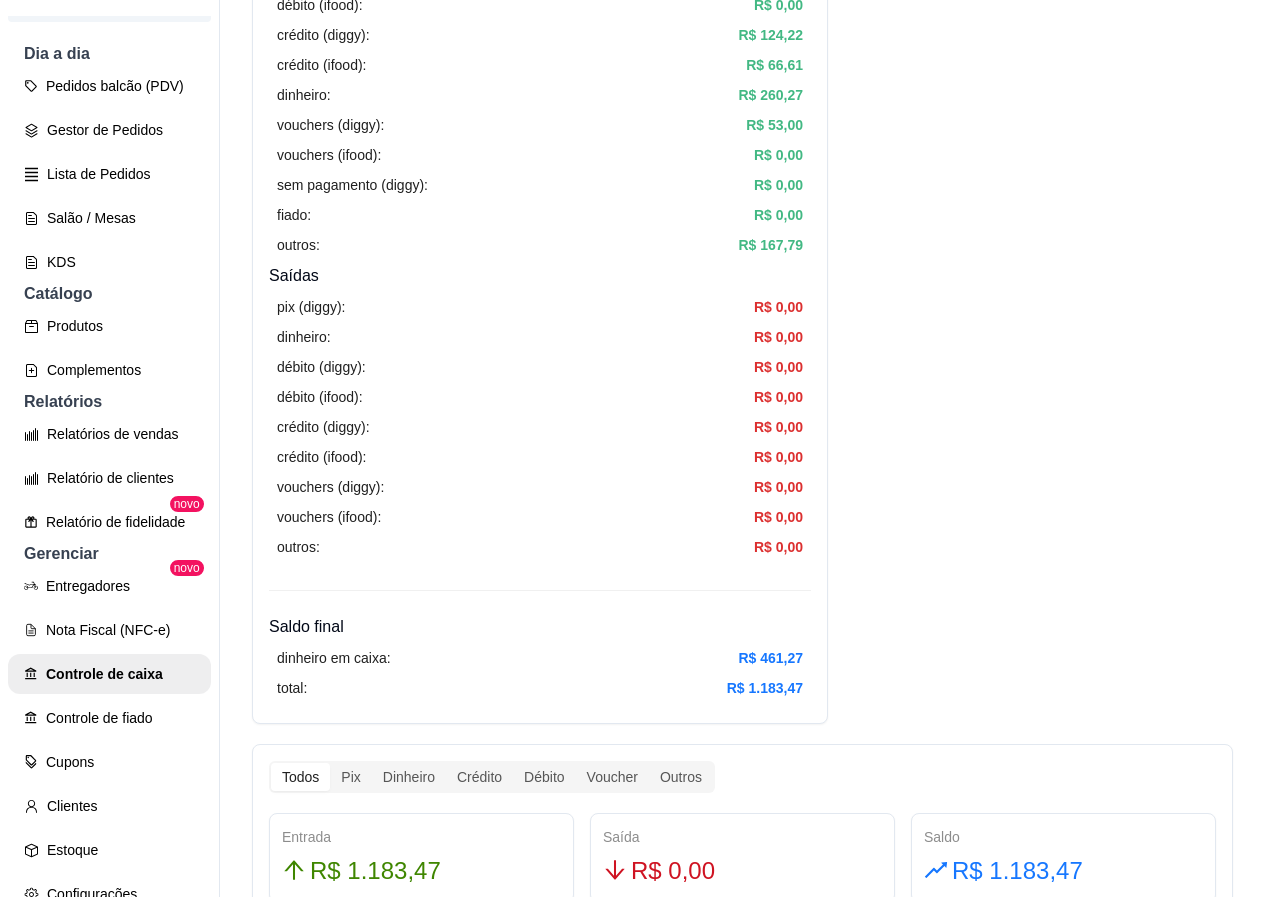 scroll, scrollTop: 0, scrollLeft: 0, axis: both 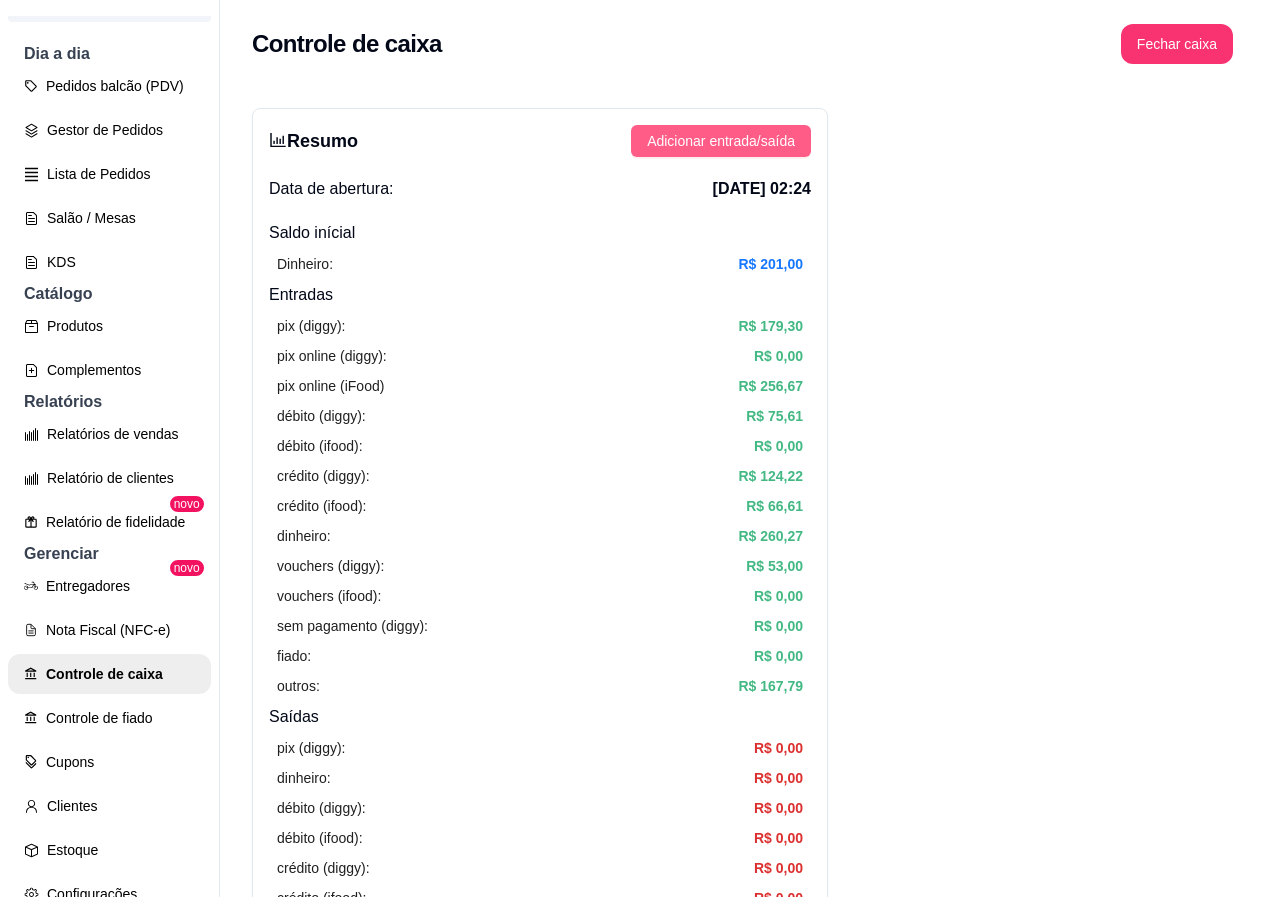 click on "Adicionar entrada/saída" at bounding box center (721, 141) 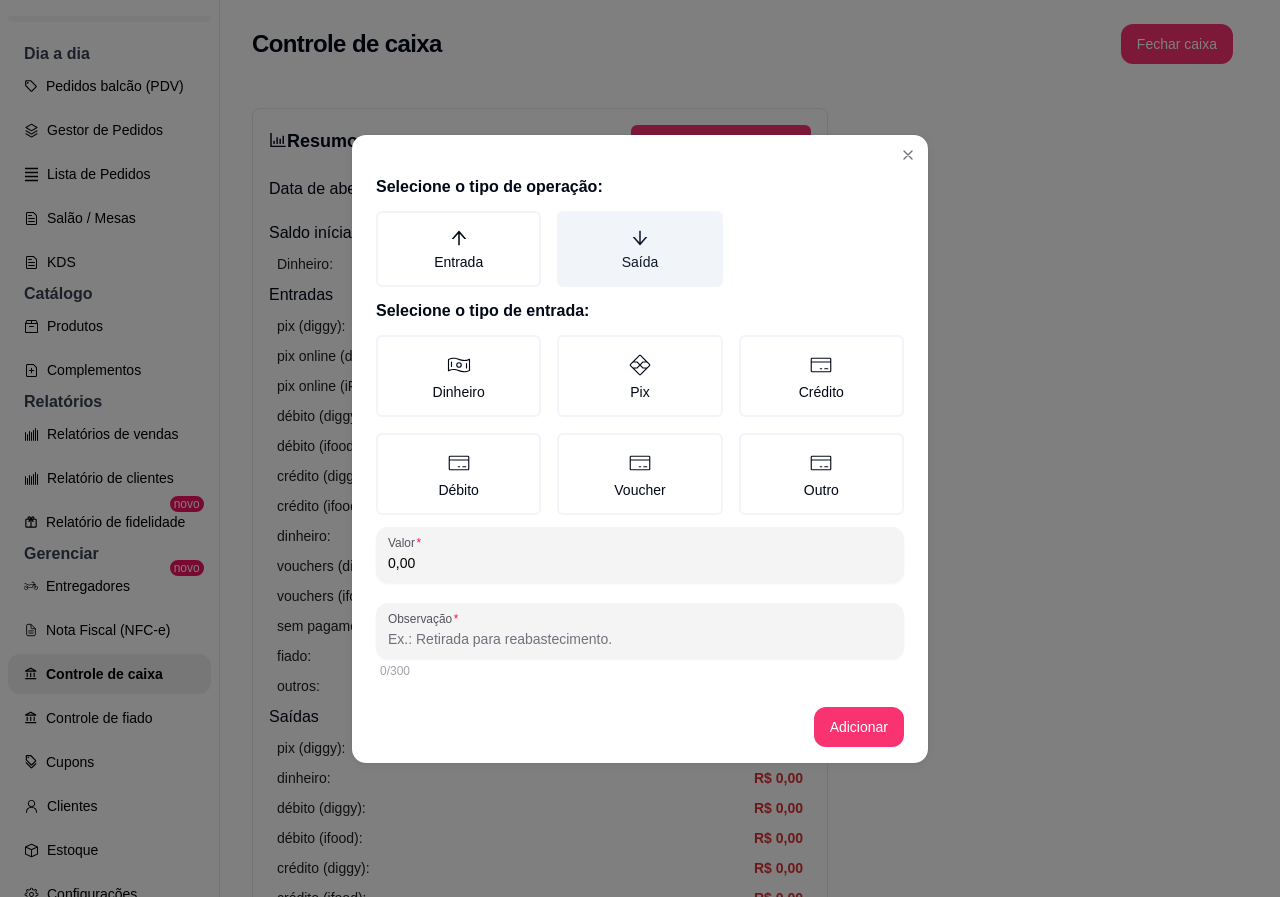 click on "Saída" at bounding box center (639, 249) 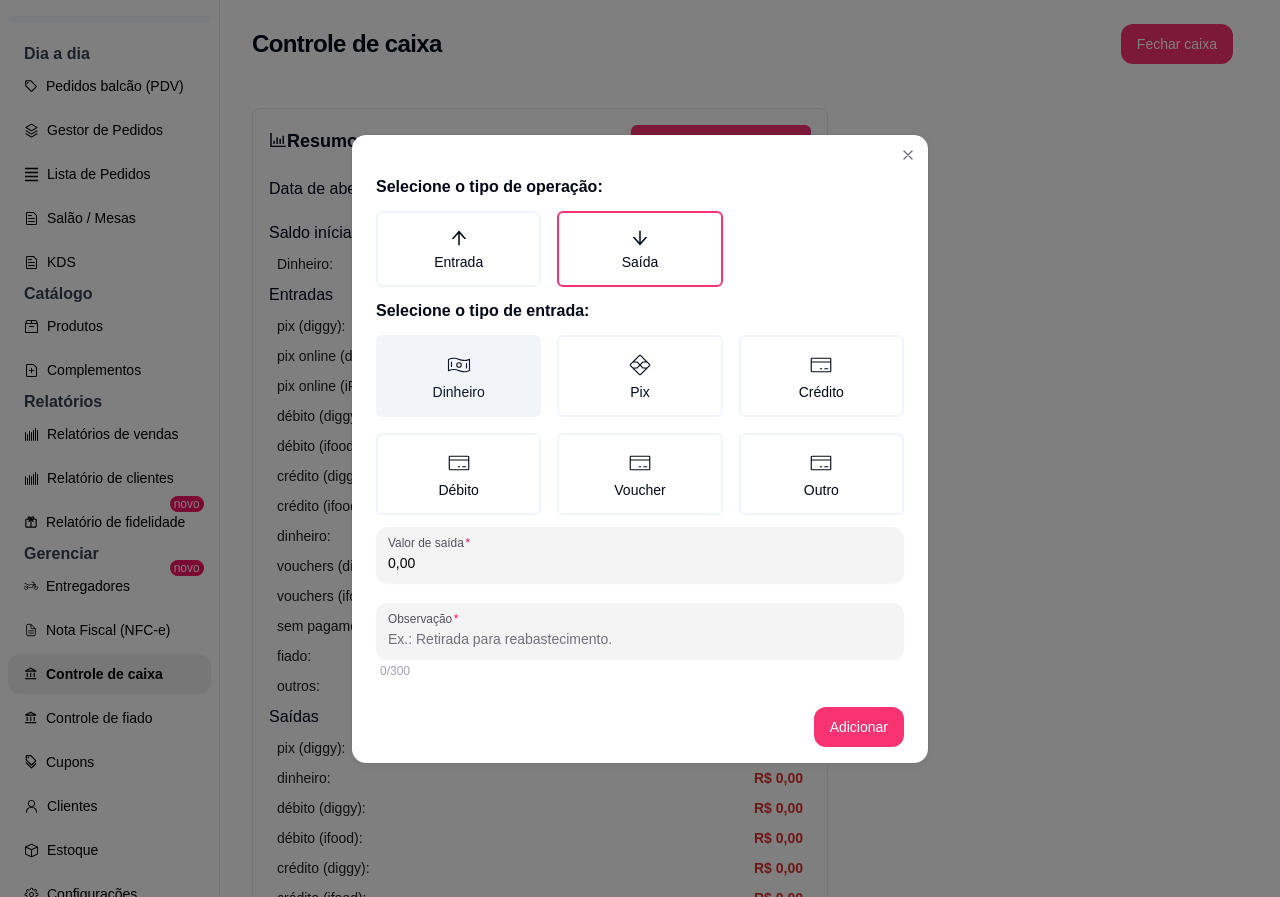 click on "Dinheiro" at bounding box center (458, 376) 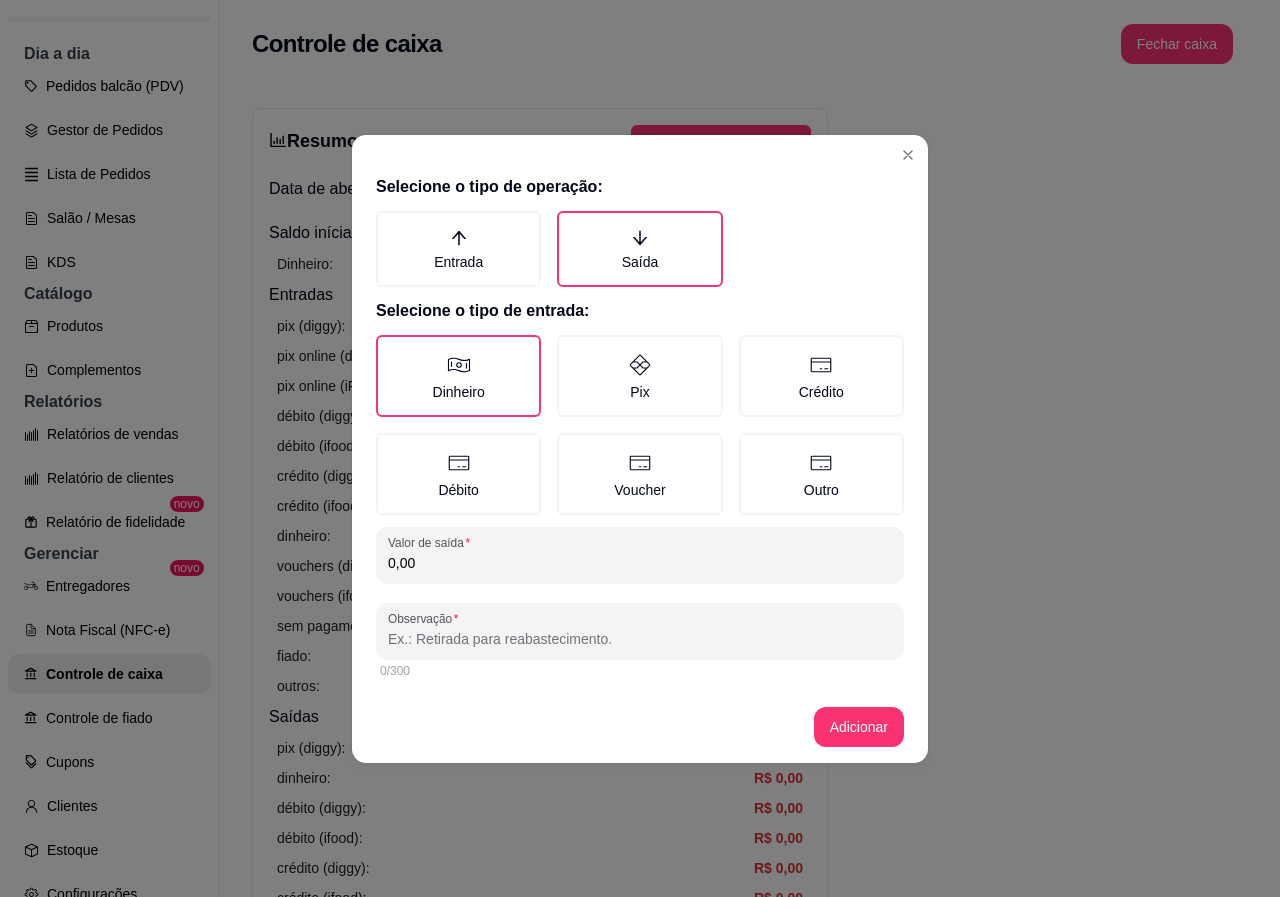 click on "0,00" at bounding box center (640, 563) 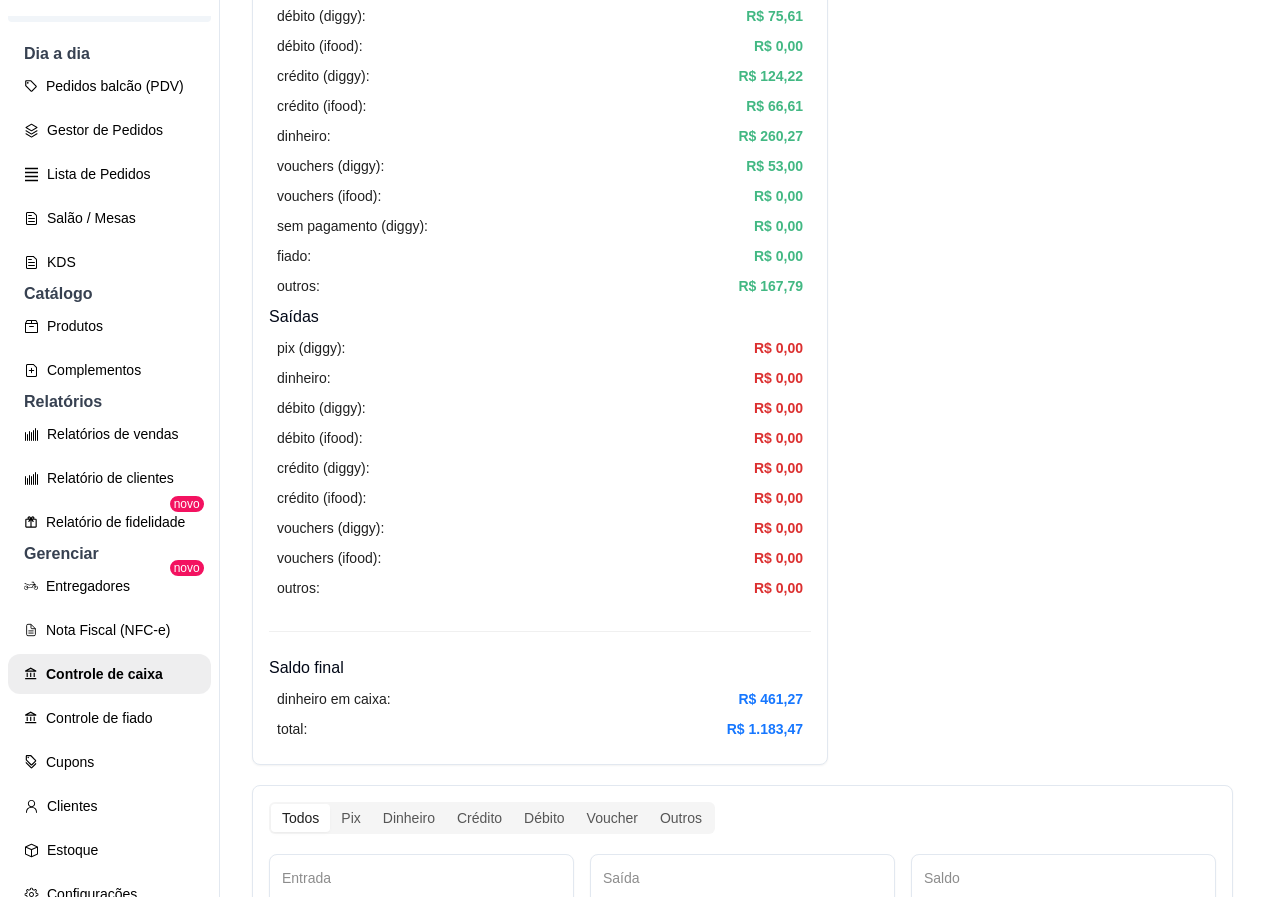 scroll, scrollTop: 0, scrollLeft: 0, axis: both 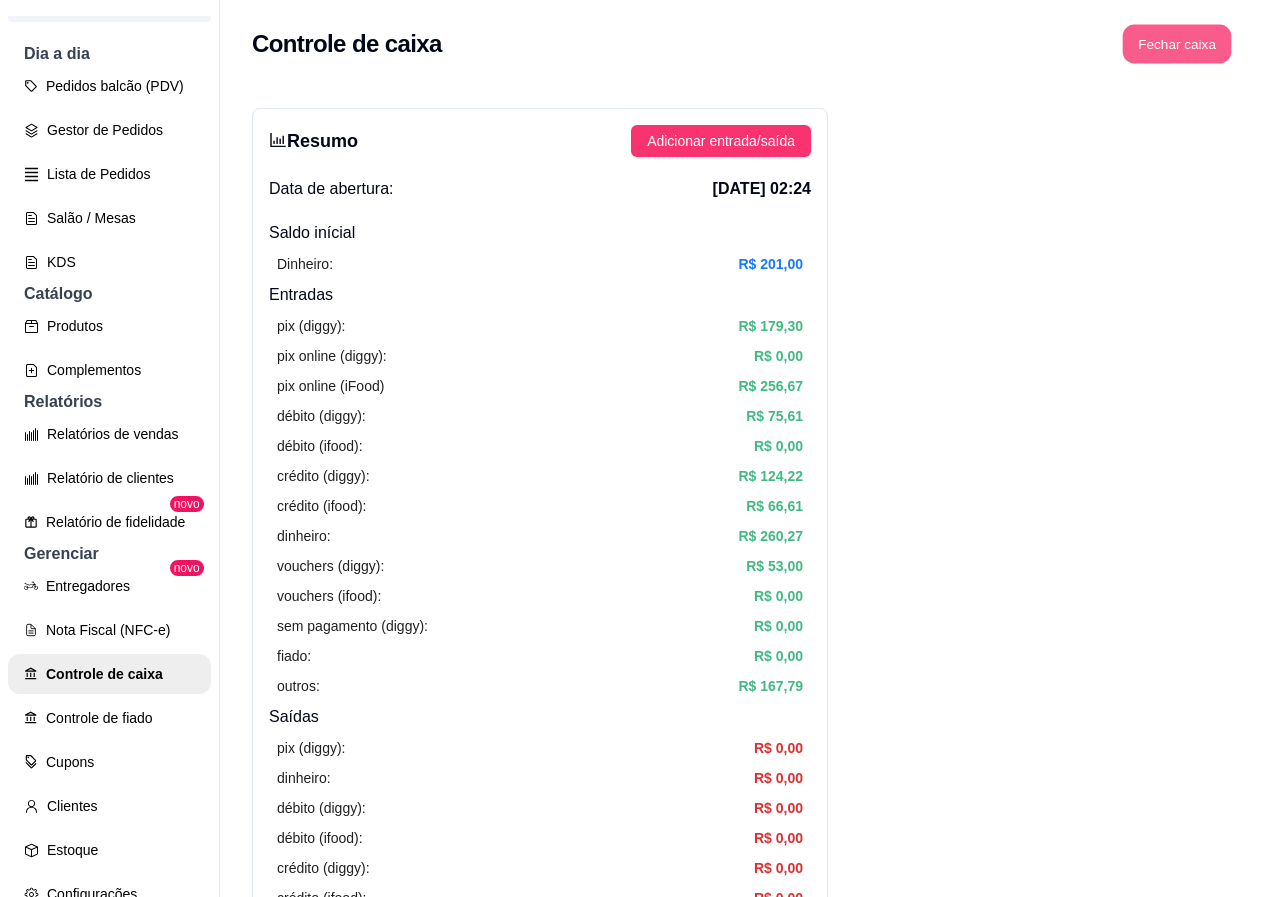 click on "Fechar caixa" at bounding box center [1177, 44] 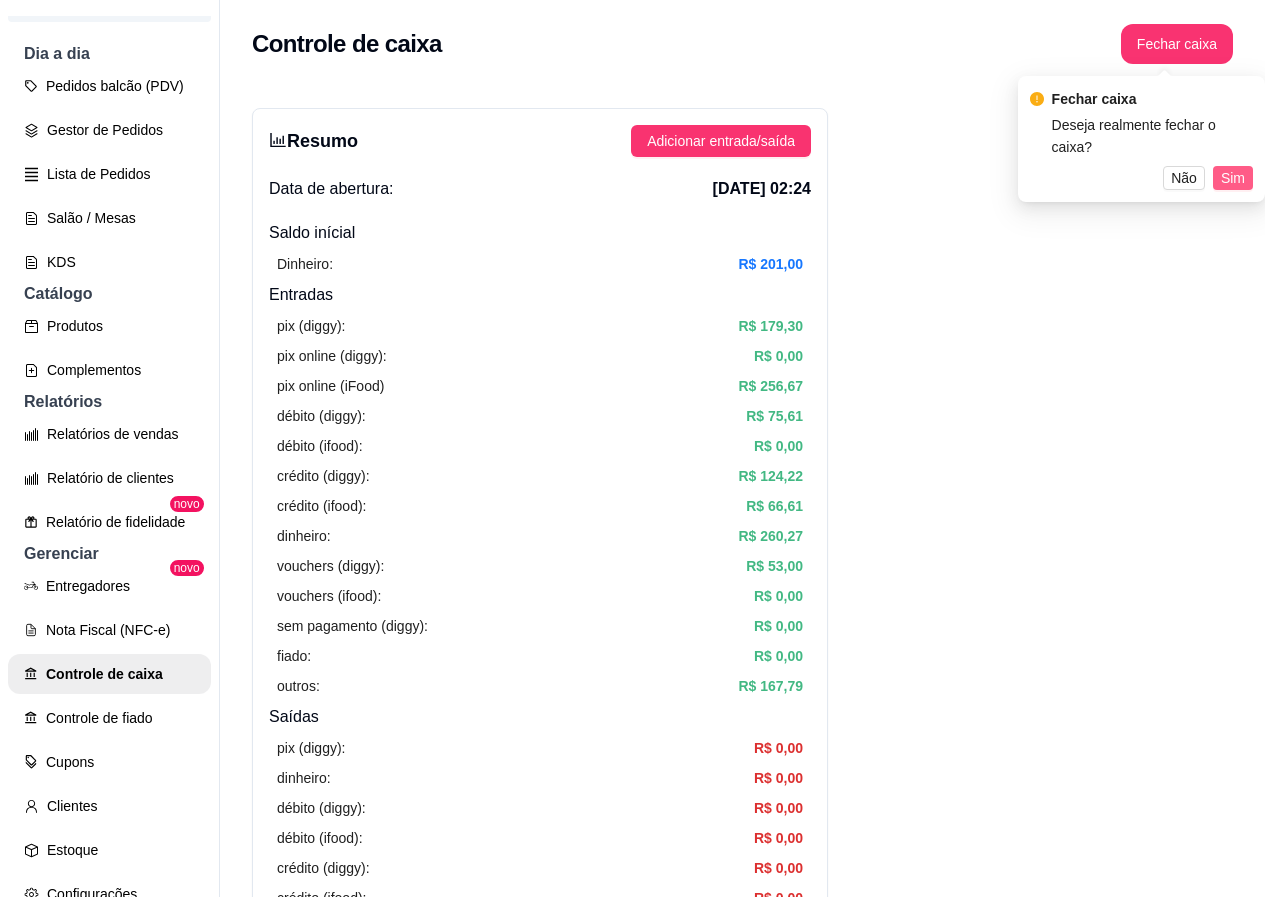 click on "Sim" at bounding box center (1233, 178) 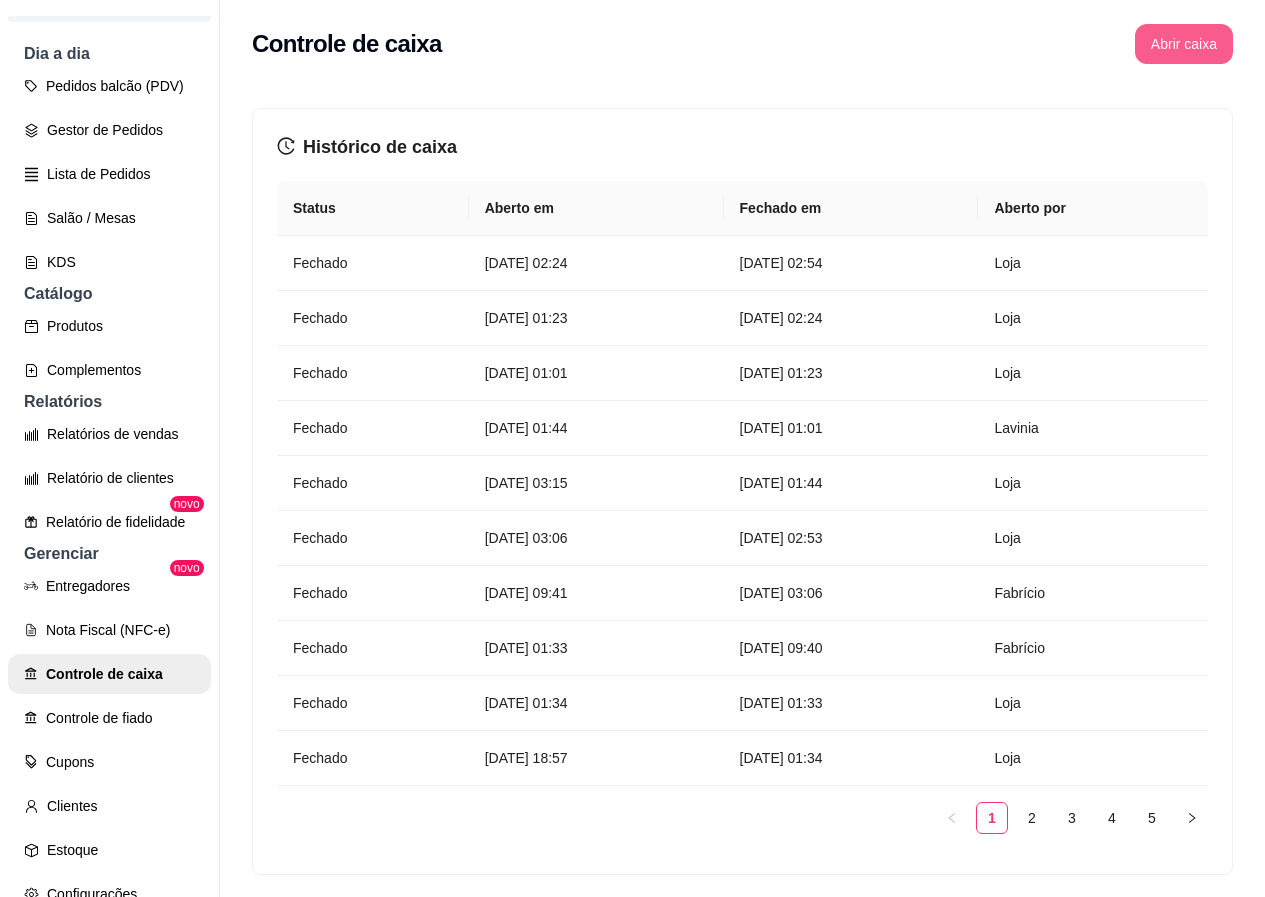 click on "Abrir caixa" at bounding box center (1184, 44) 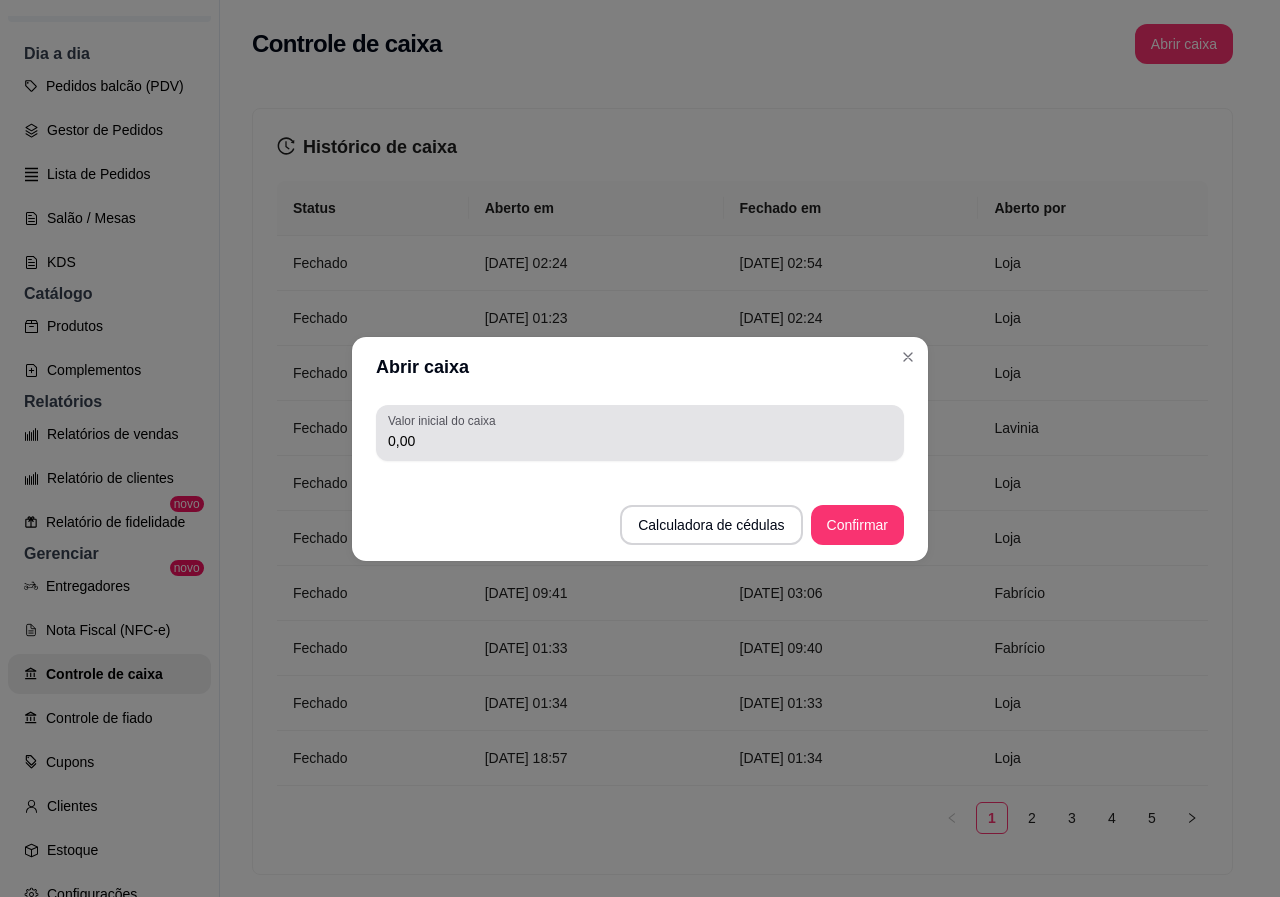 click on "0,00" at bounding box center [640, 441] 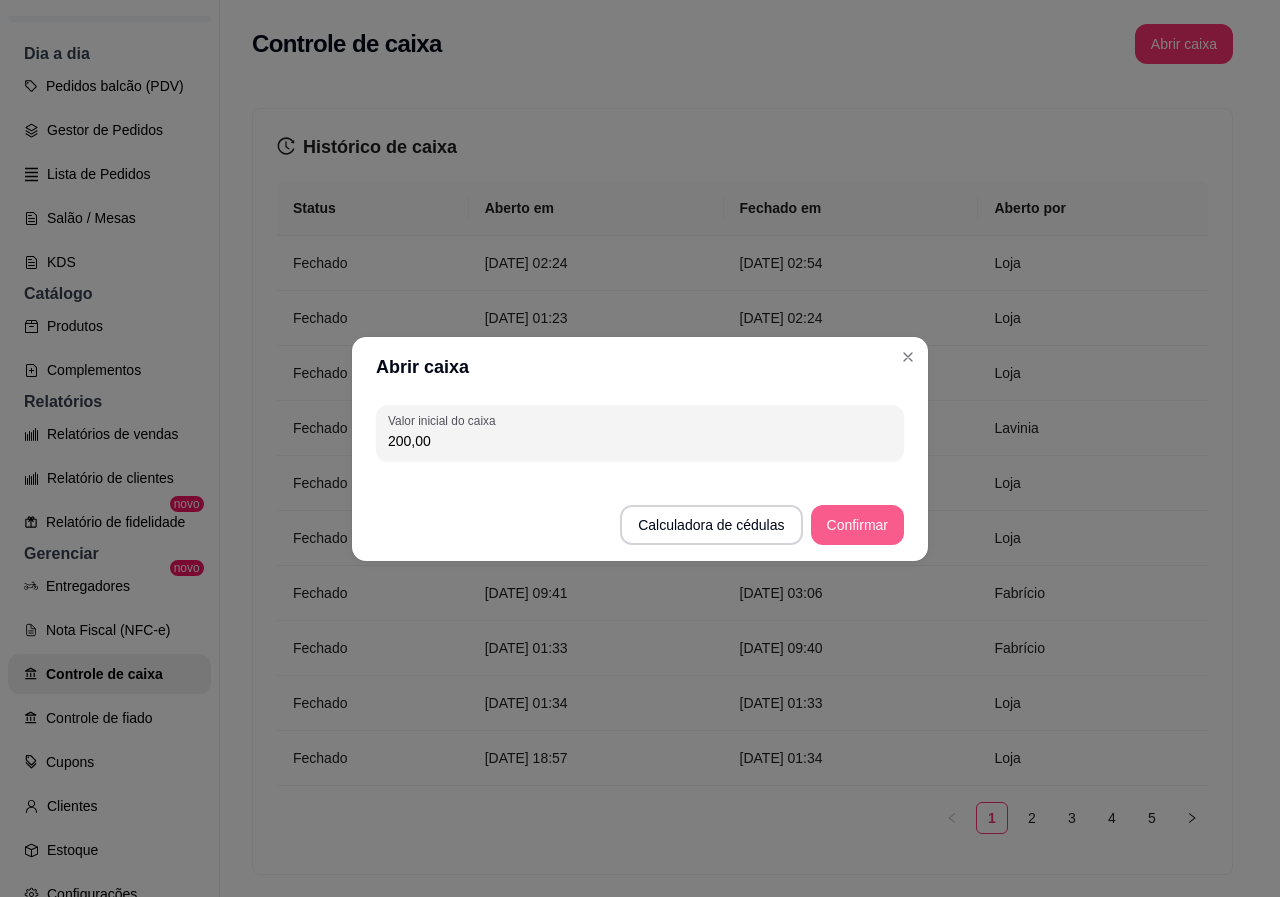 type on "200,00" 